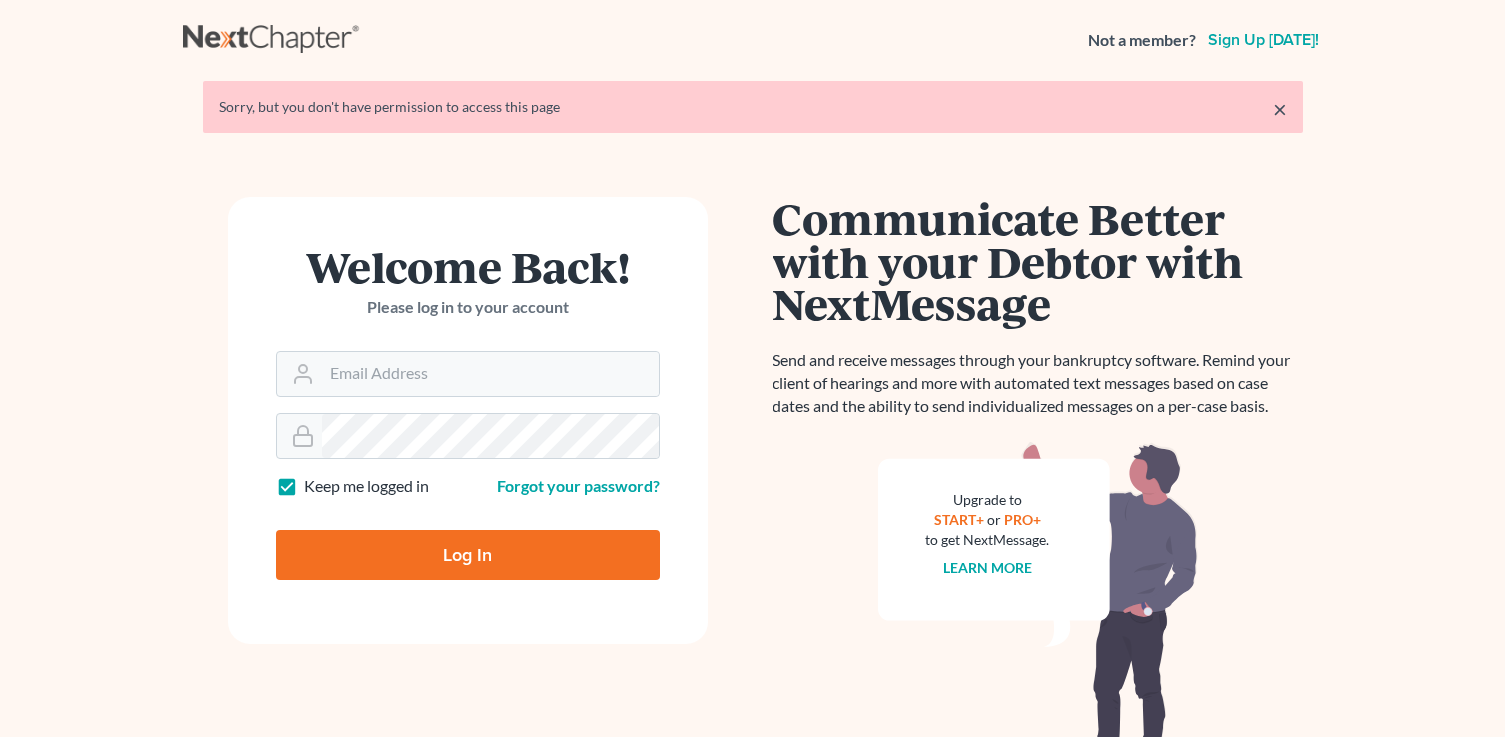 scroll, scrollTop: 0, scrollLeft: 0, axis: both 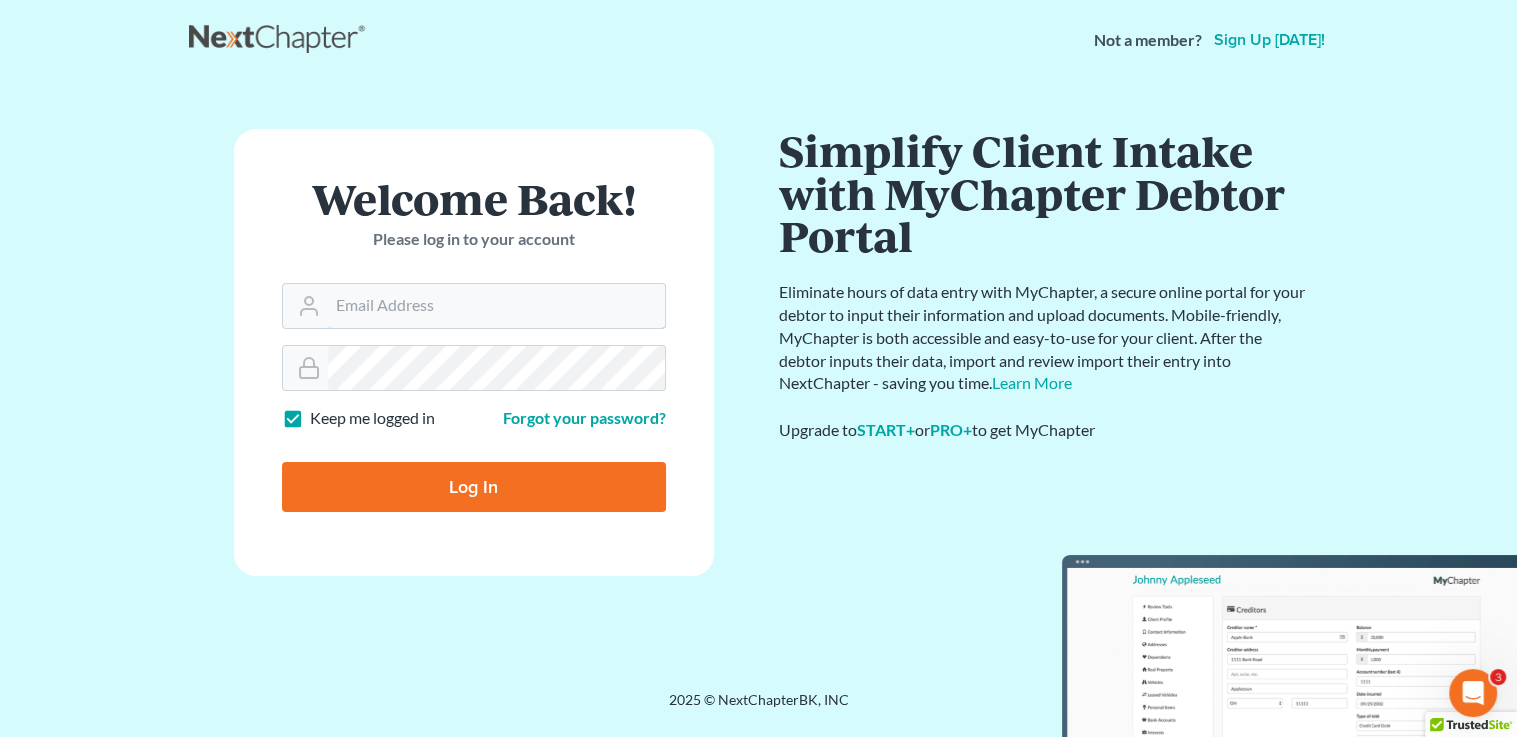 type on "[PERSON_NAME][EMAIL_ADDRESS][DOMAIN_NAME]" 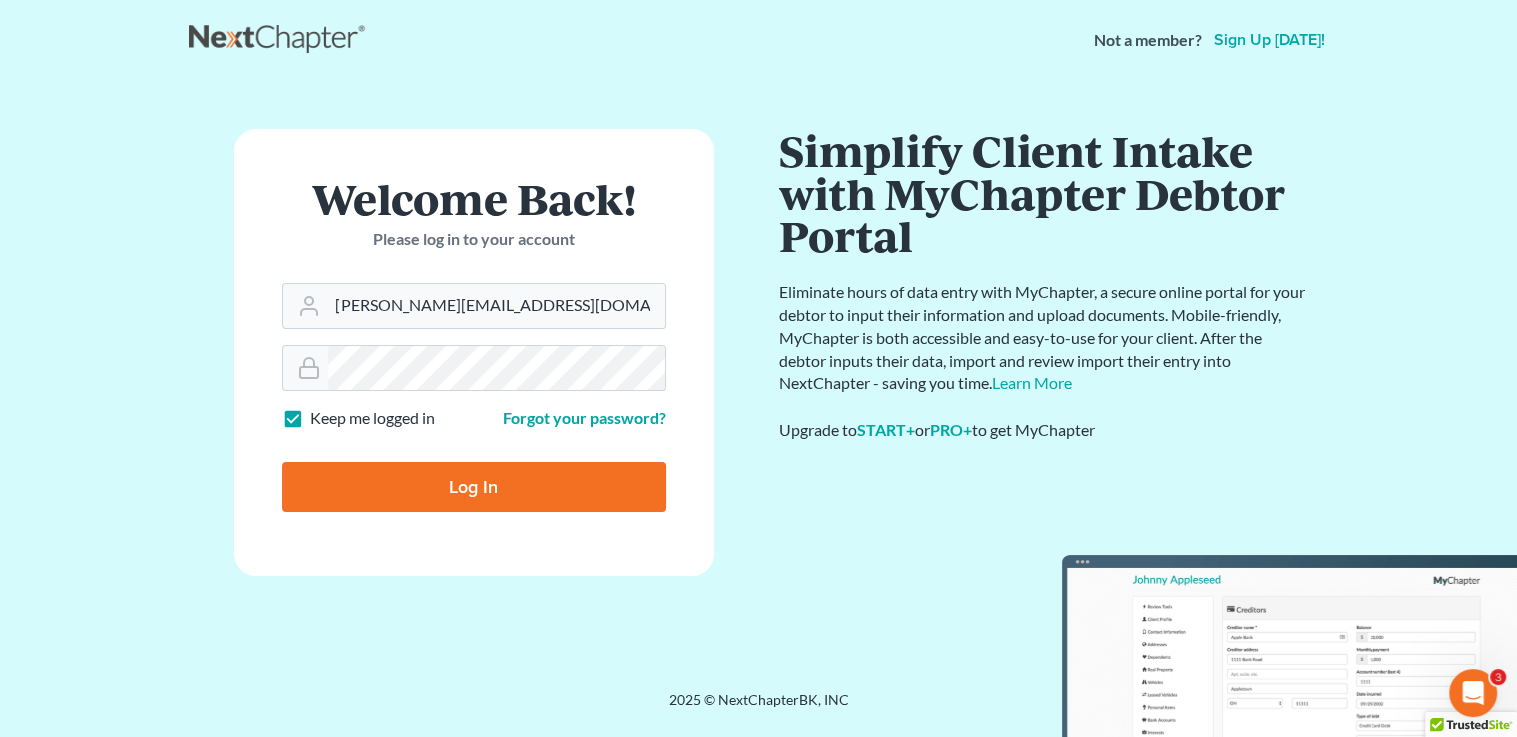 click on "Log In" at bounding box center (474, 487) 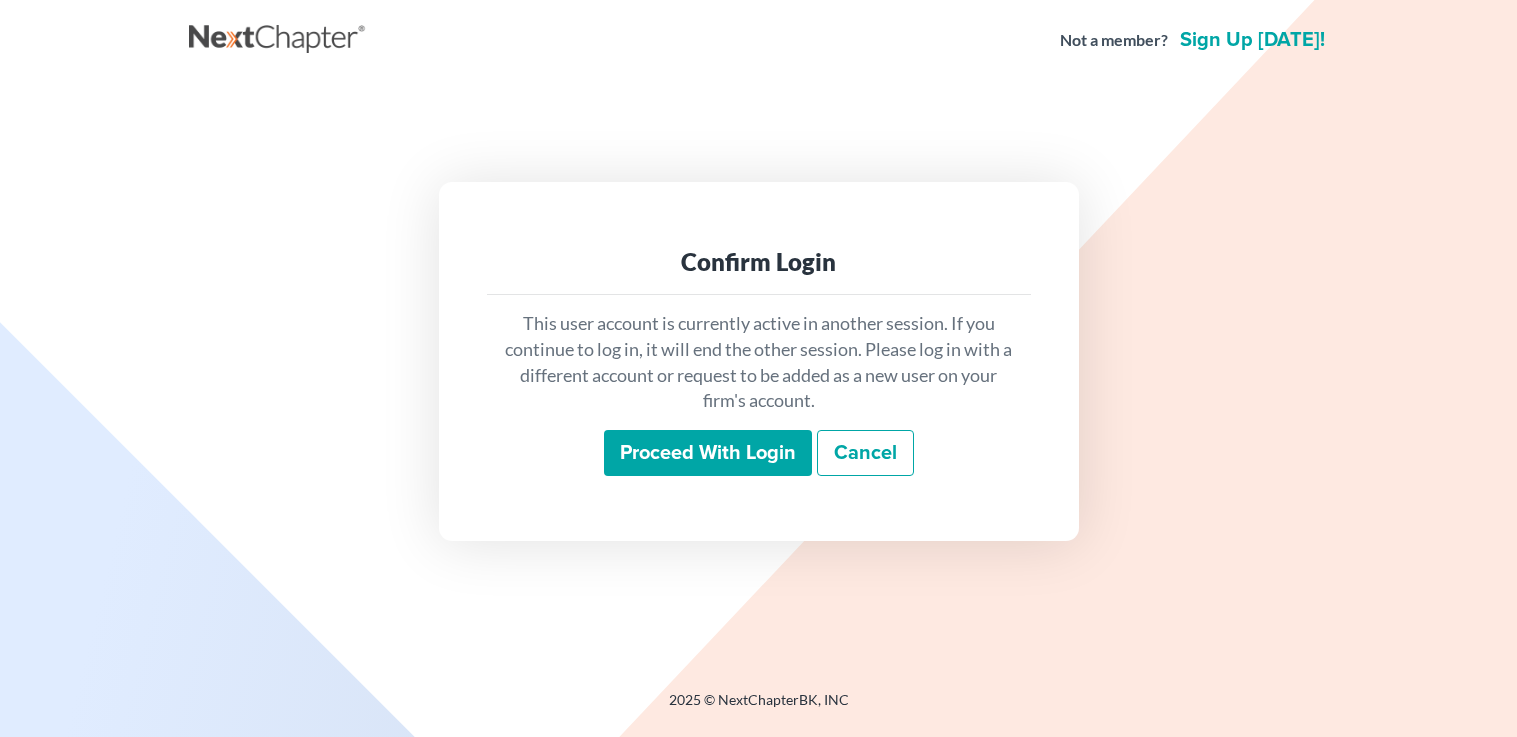 scroll, scrollTop: 0, scrollLeft: 0, axis: both 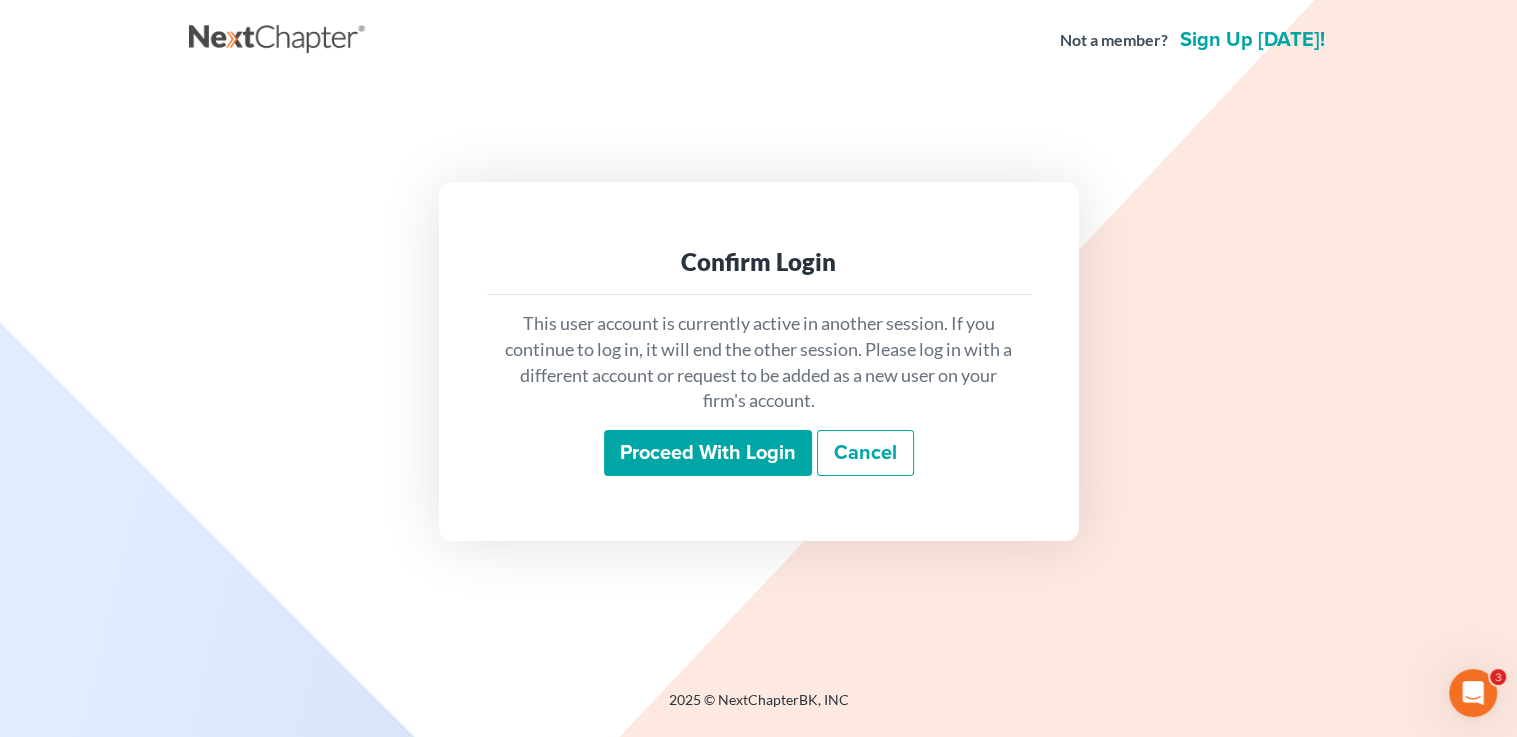 click on "Proceed with login" at bounding box center [708, 453] 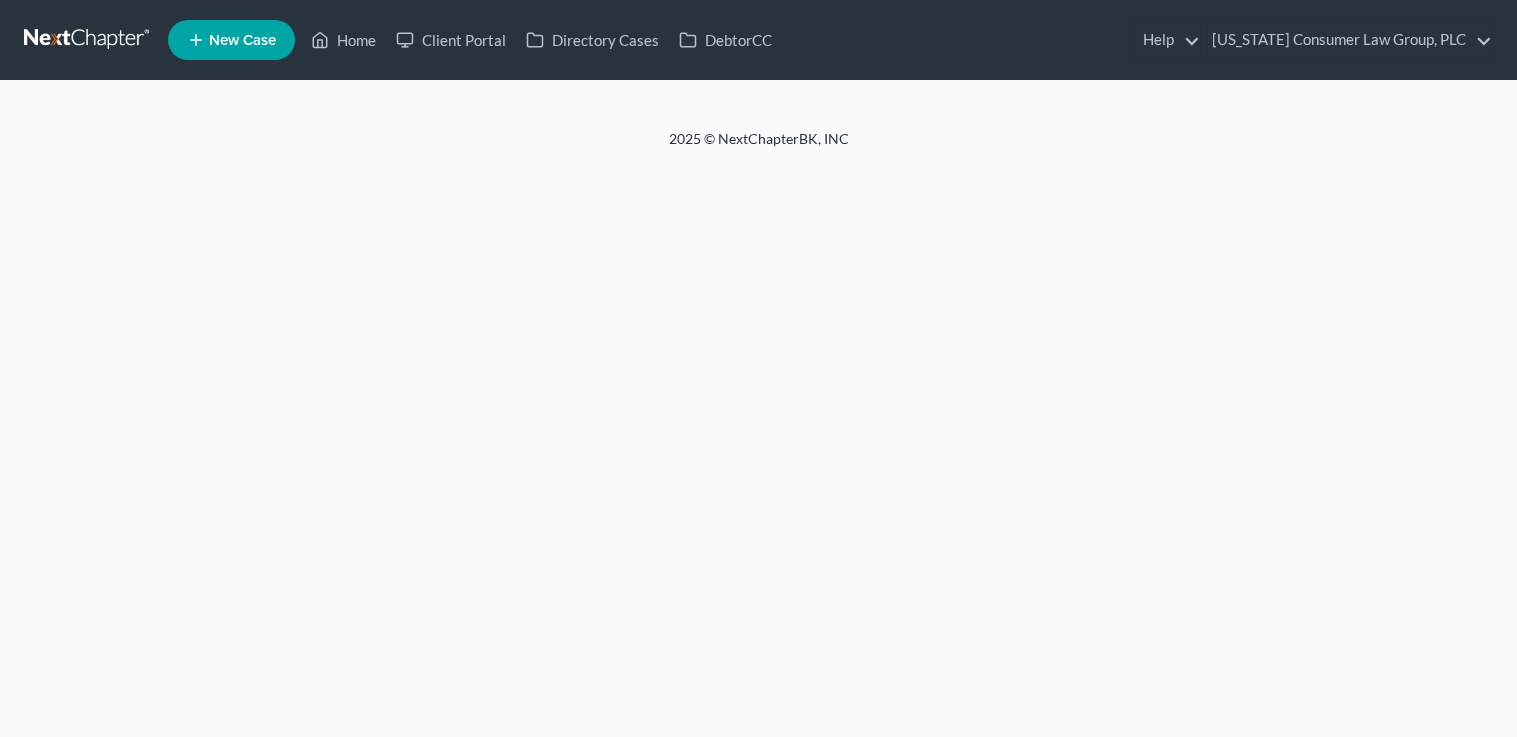 scroll, scrollTop: 0, scrollLeft: 0, axis: both 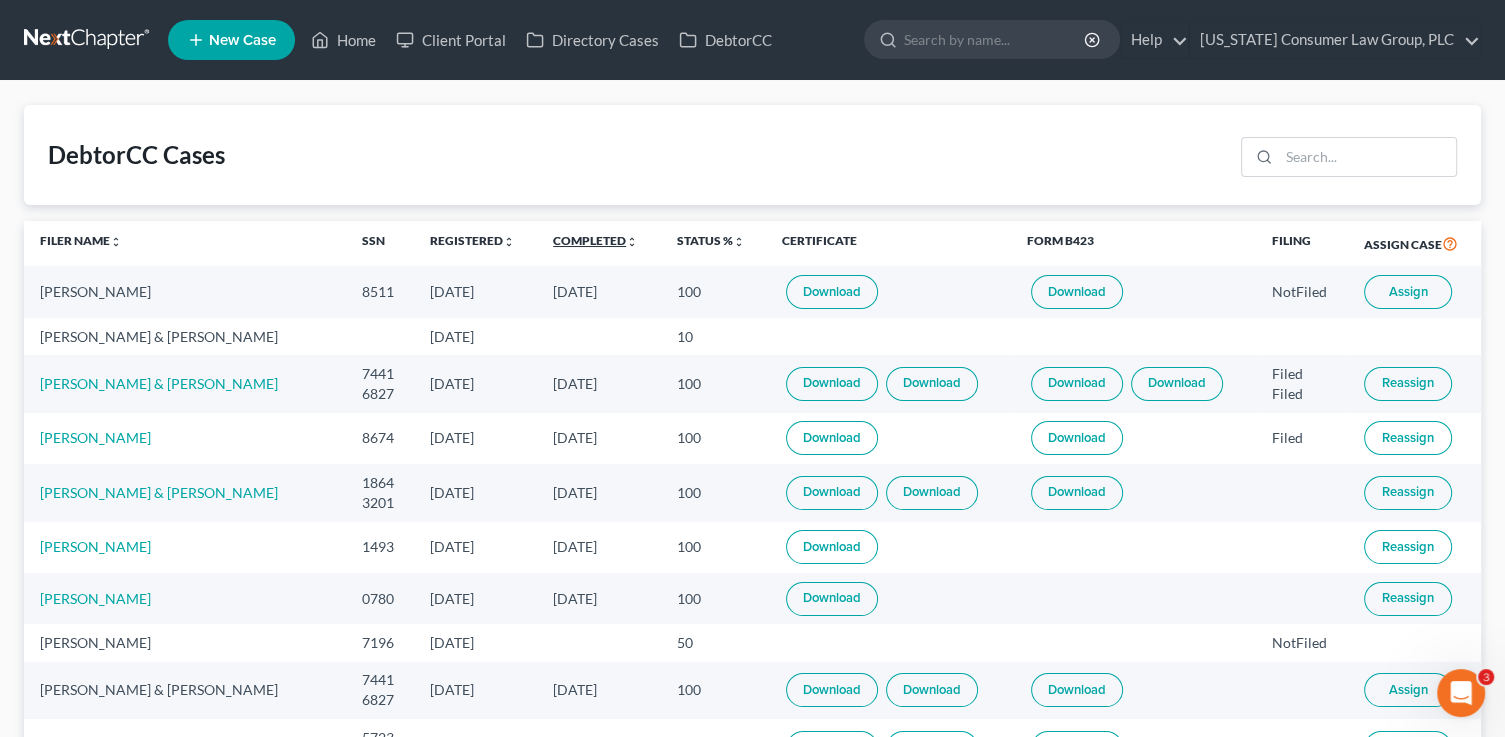 click on "Completed
unfold_more
expand_more
expand_less" at bounding box center [595, 240] 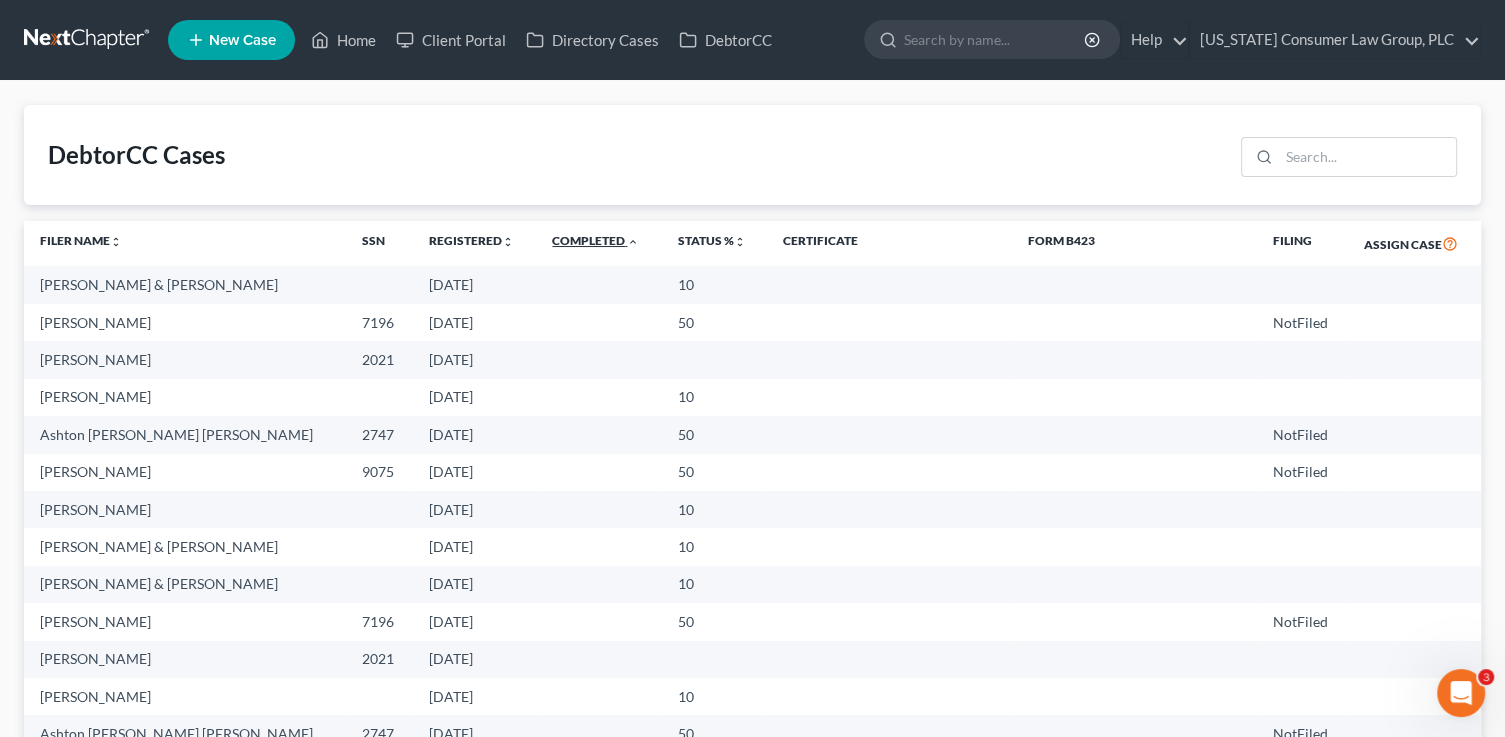 click on "Completed
unfold_more
expand_more
expand_less" at bounding box center (595, 240) 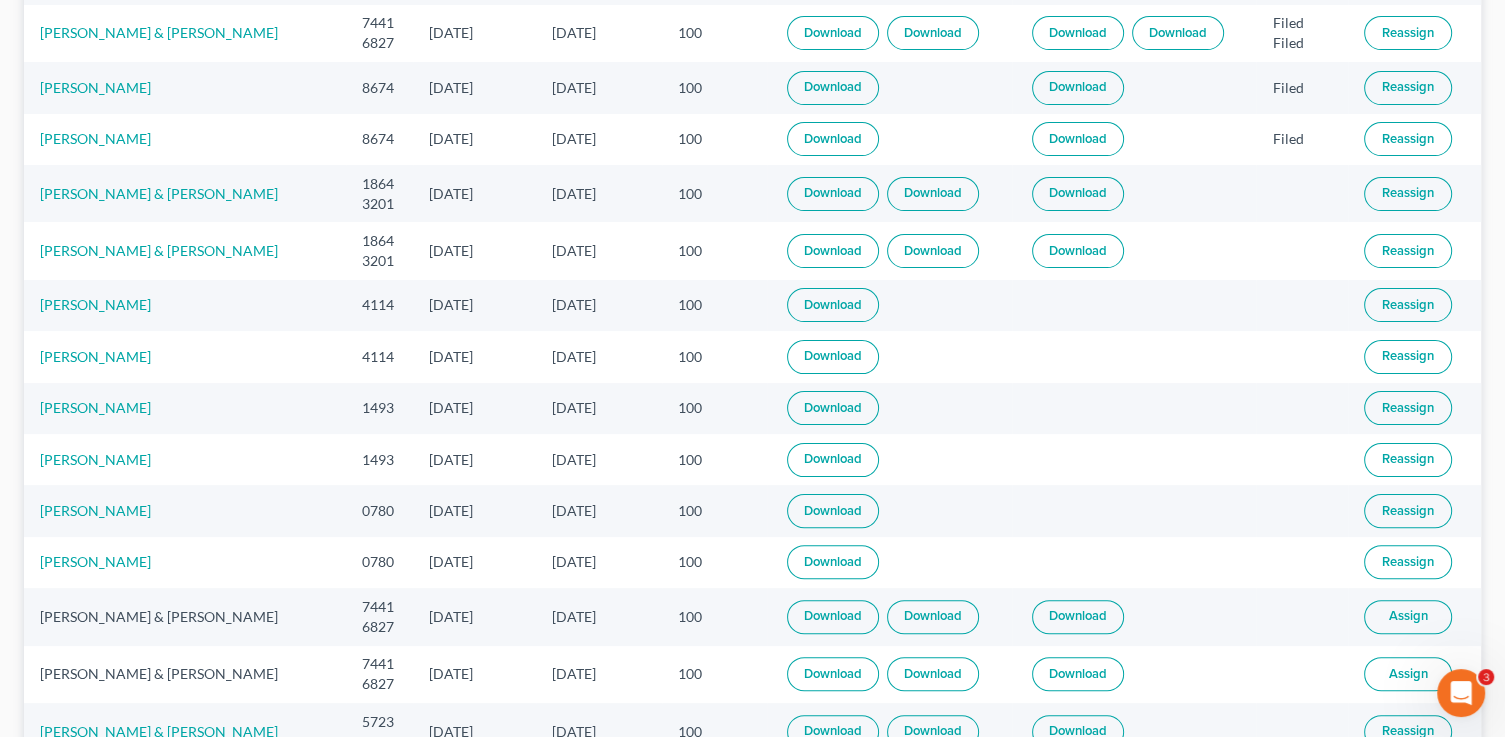 scroll, scrollTop: 0, scrollLeft: 0, axis: both 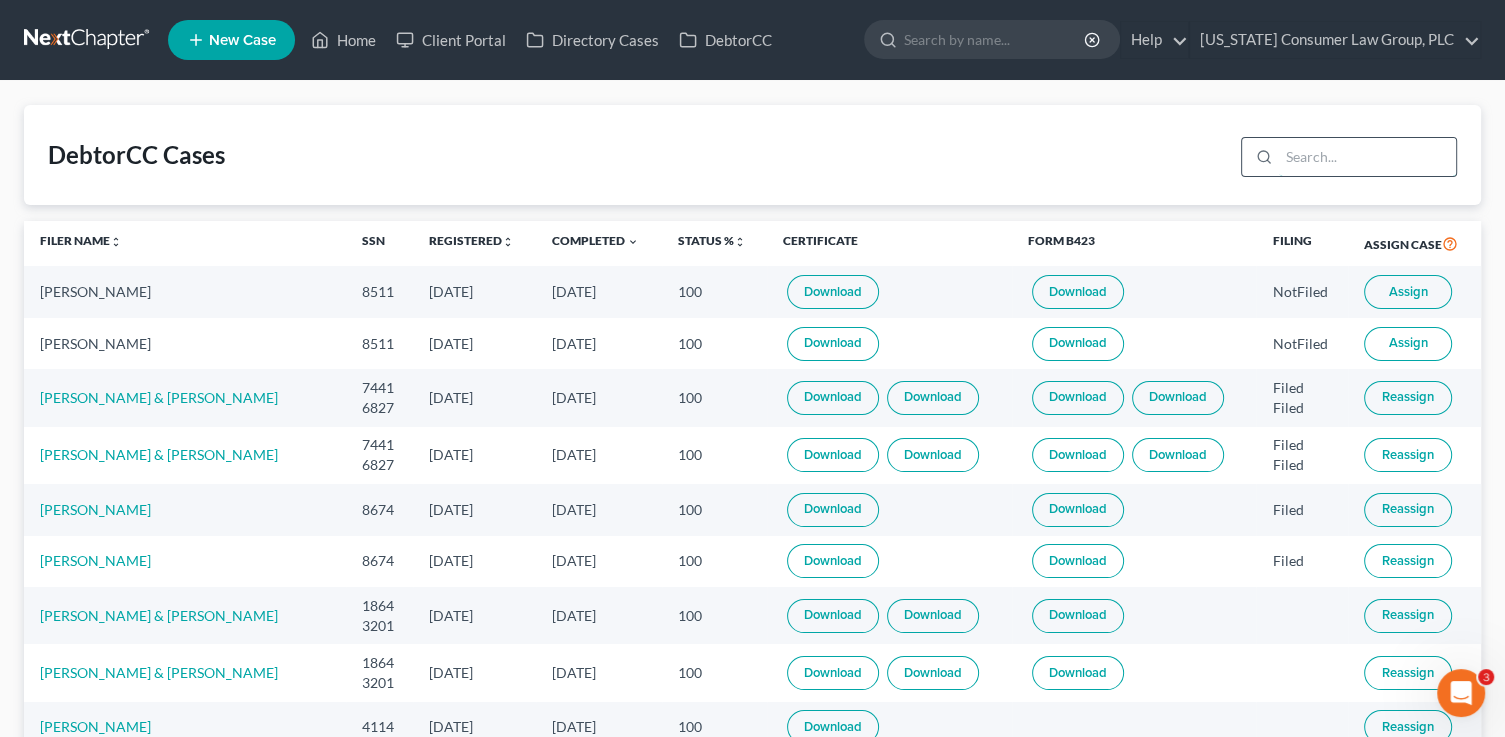 click at bounding box center (1367, 157) 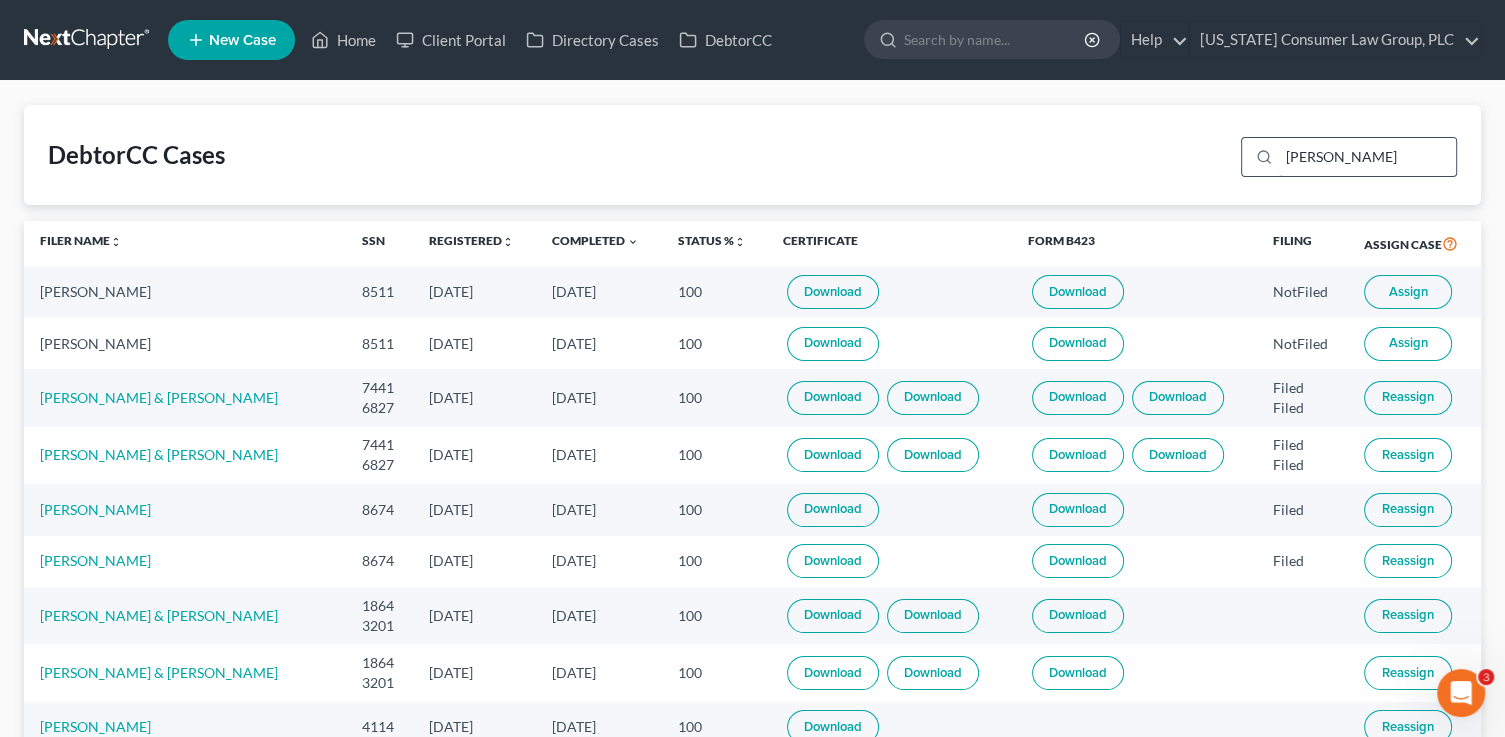 type on "[PERSON_NAME]" 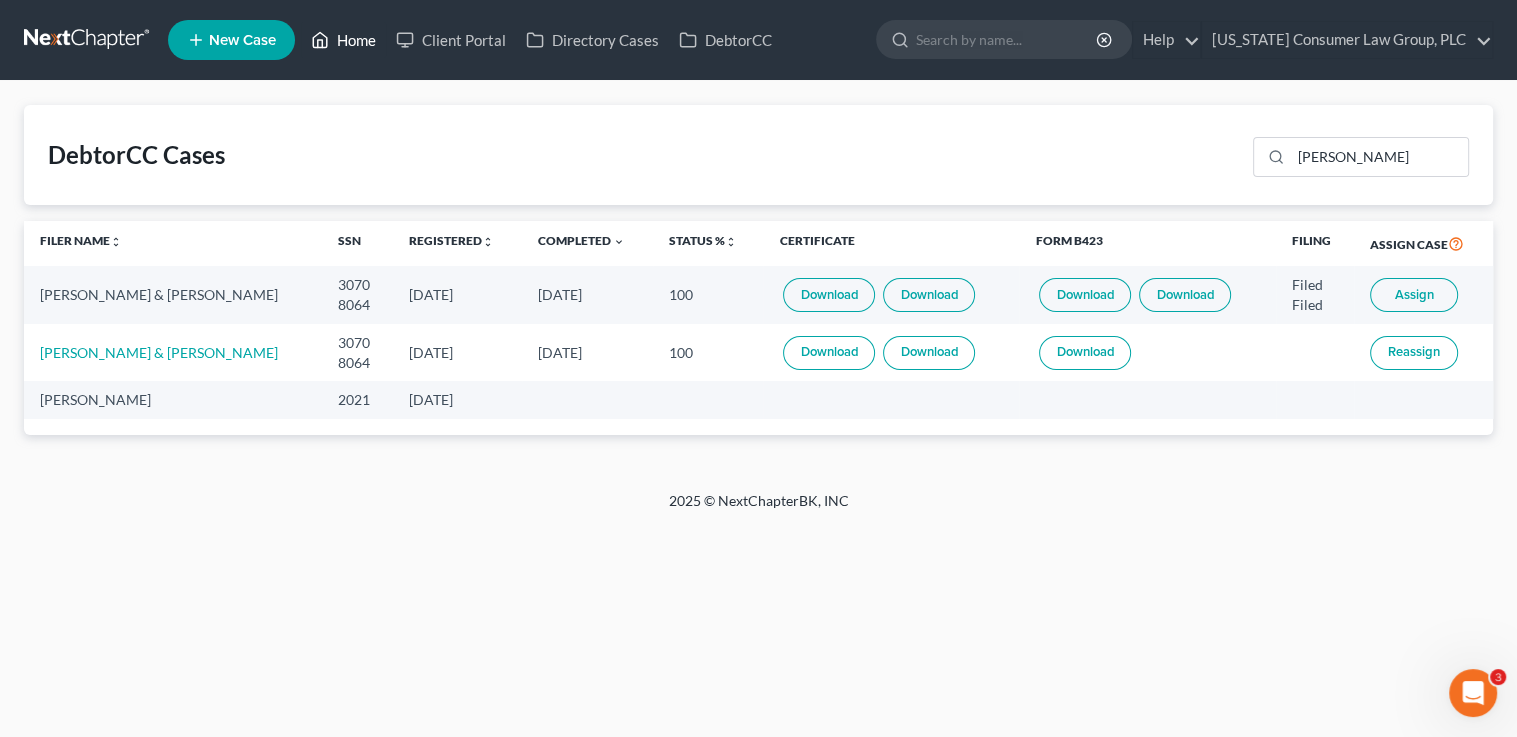 click on "Home" at bounding box center [343, 40] 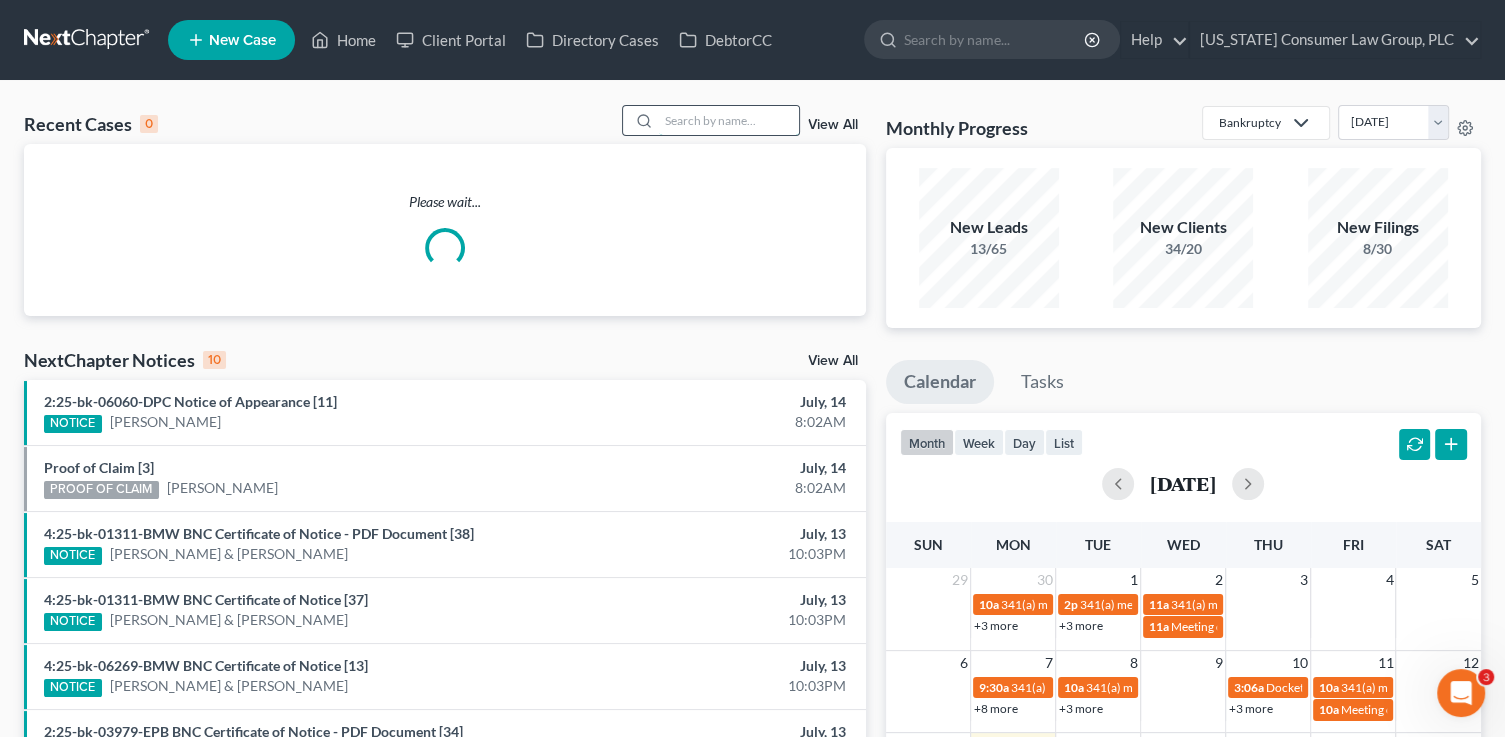 click at bounding box center [729, 120] 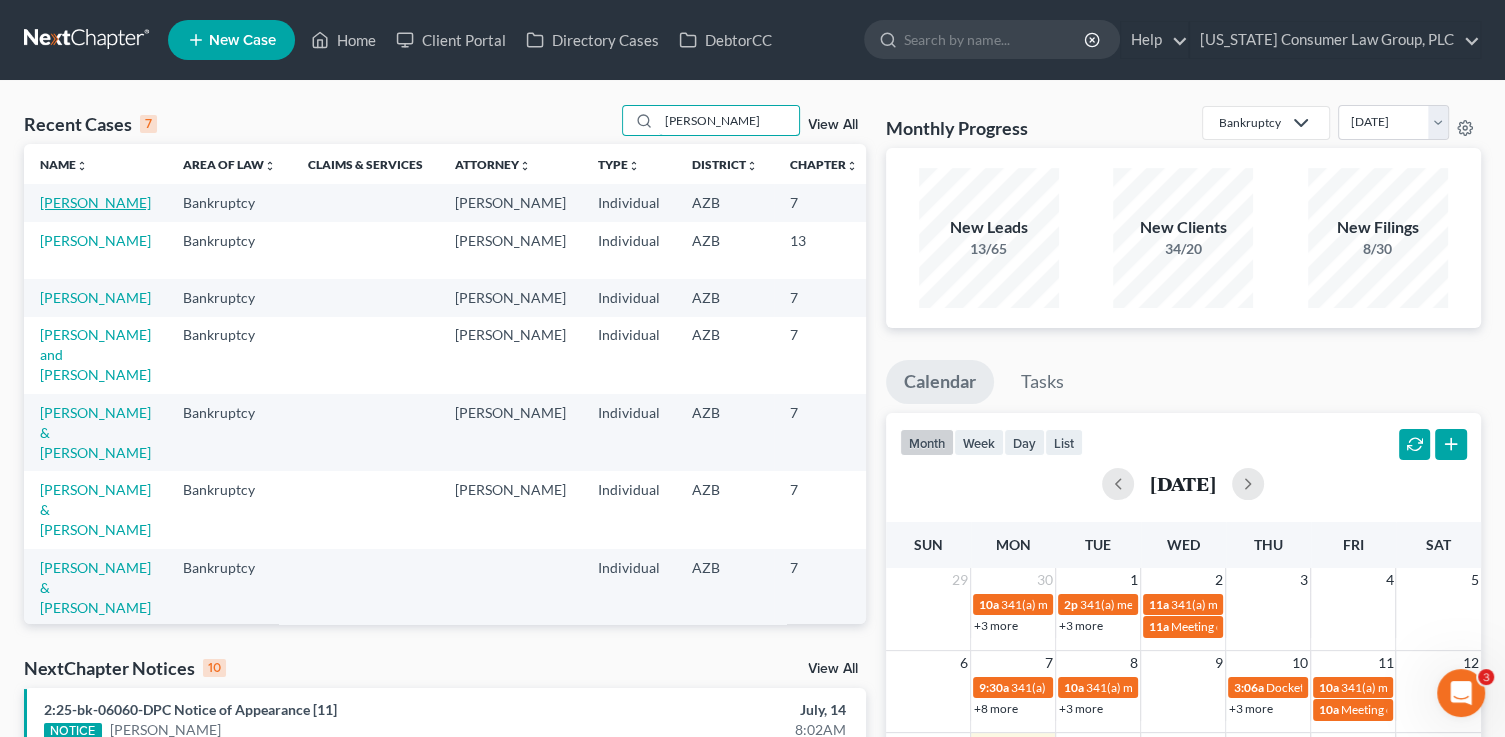 type on "[PERSON_NAME]" 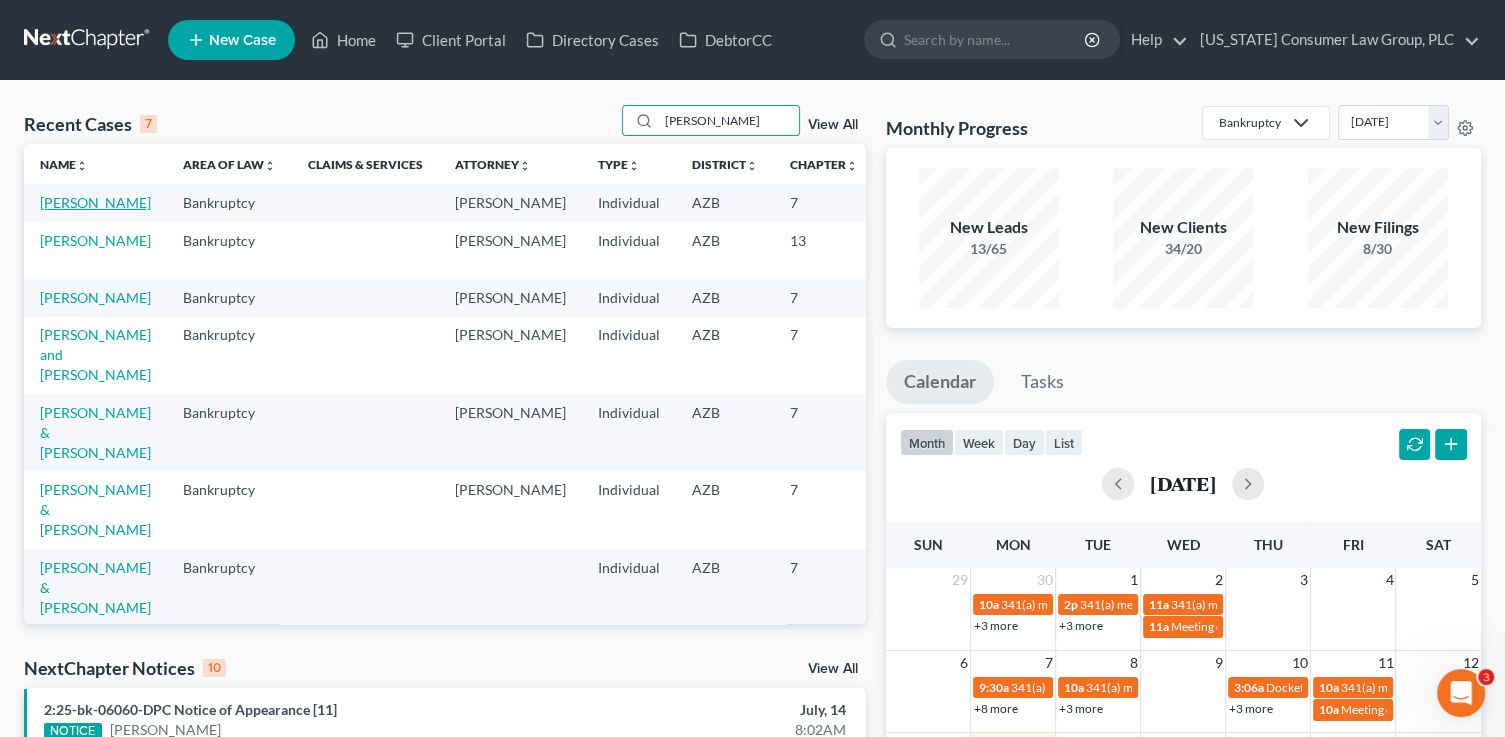 click on "[PERSON_NAME]" at bounding box center [95, 202] 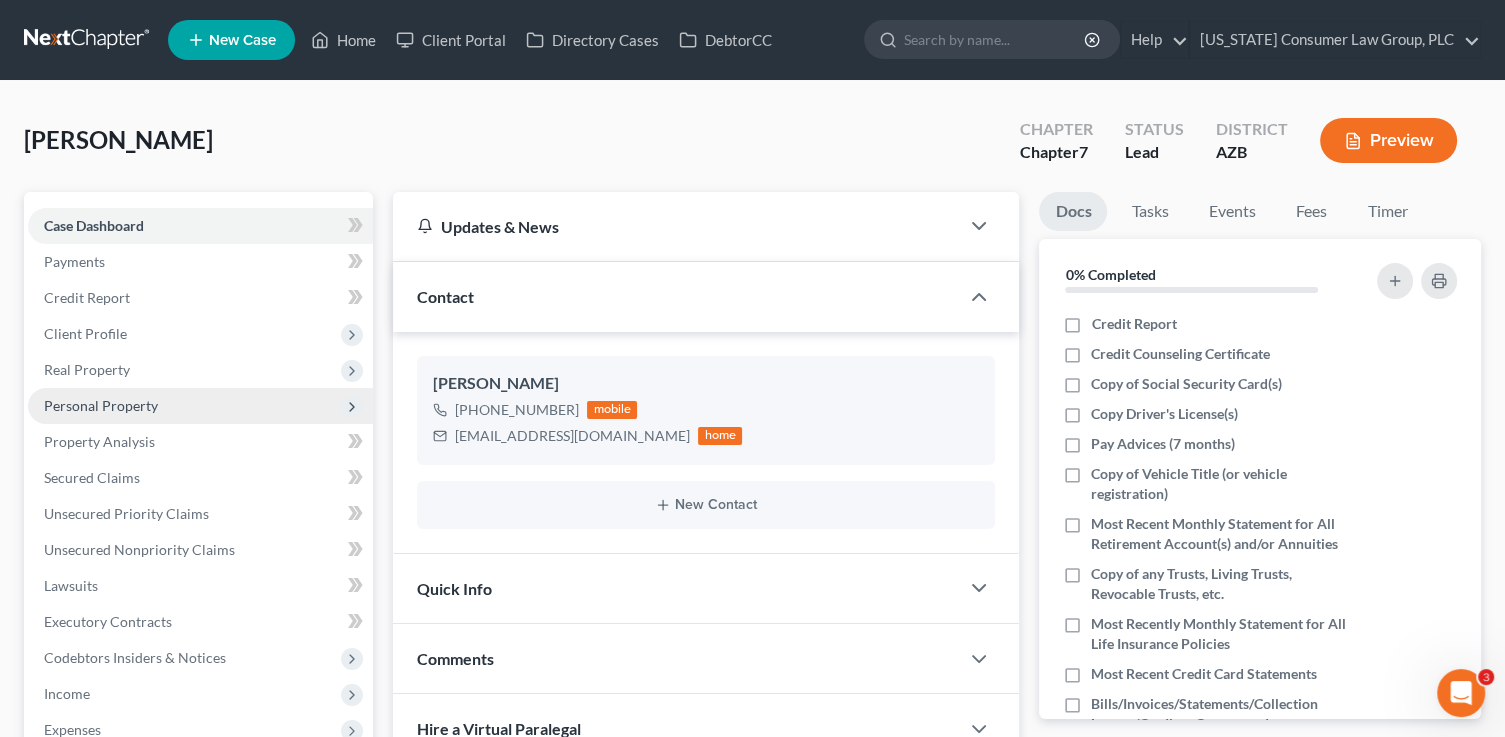 click on "Personal Property" at bounding box center [200, 406] 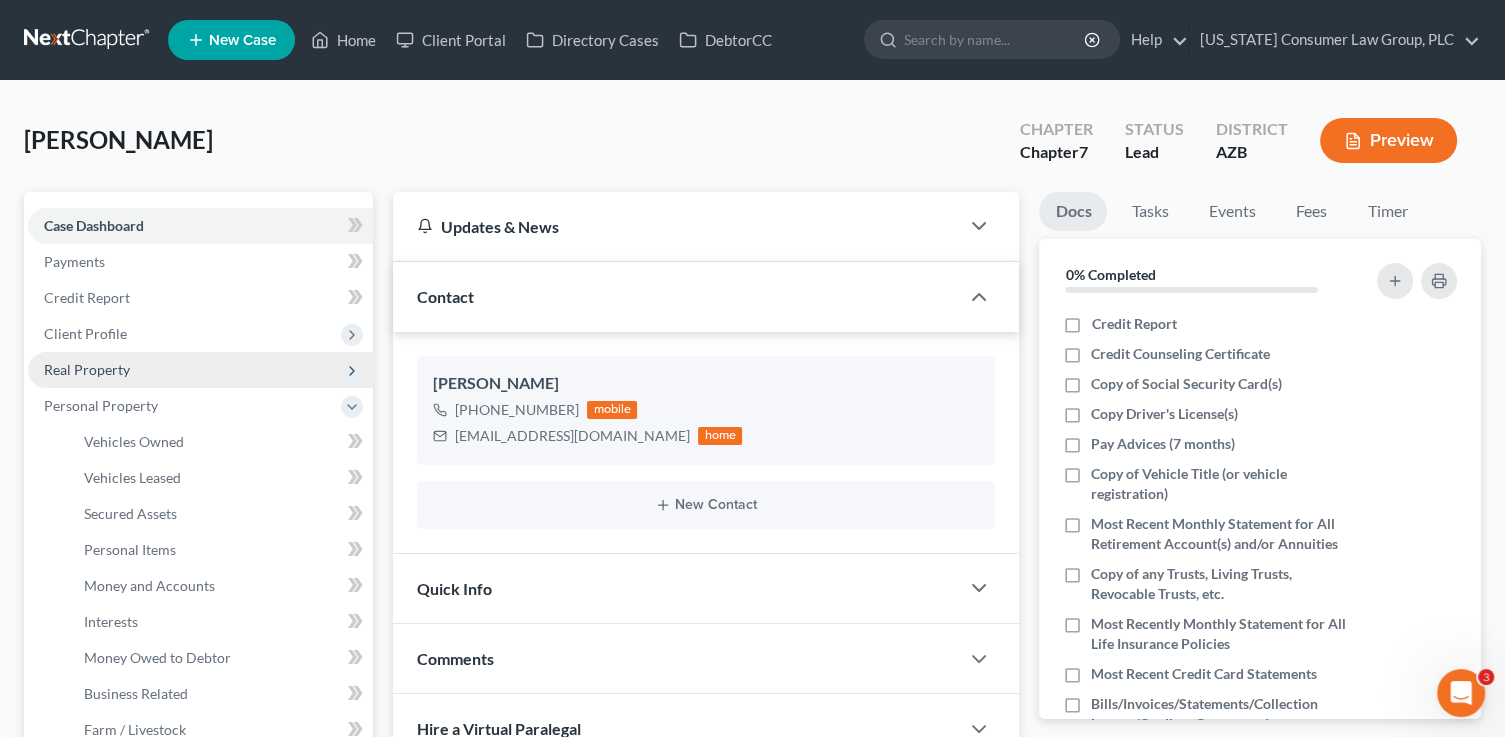 click on "Real Property" at bounding box center [87, 369] 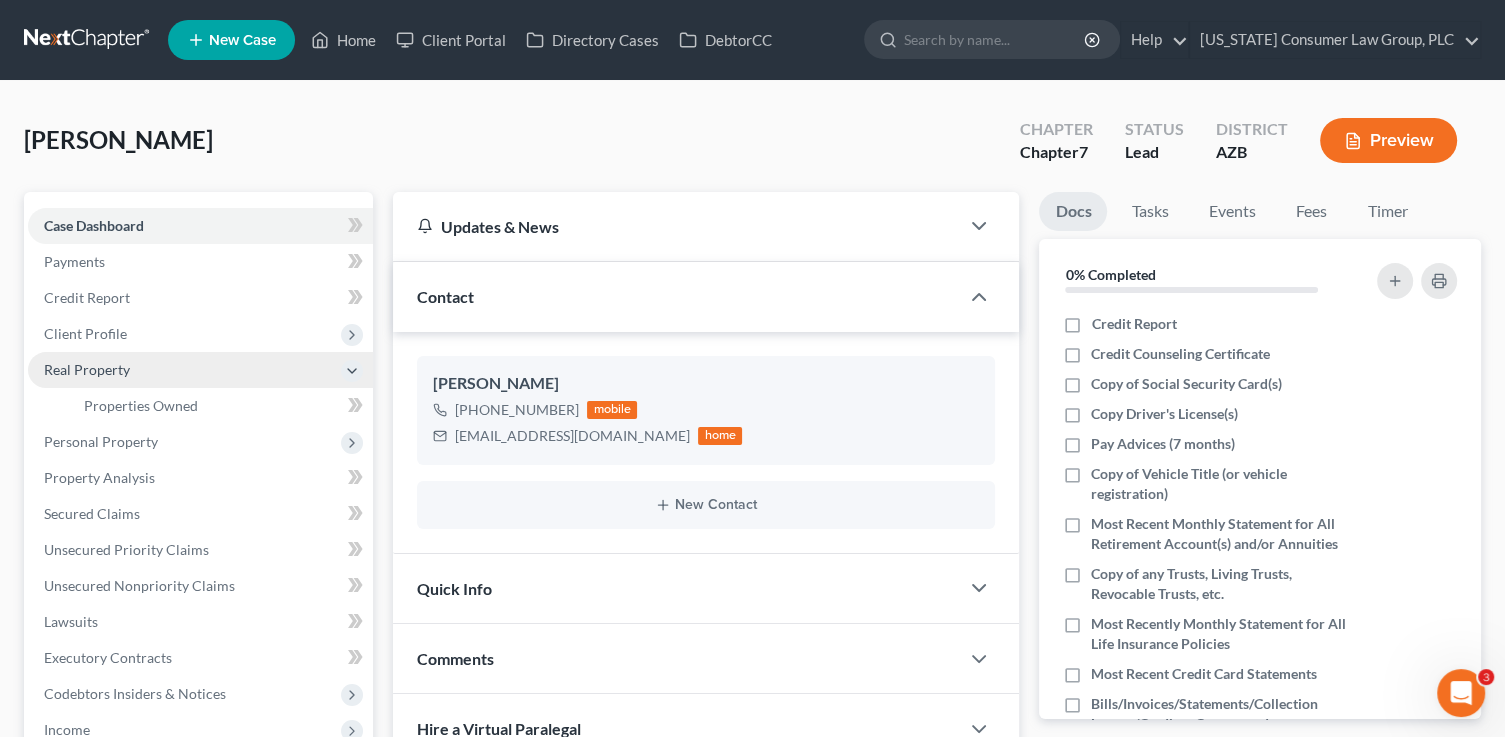 click on "Real Property" at bounding box center (87, 369) 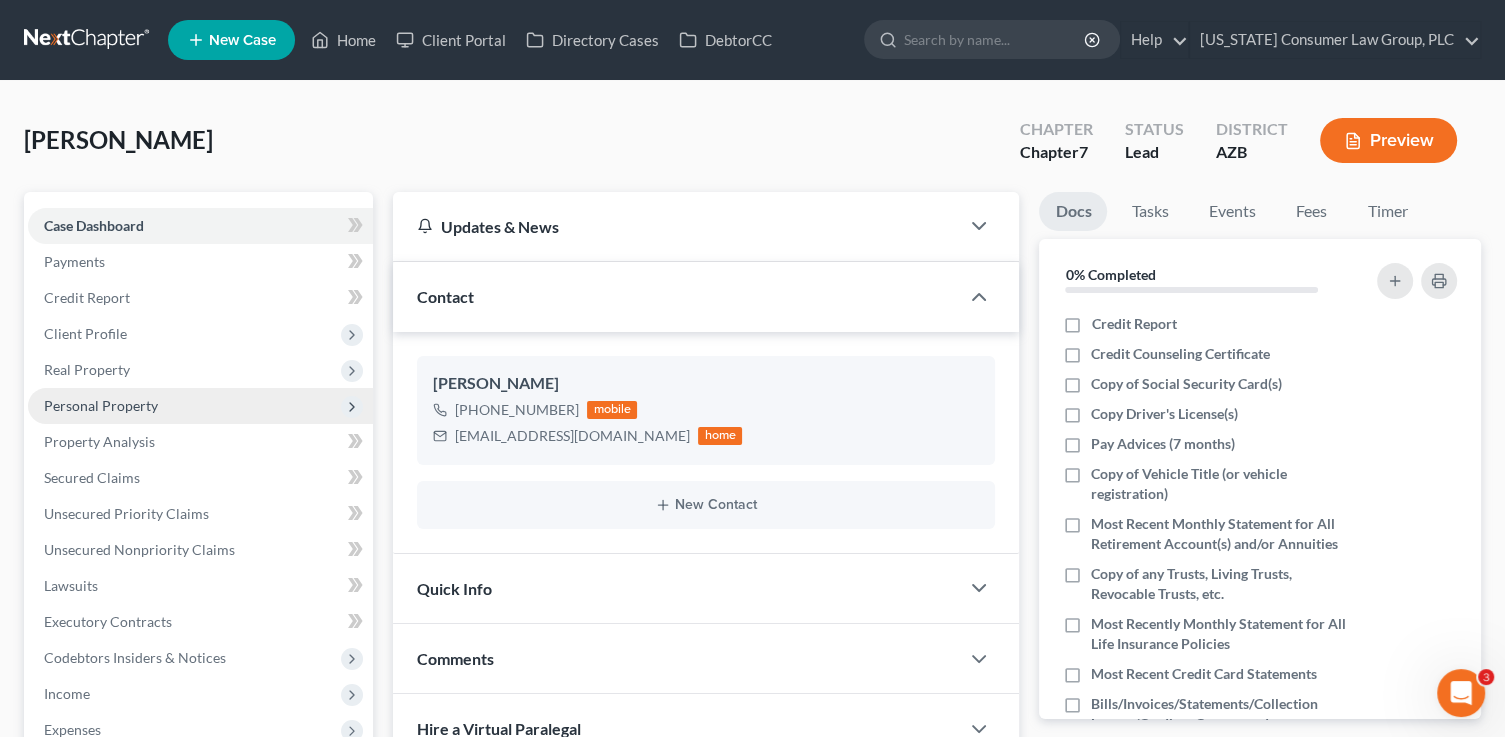 click on "Personal Property" at bounding box center (101, 405) 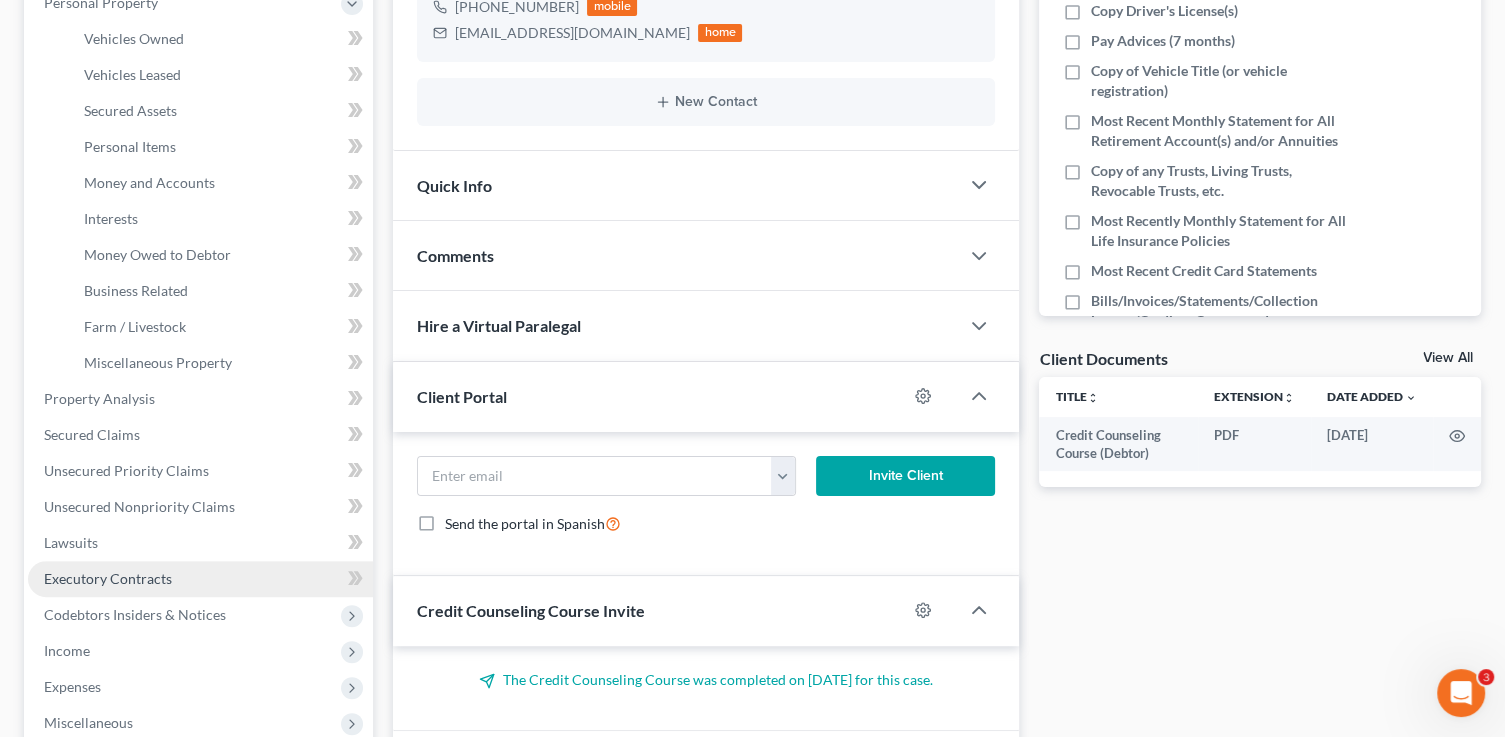 scroll, scrollTop: 467, scrollLeft: 0, axis: vertical 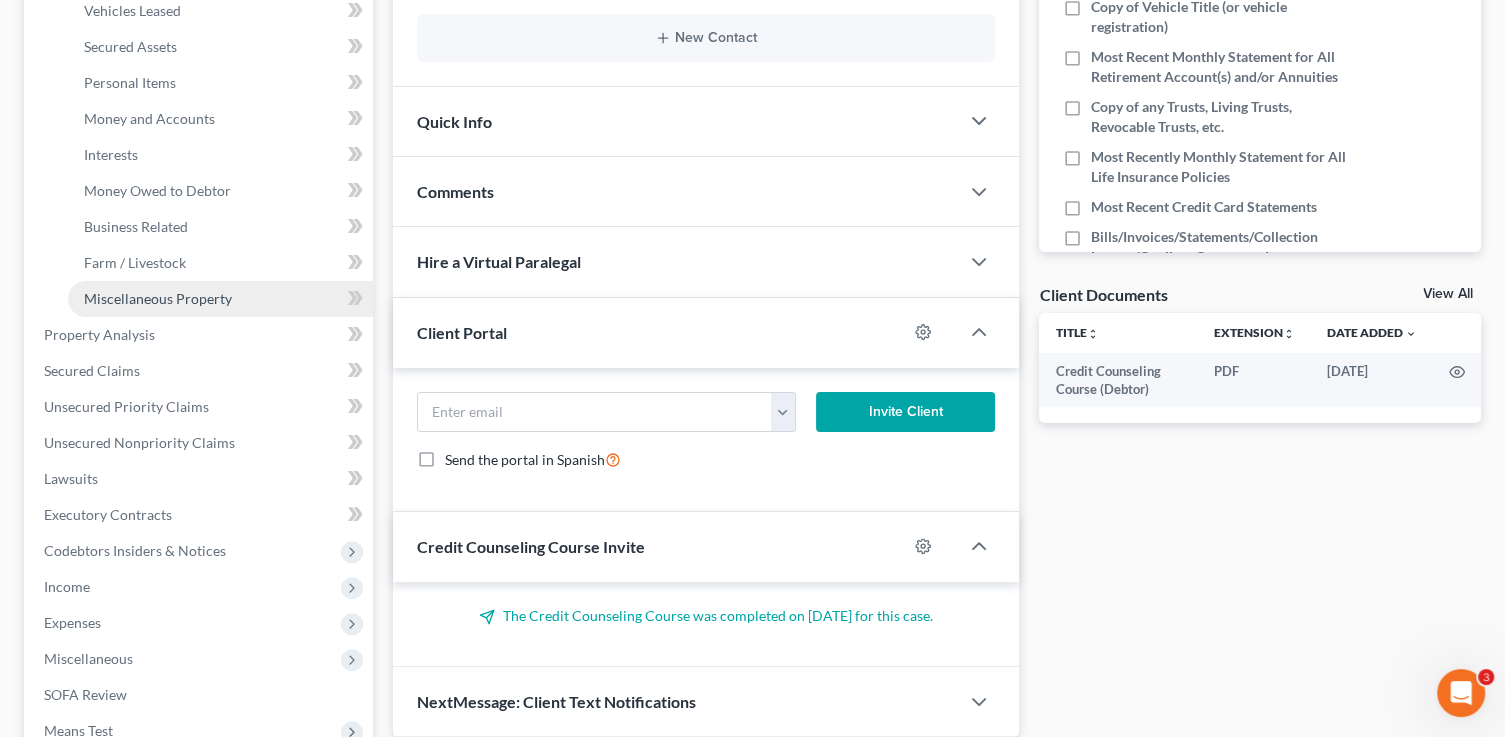 click on "Miscellaneous Property" at bounding box center (158, 298) 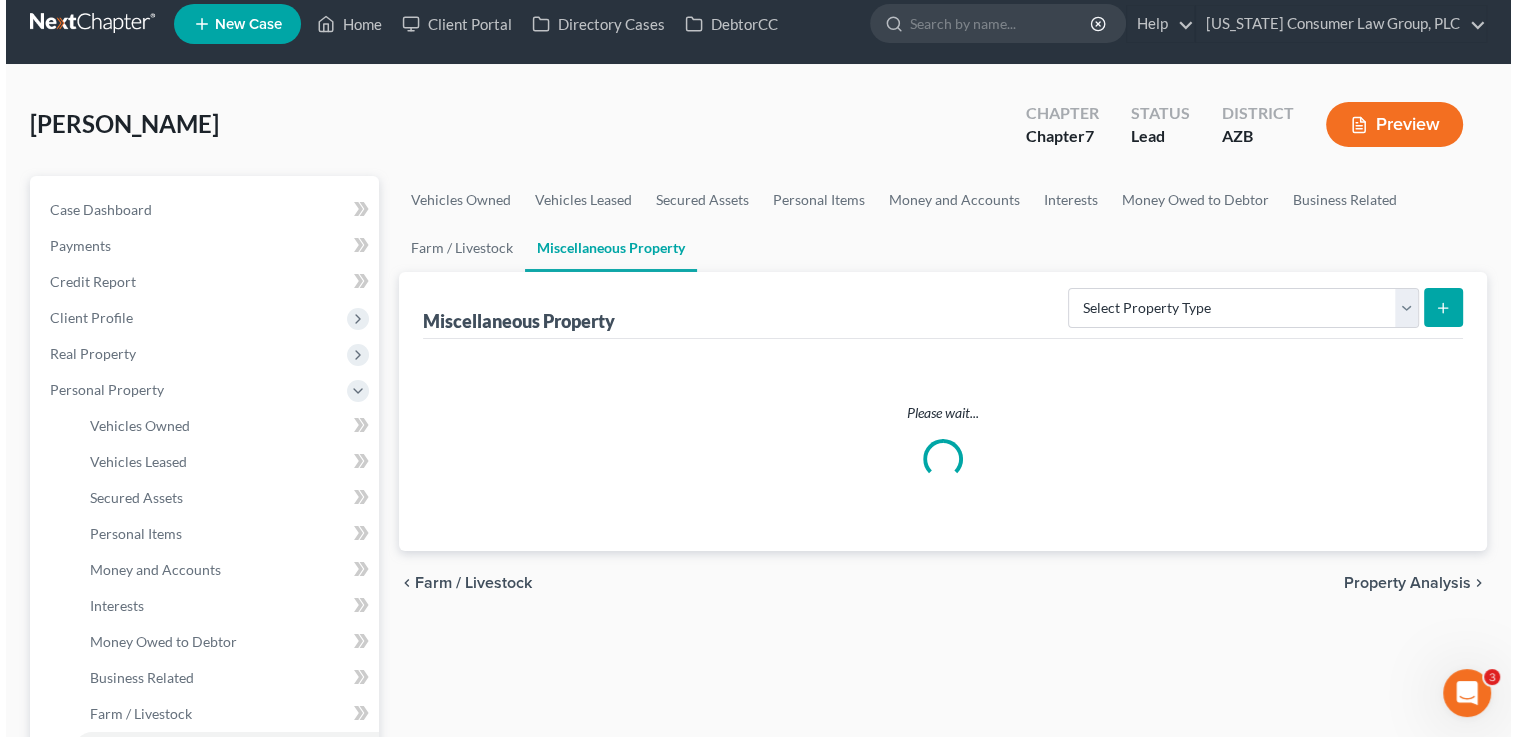 scroll, scrollTop: 0, scrollLeft: 0, axis: both 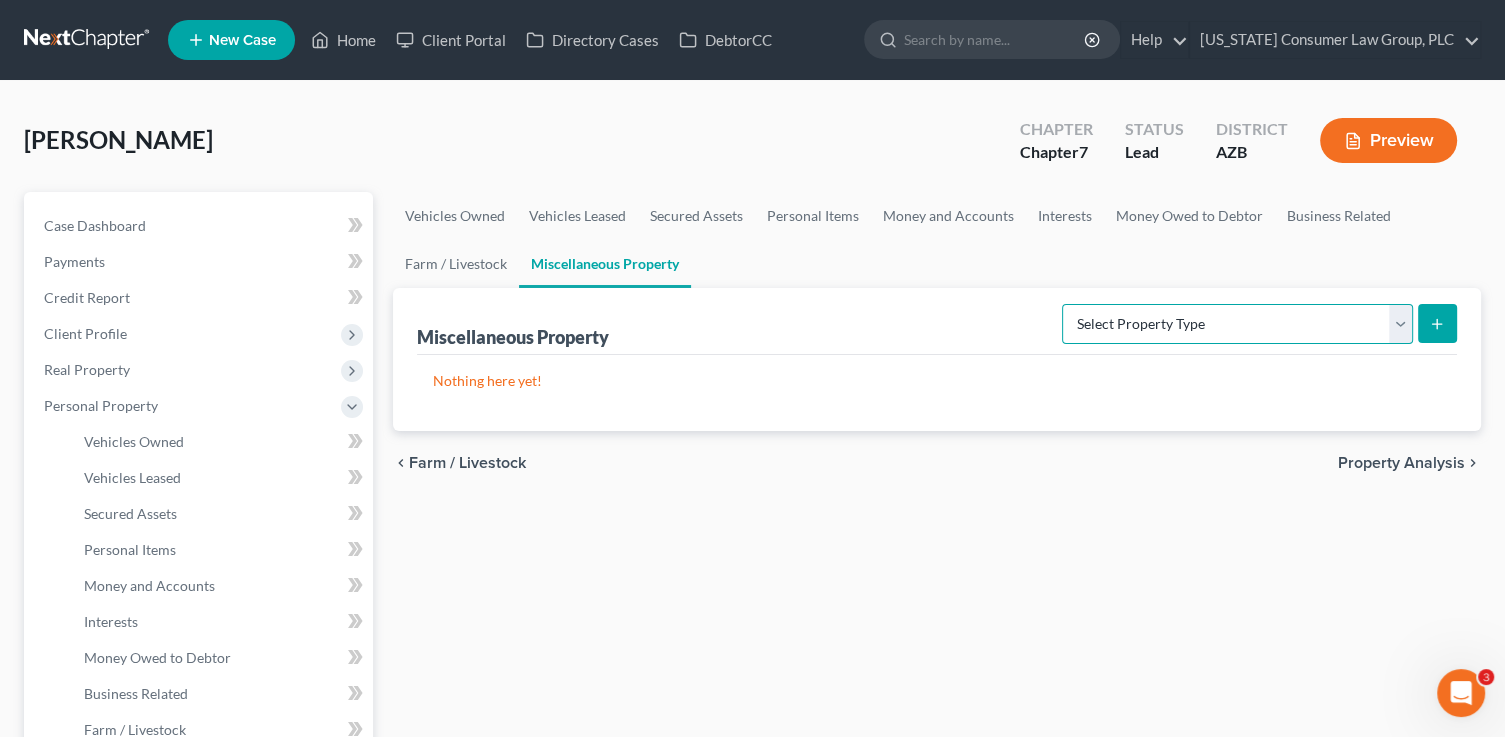 click on "Select Property Type Assigned for Creditor Benefit [DATE] (SOFA: 12) Holding for Another (SOFA: 23) Not Yet Listed (A/B 53) Stored [DATE] (SOFA: 22, Optional A/B: 6) Transferred (SOFA 18, 19)" at bounding box center [1237, 324] 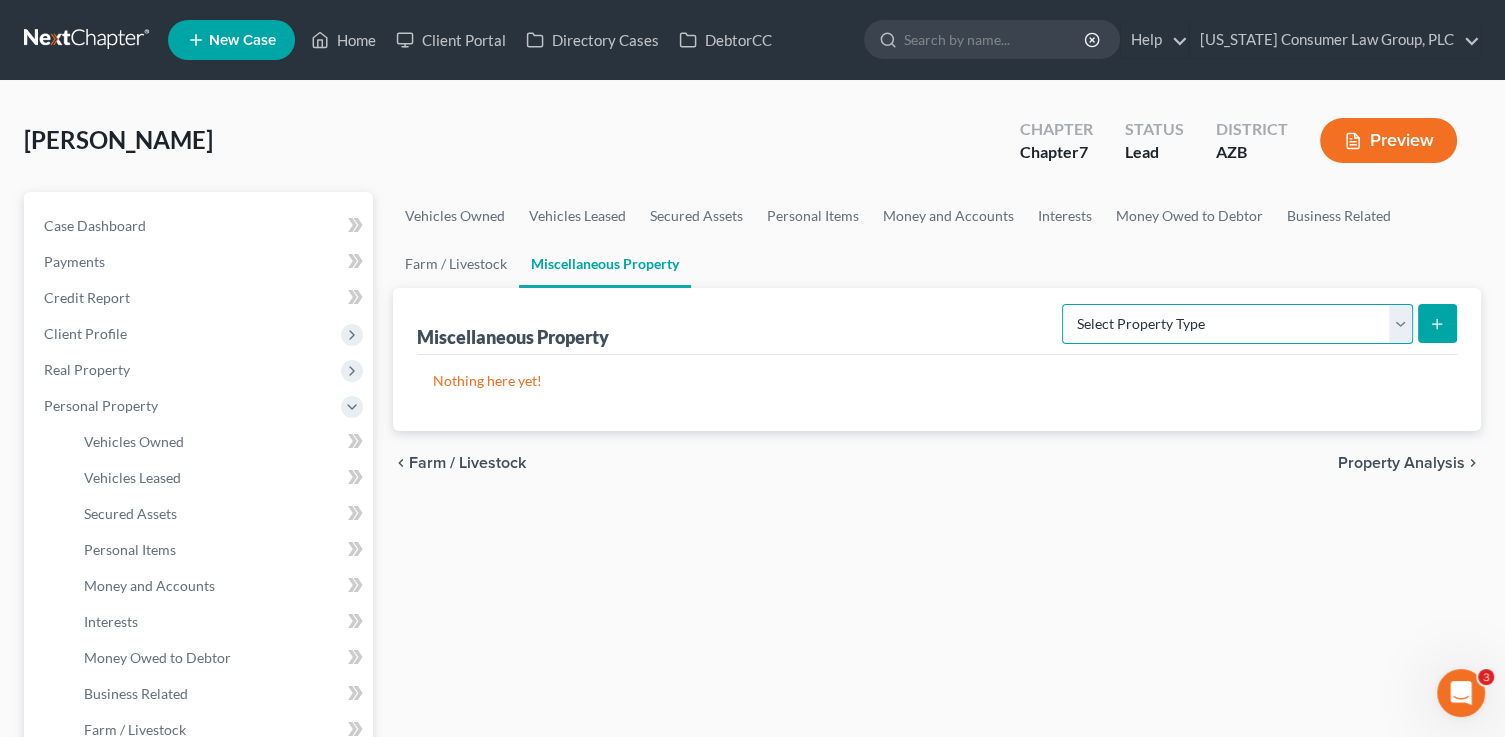 select on "transferred" 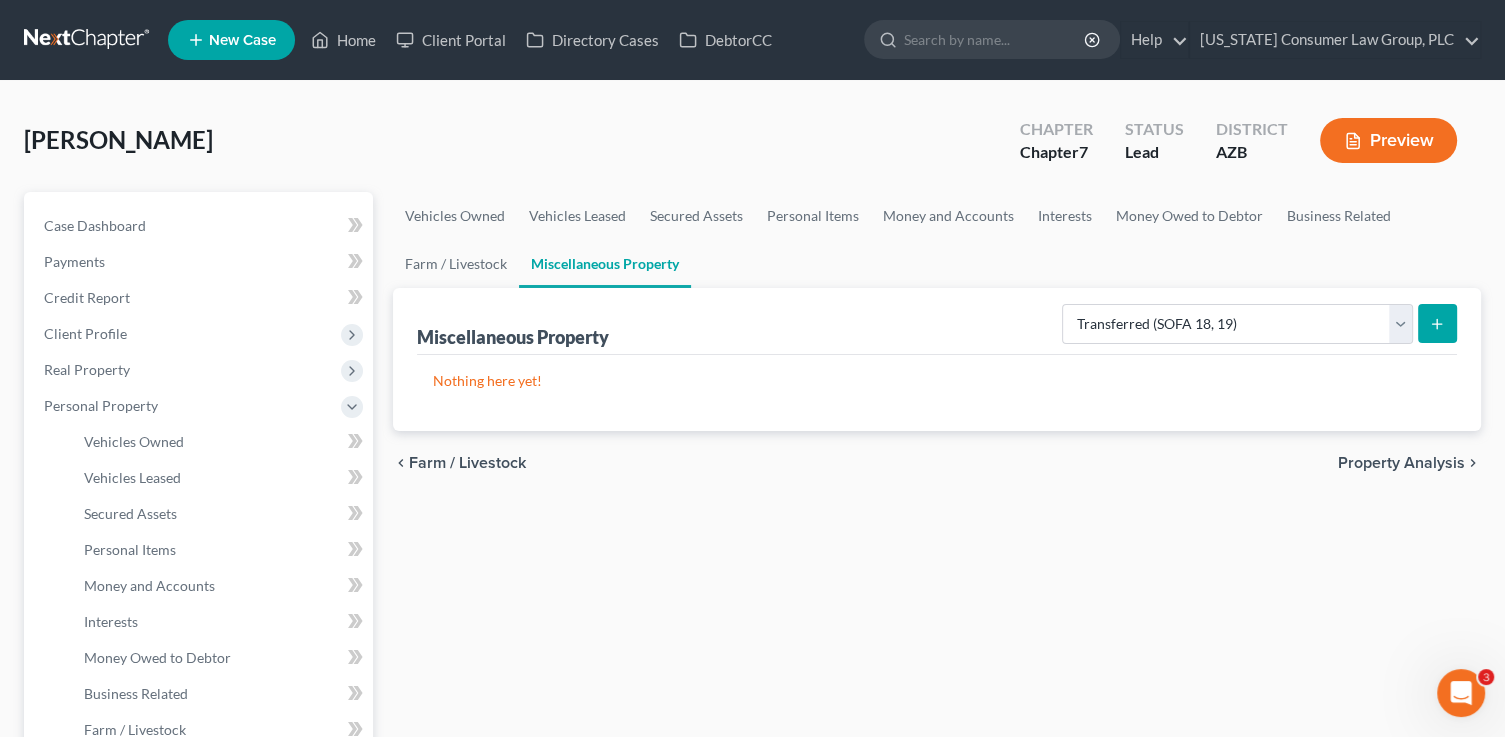 click 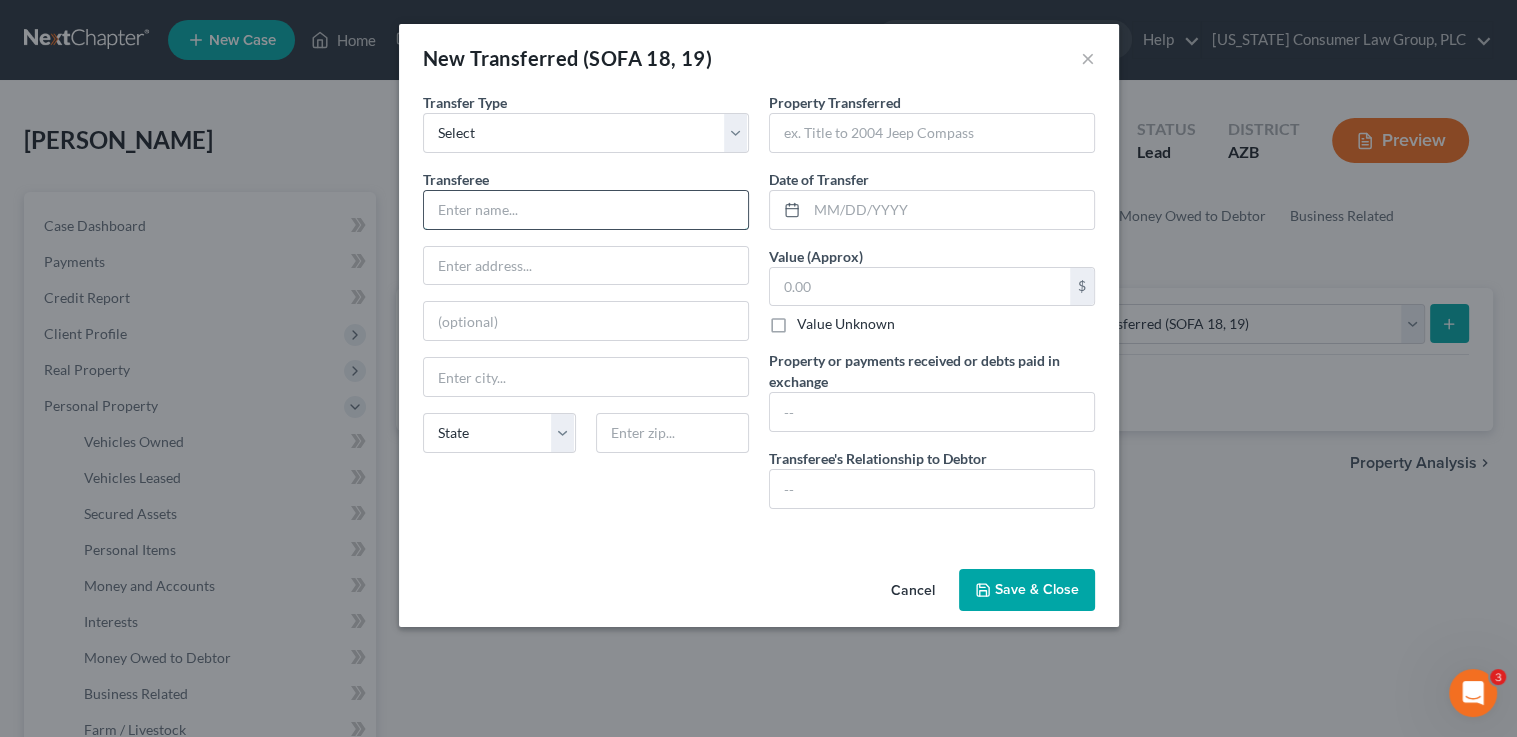 click at bounding box center [586, 210] 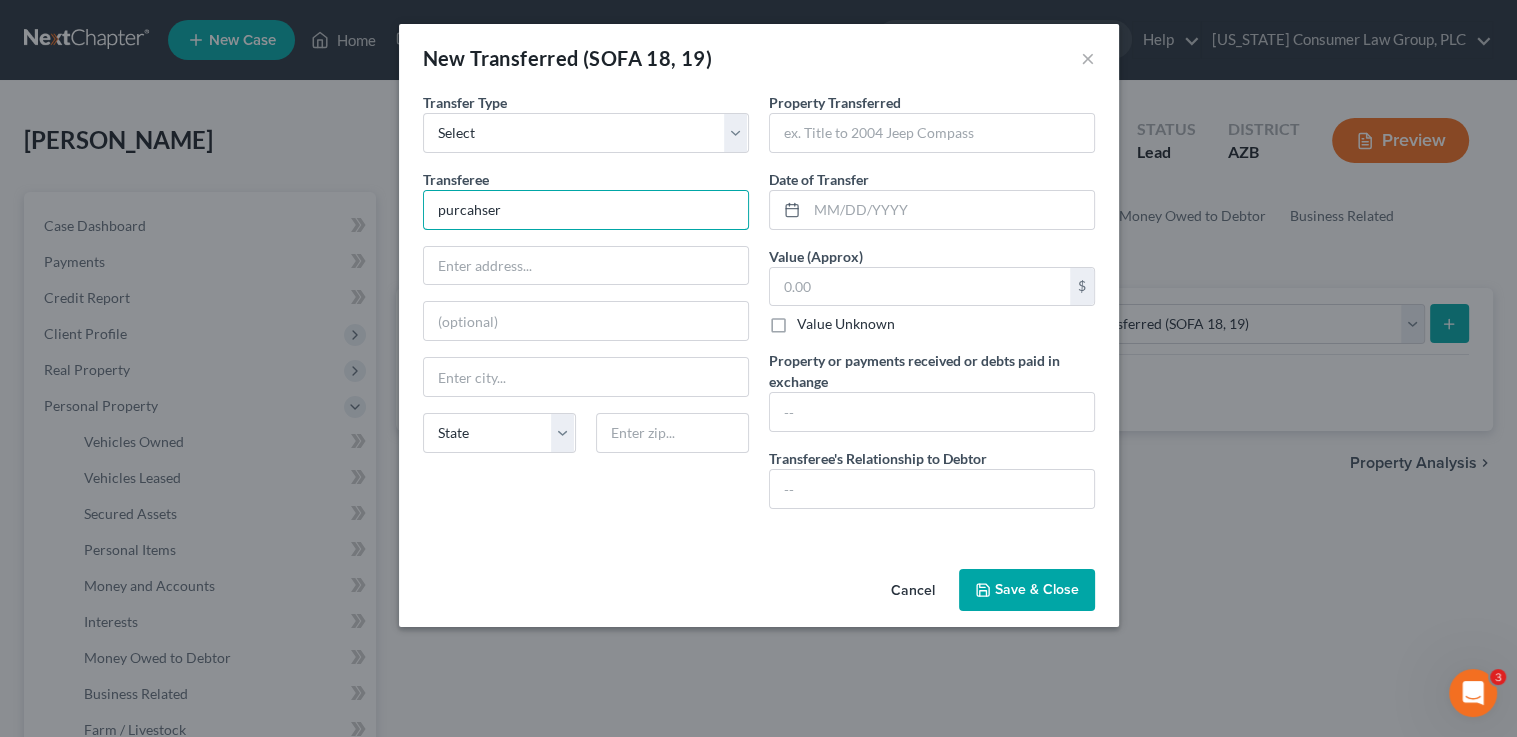 type on "purcahser" 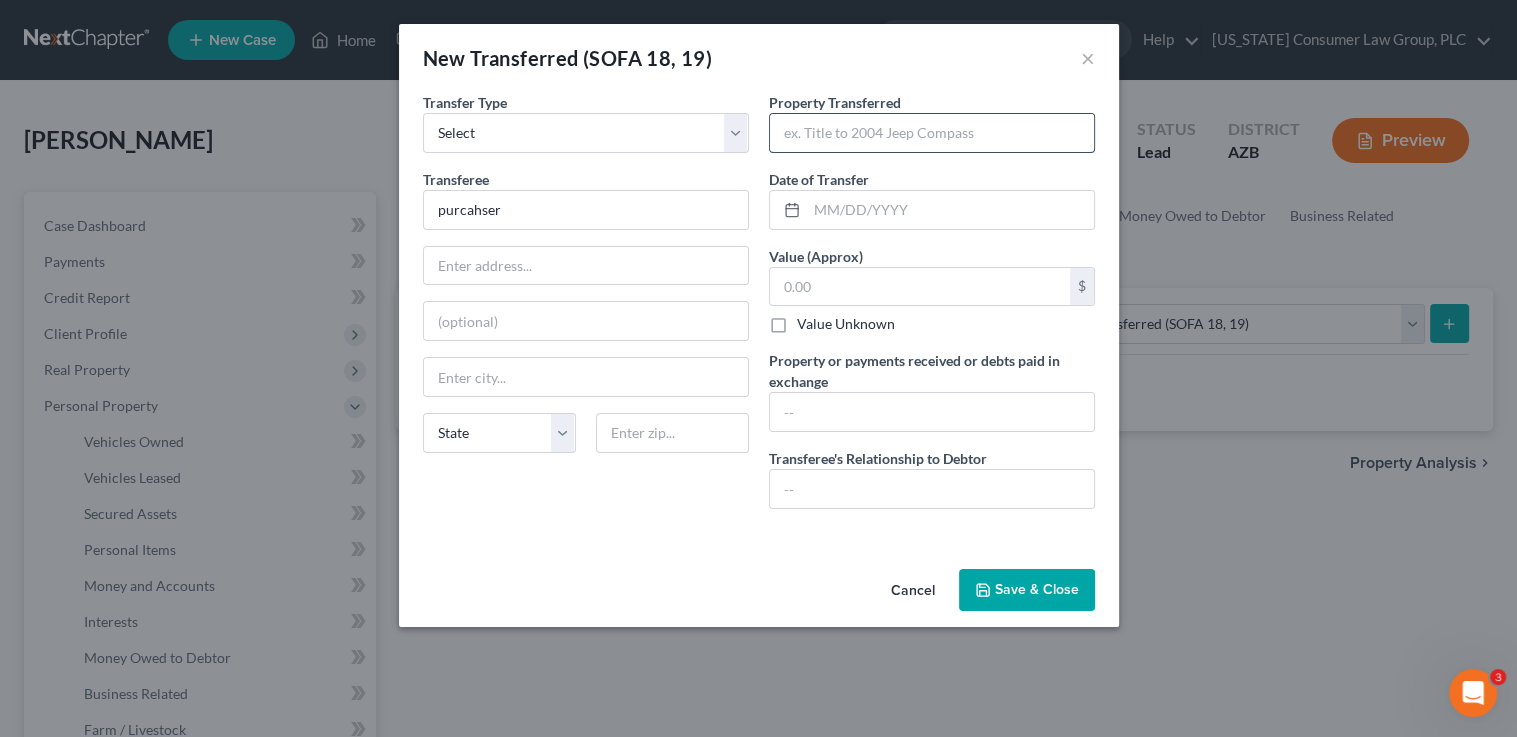 click at bounding box center (932, 133) 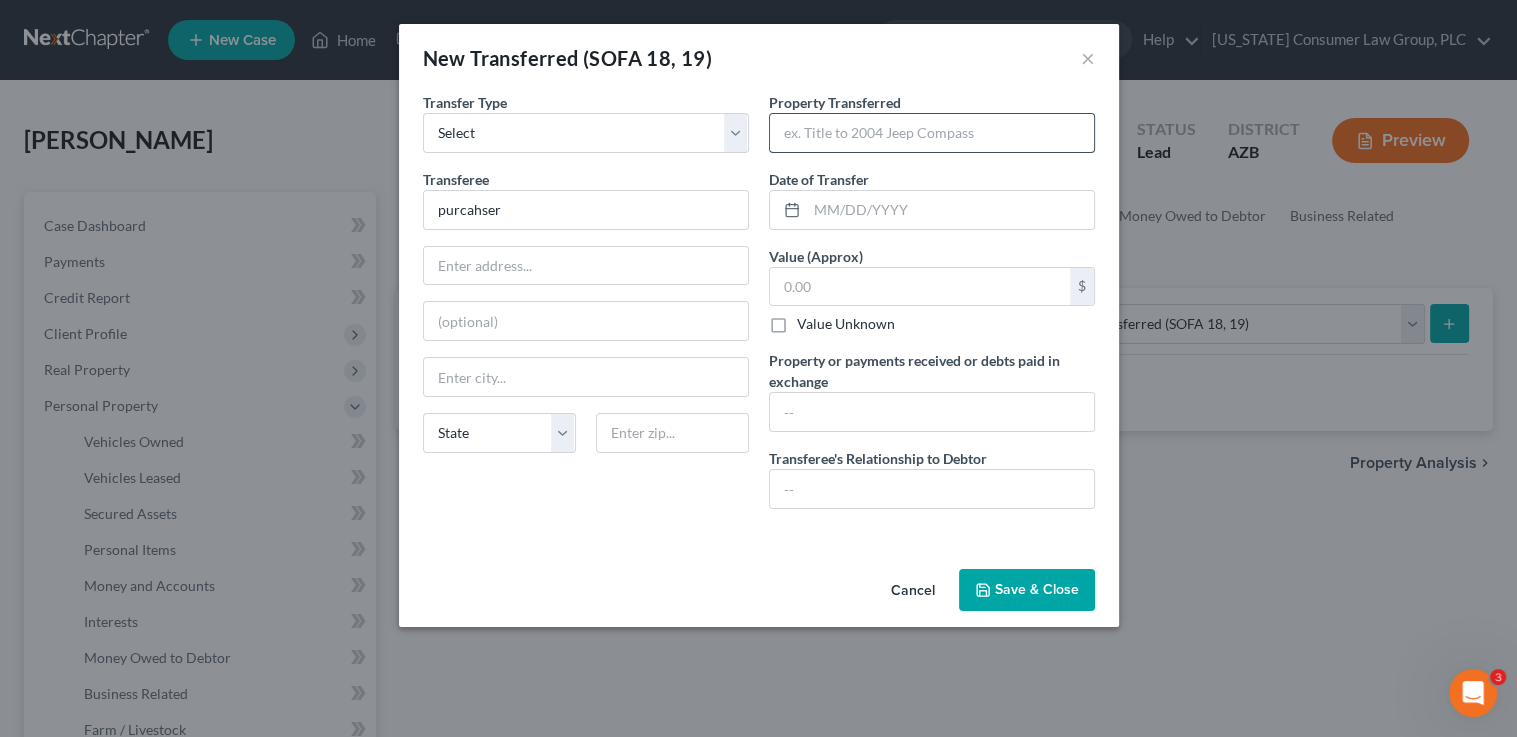 paste on "Diamond back arms DB-10 Panzer arms DB-10 Magnum research desert eagle .50 AE FN FCX .45 pistol AR-15 Glock 19x Remington Arms 870 Police shotgun Century arms AK-47" 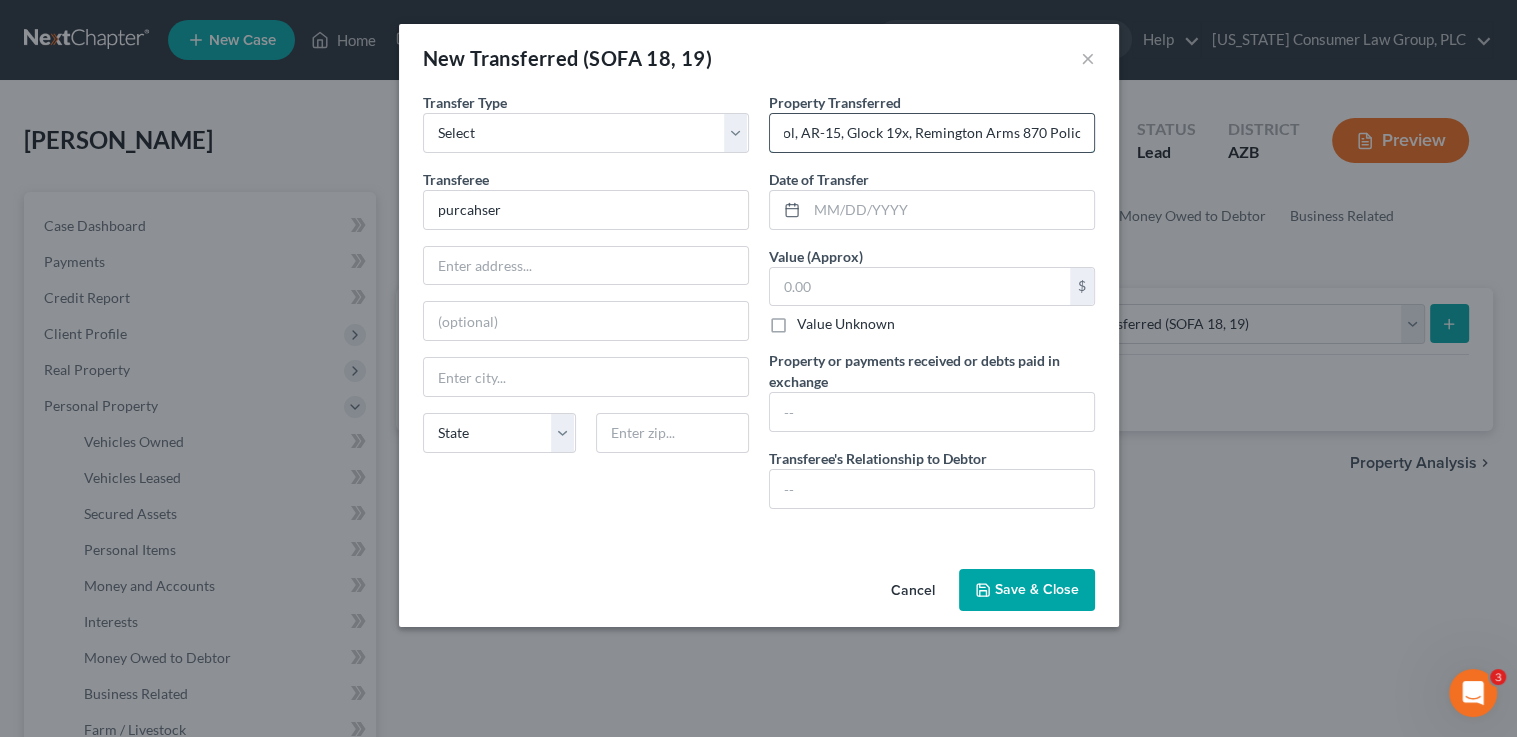 scroll, scrollTop: 0, scrollLeft: 792, axis: horizontal 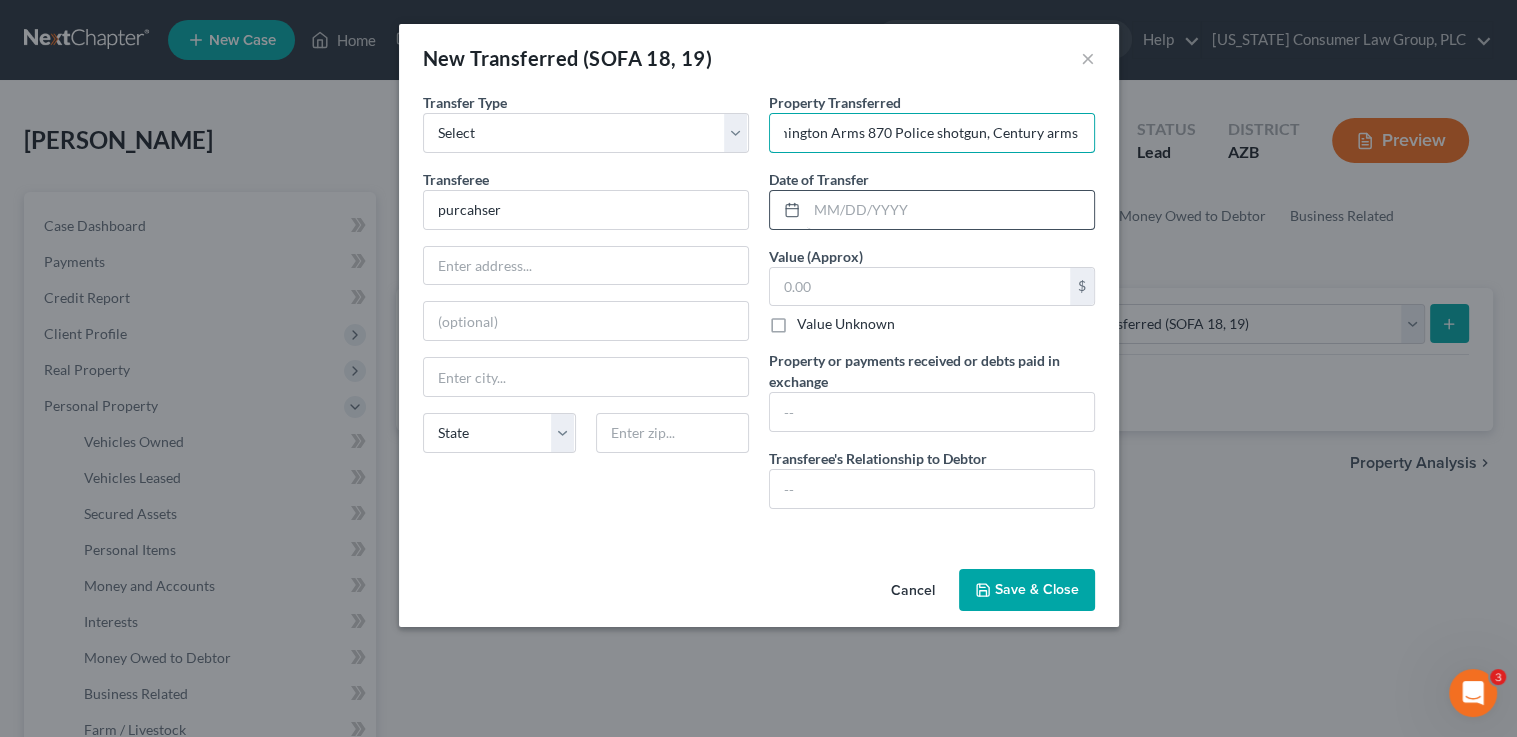 type on "Diamond back arms DB-10, Panzer arms DB-10, Magnum research desert eagle .50 AE, FN FCX .45 pistol, AR-15, Glock 19x, Remington Arms 870 Police shotgun, Century arms AK-47" 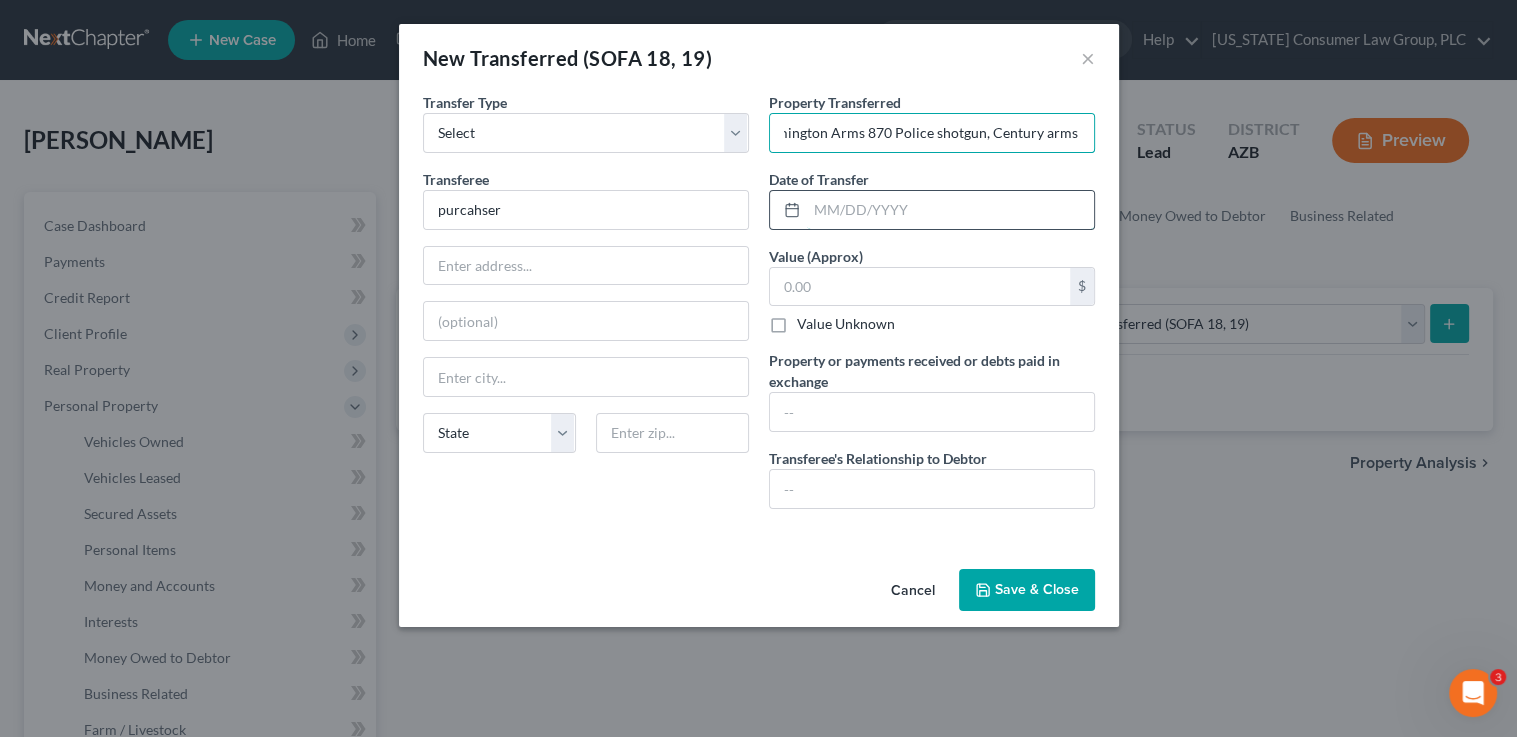 drag, startPoint x: 881, startPoint y: 214, endPoint x: 894, endPoint y: 209, distance: 13.928389 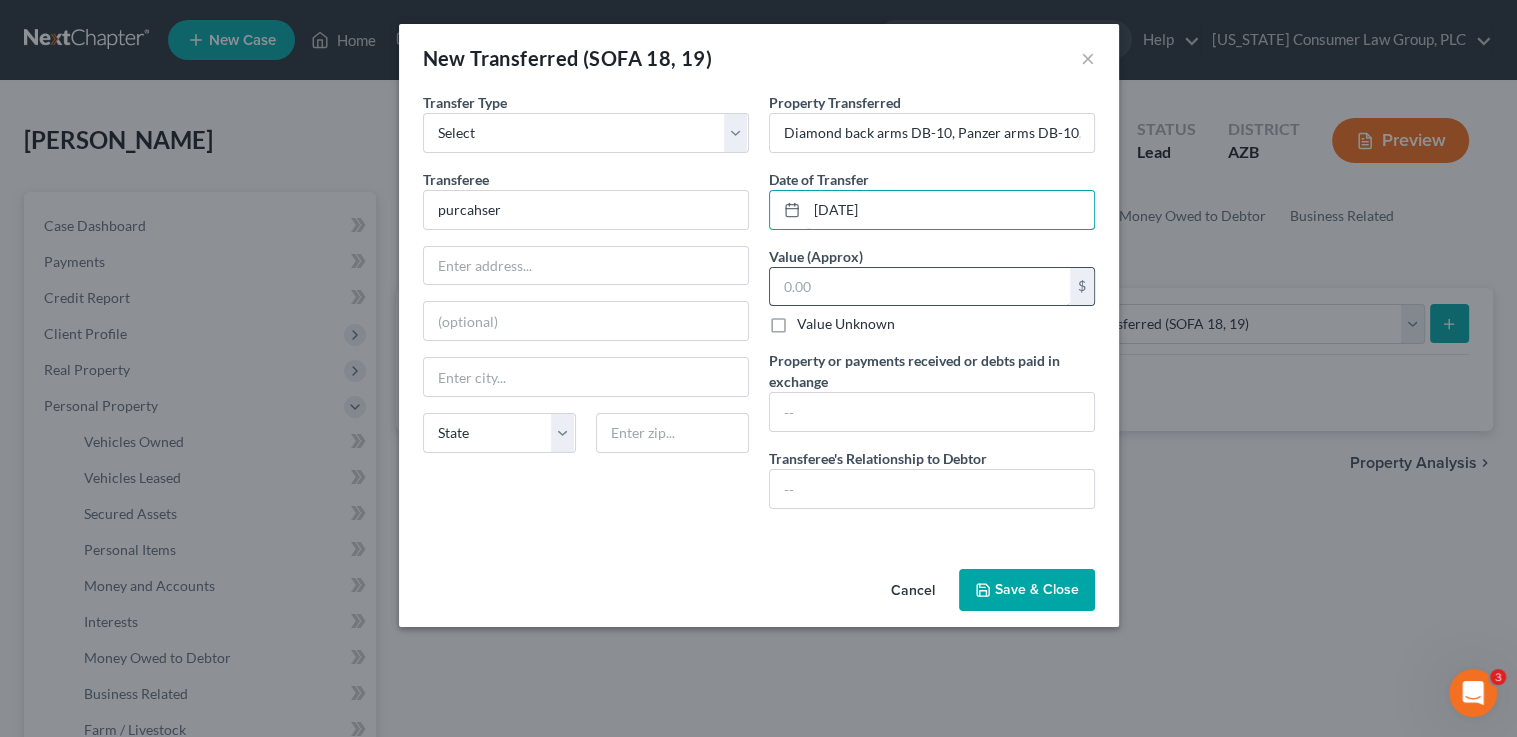 type on "[DATE]" 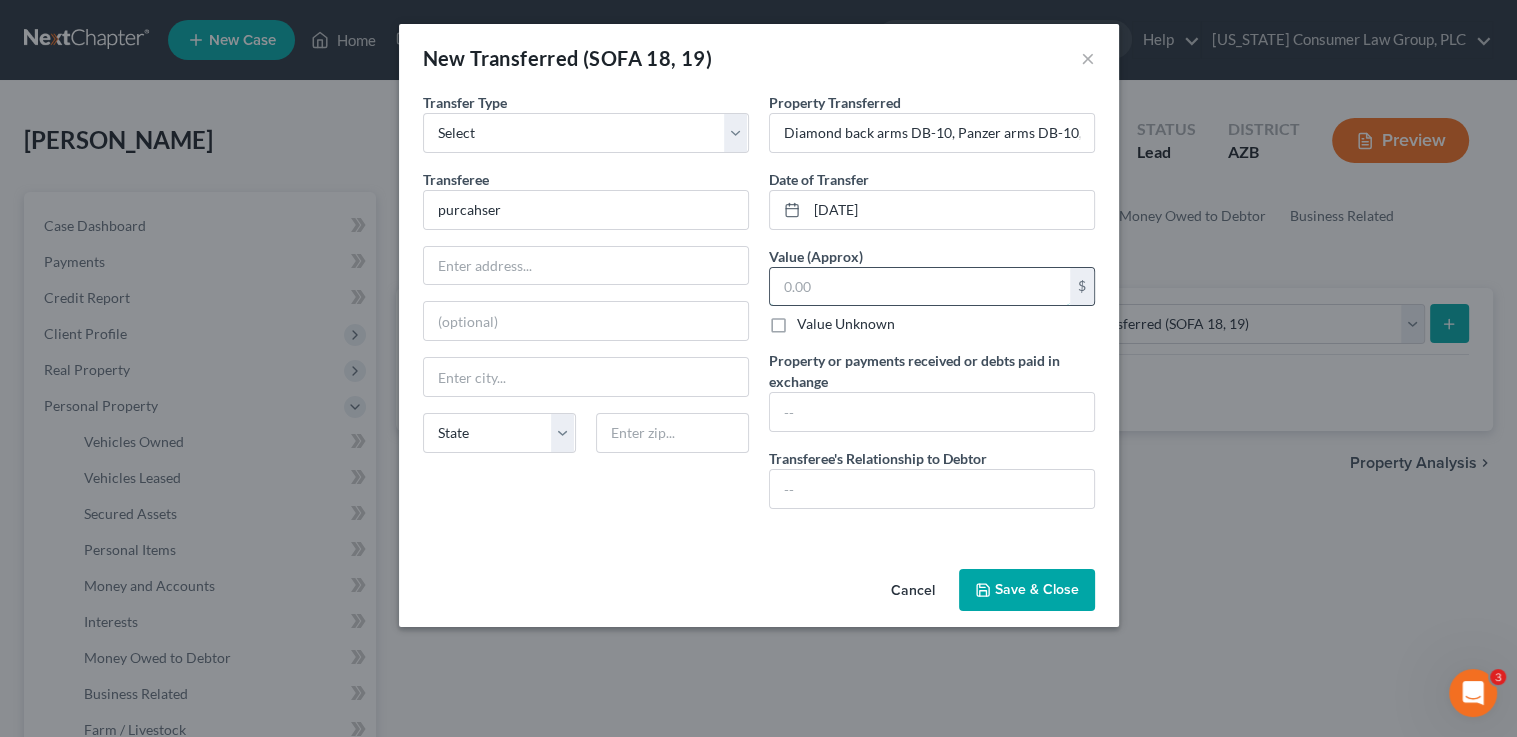 click at bounding box center [920, 287] 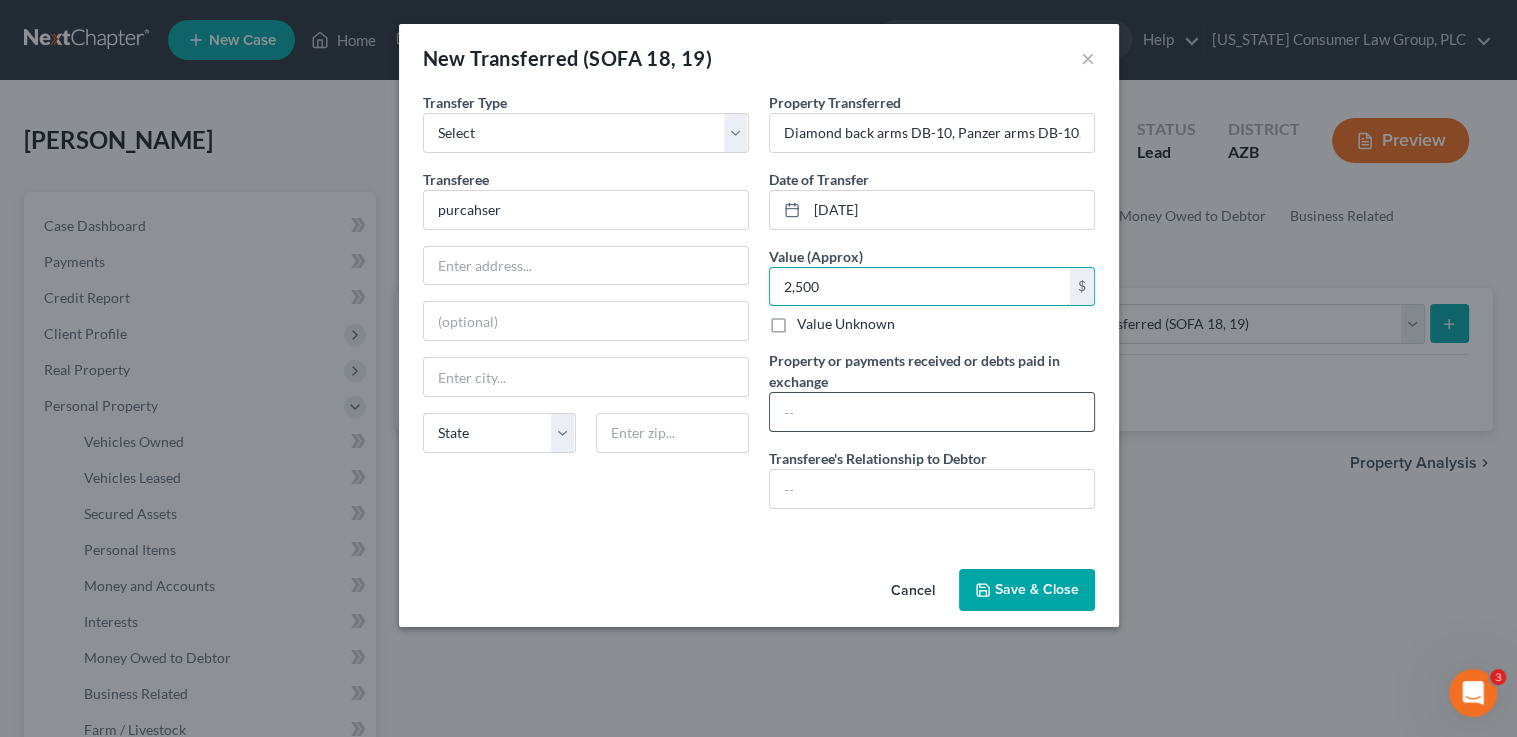 type on "2,500" 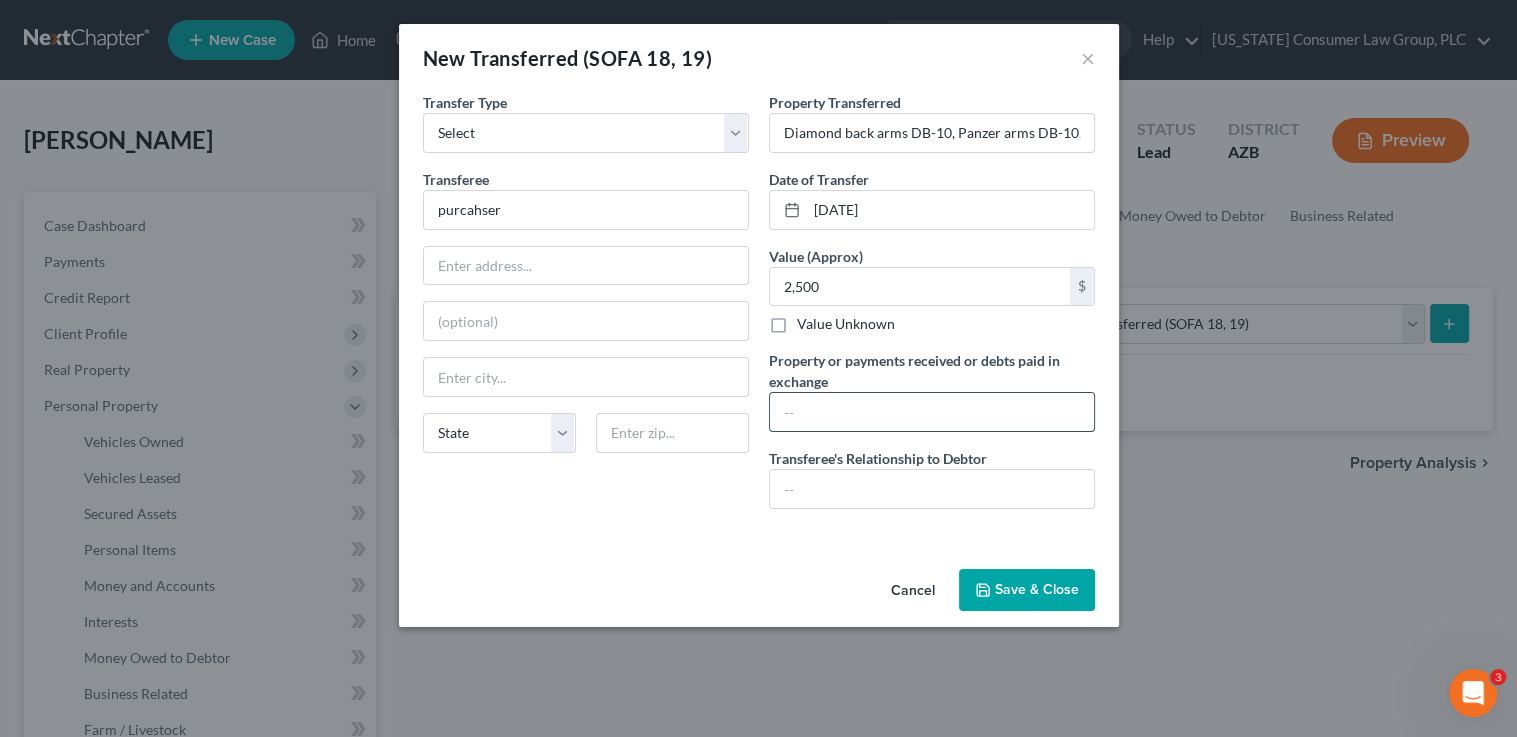 click at bounding box center (932, 412) 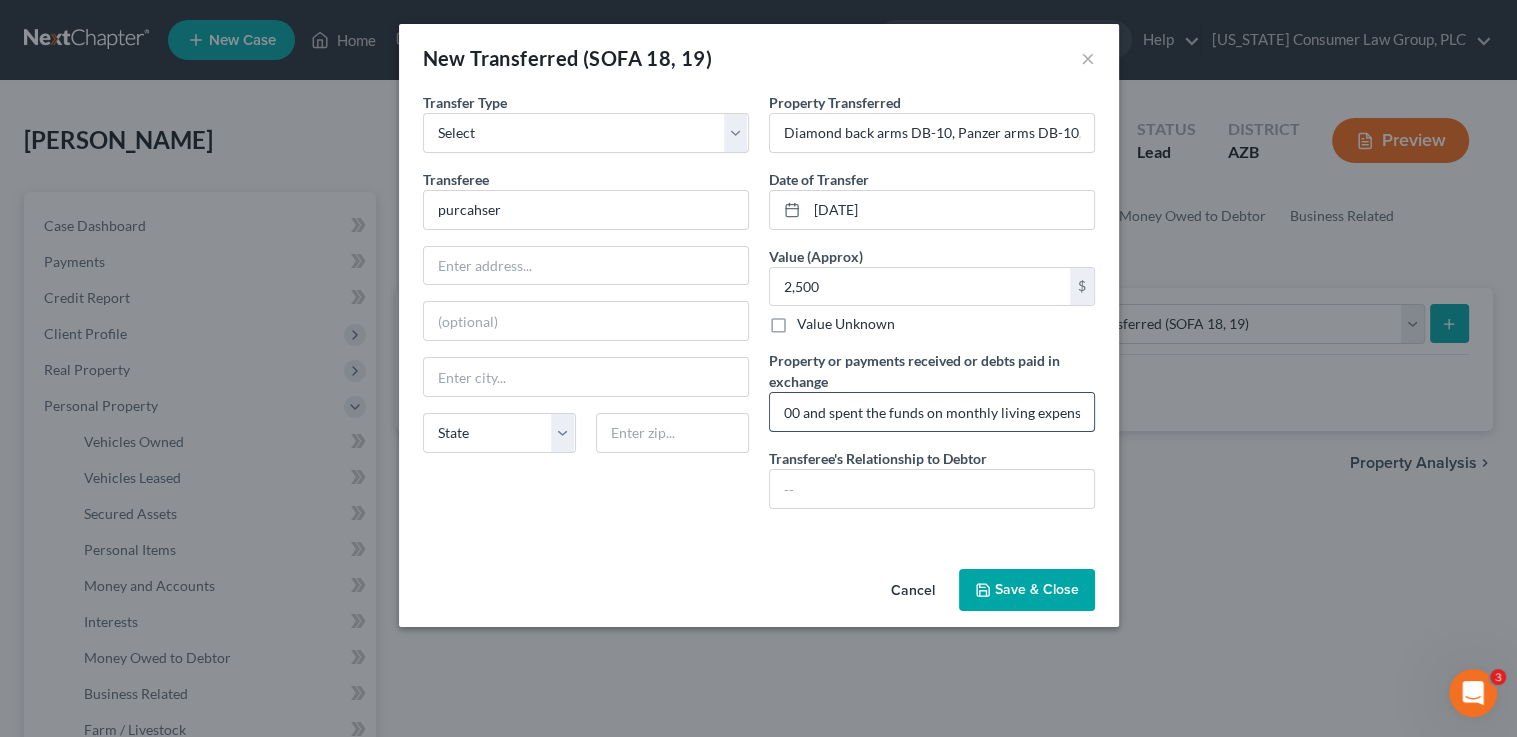 scroll, scrollTop: 0, scrollLeft: 134, axis: horizontal 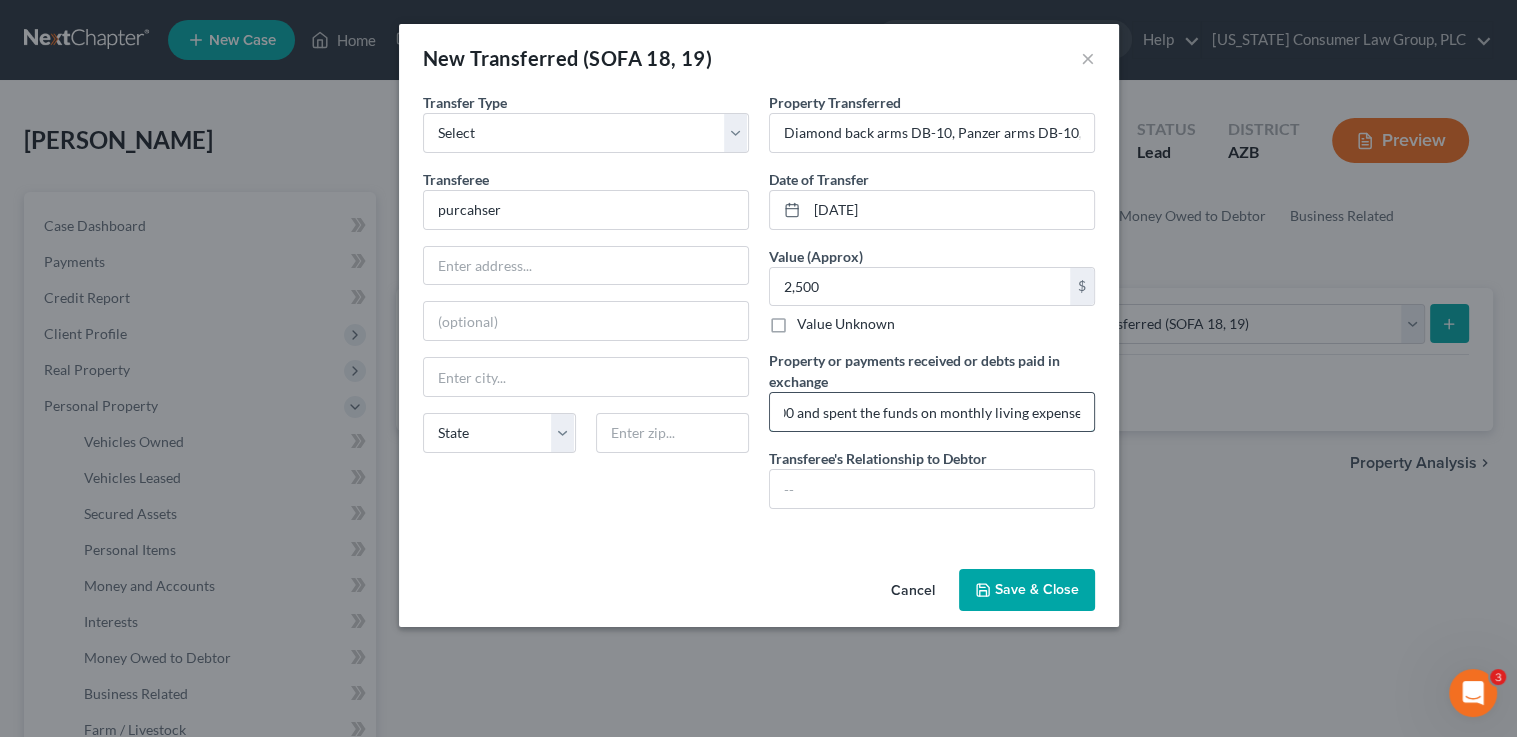 type on "Debtor received $2500 and spent the funds on monthly living expenses" 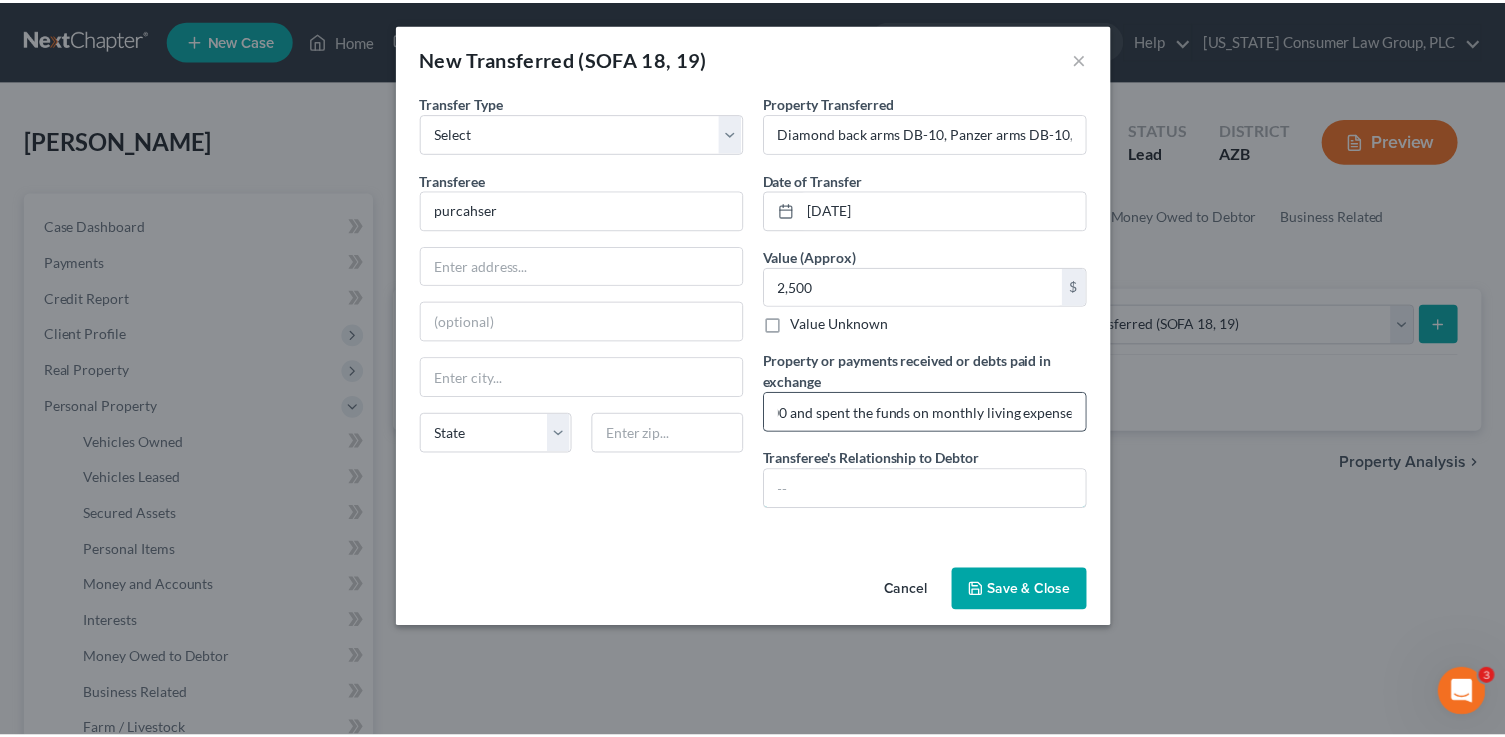 scroll, scrollTop: 0, scrollLeft: 0, axis: both 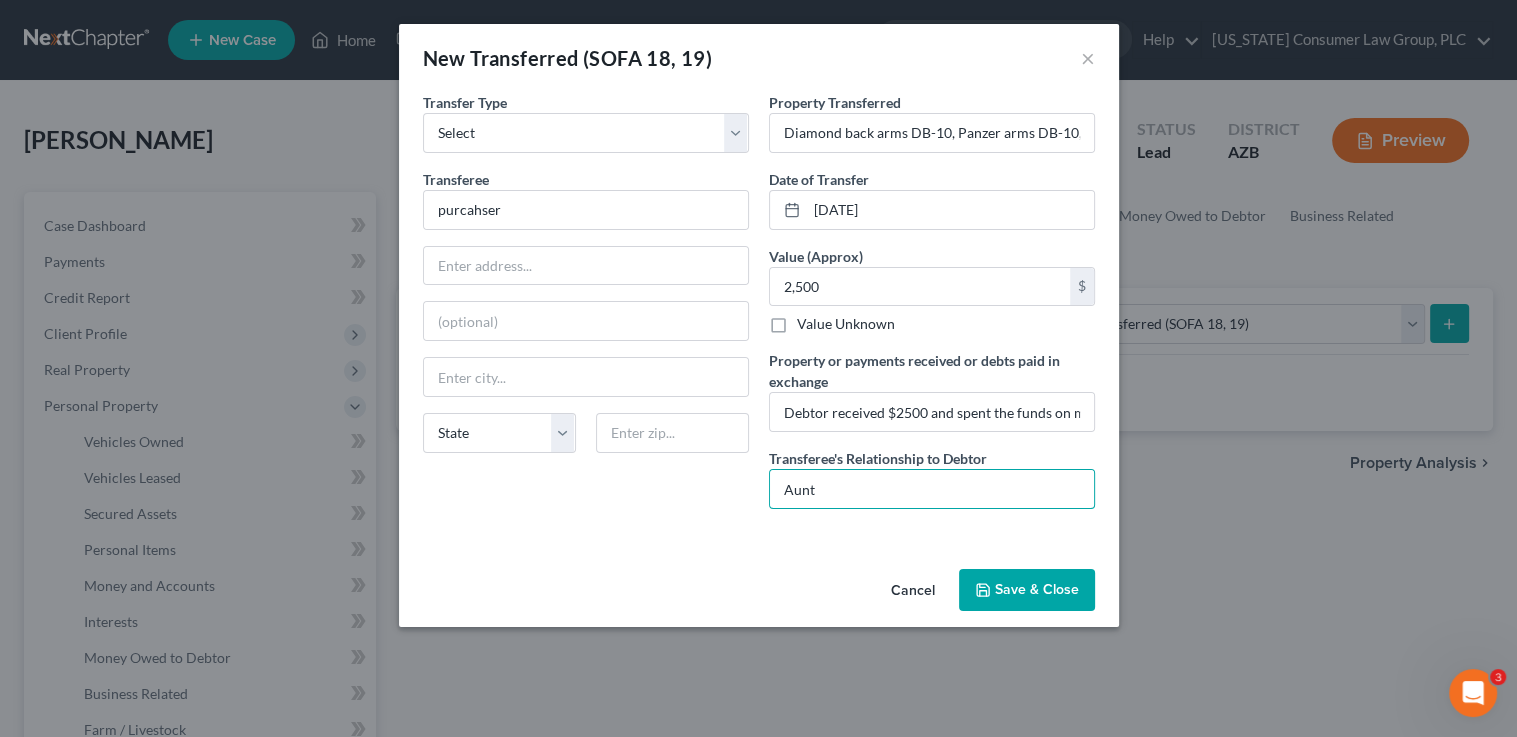 type on "Aunt" 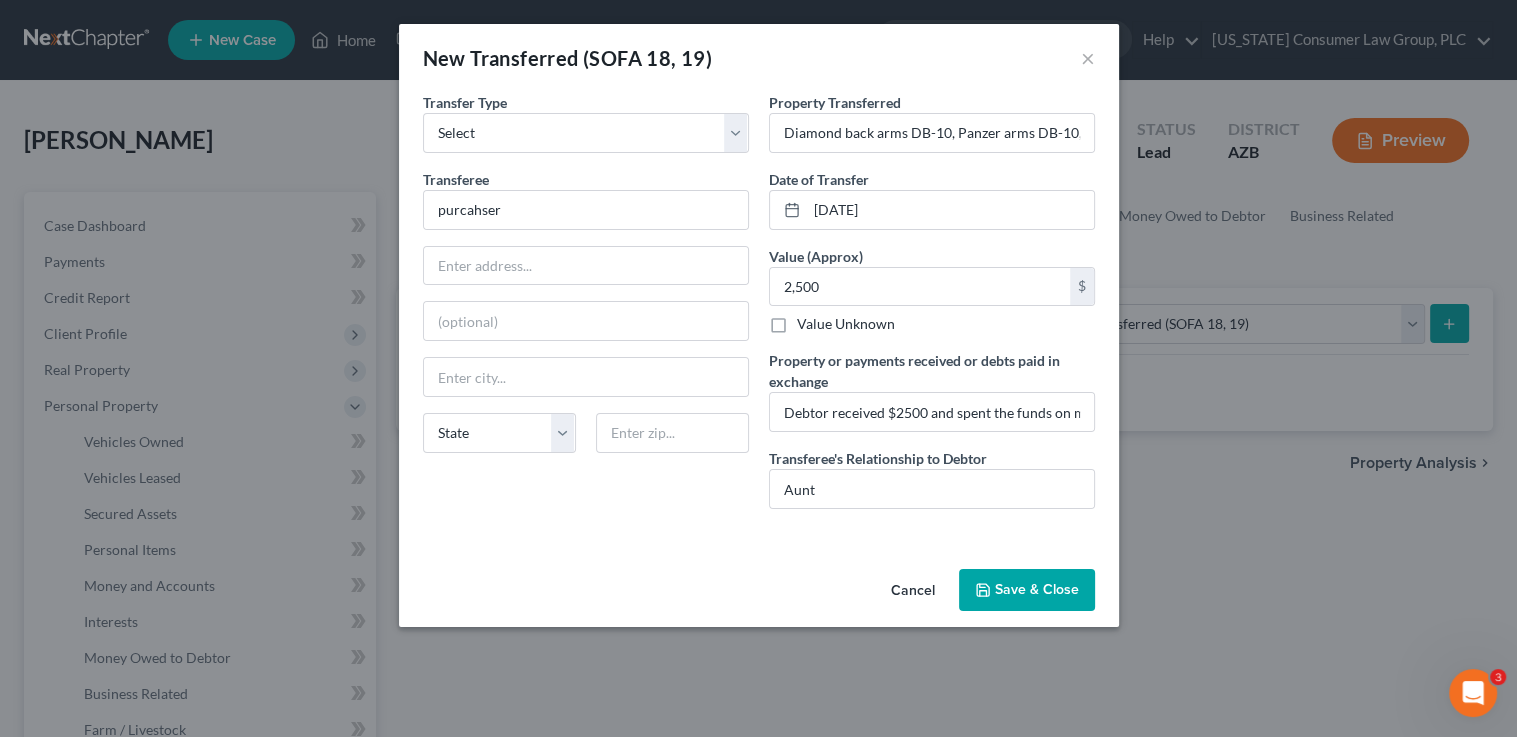 click on "Save & Close" at bounding box center (1027, 590) 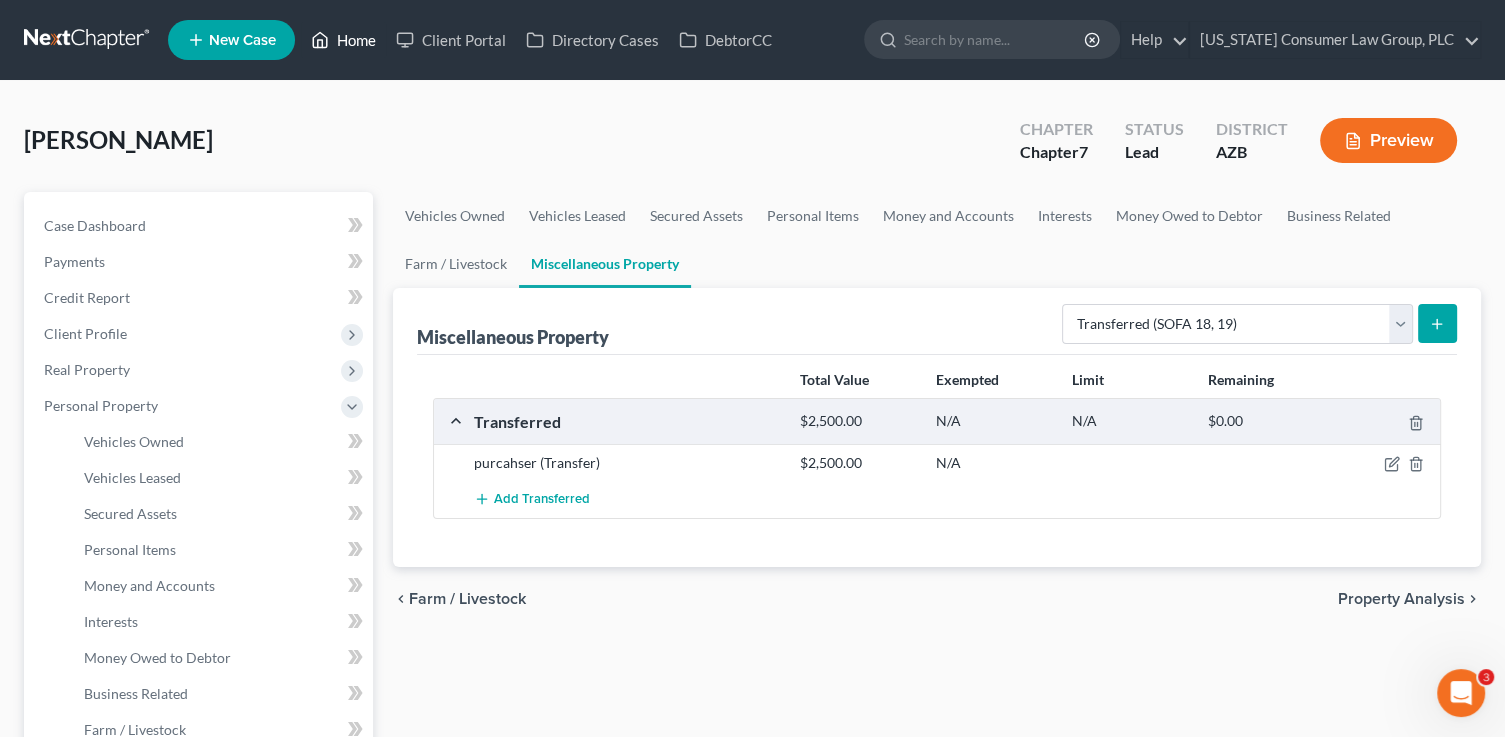 click on "Home" at bounding box center (343, 40) 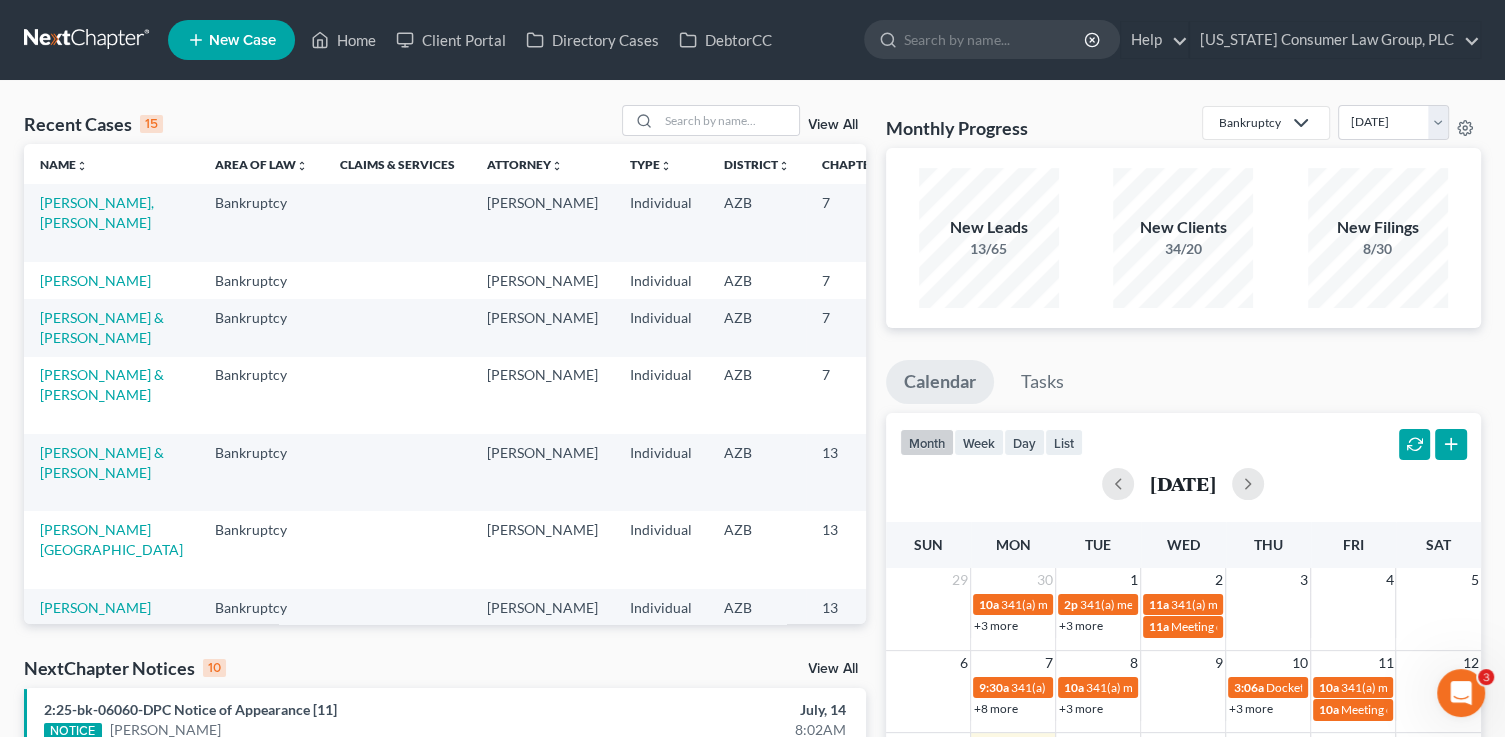 click on "[PERSON_NAME], [PERSON_NAME]" at bounding box center [111, 222] 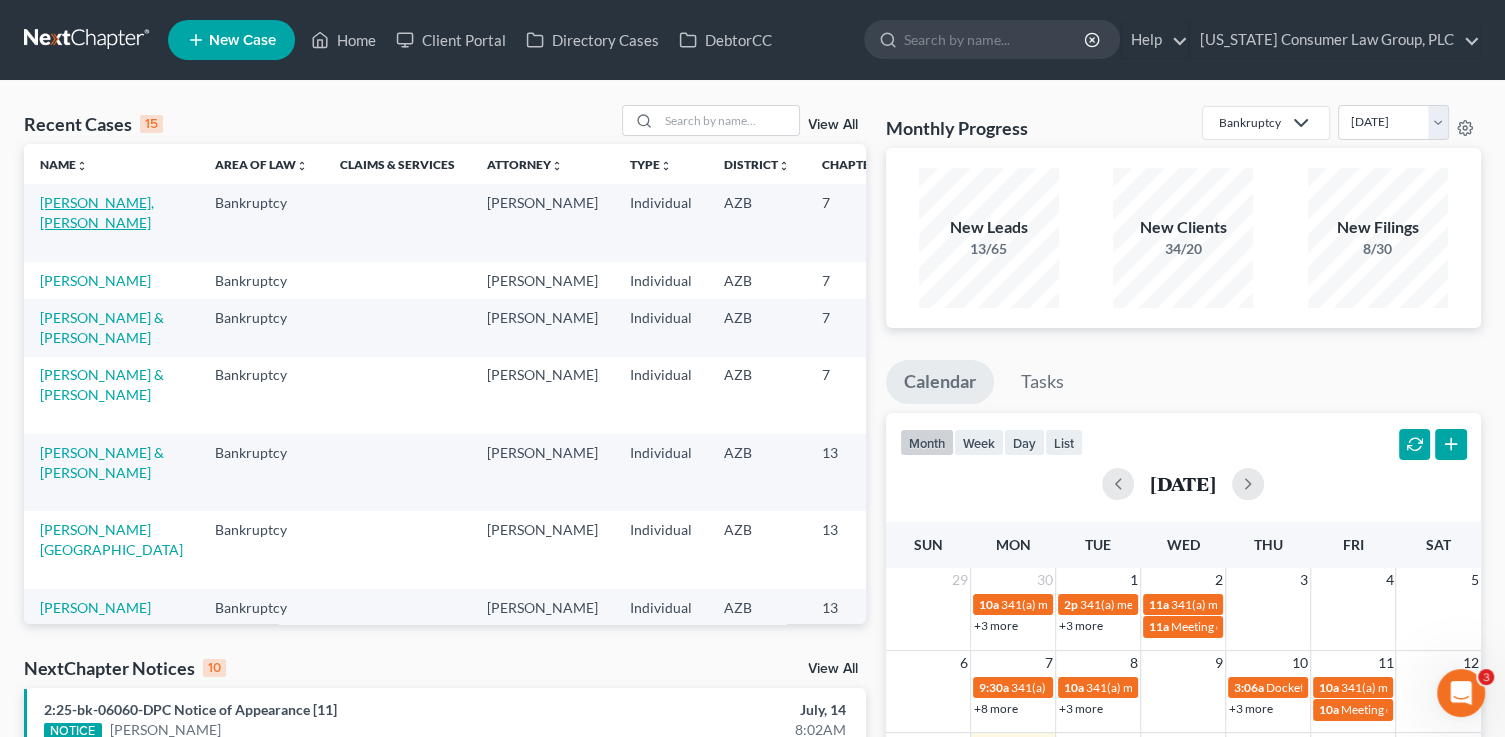 click on "[PERSON_NAME], [PERSON_NAME]" at bounding box center (97, 212) 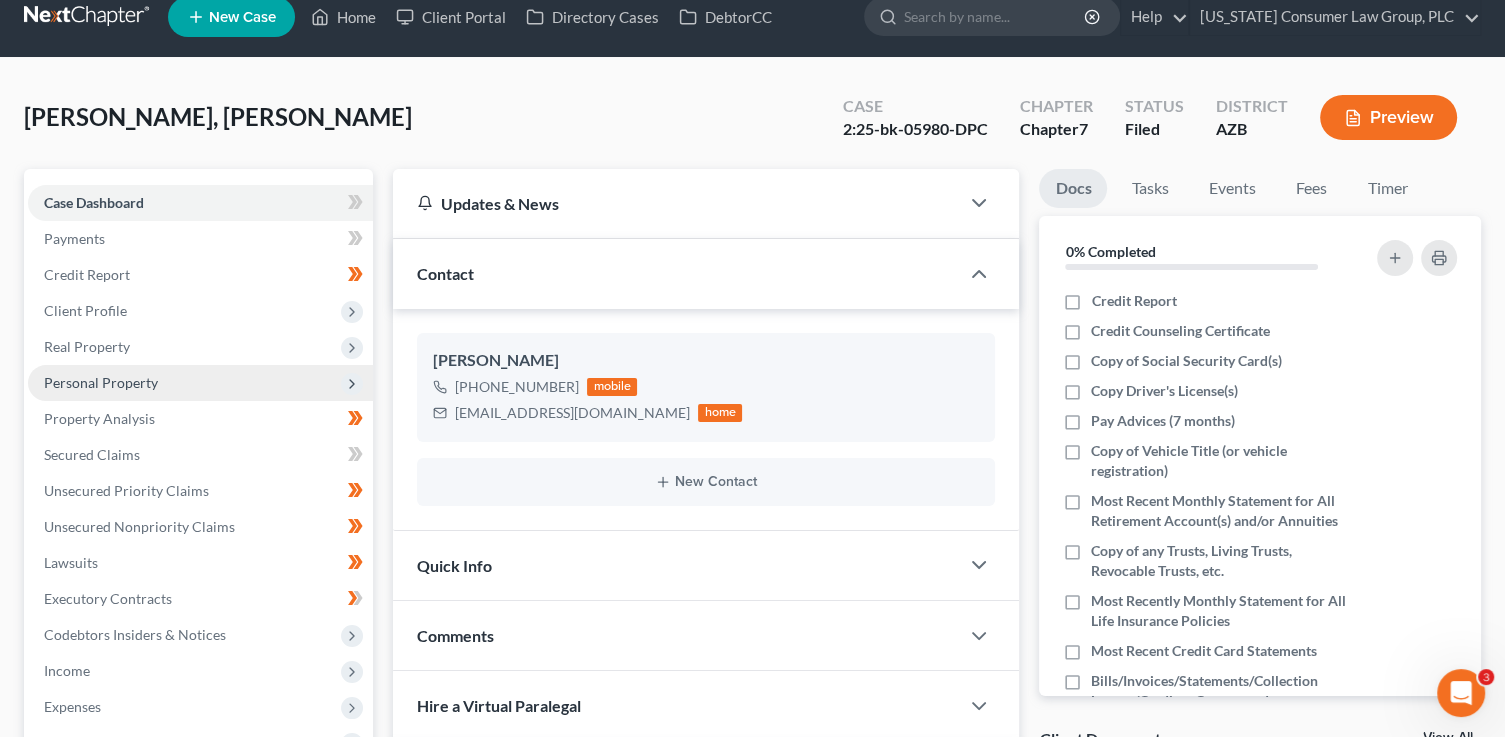scroll, scrollTop: 354, scrollLeft: 0, axis: vertical 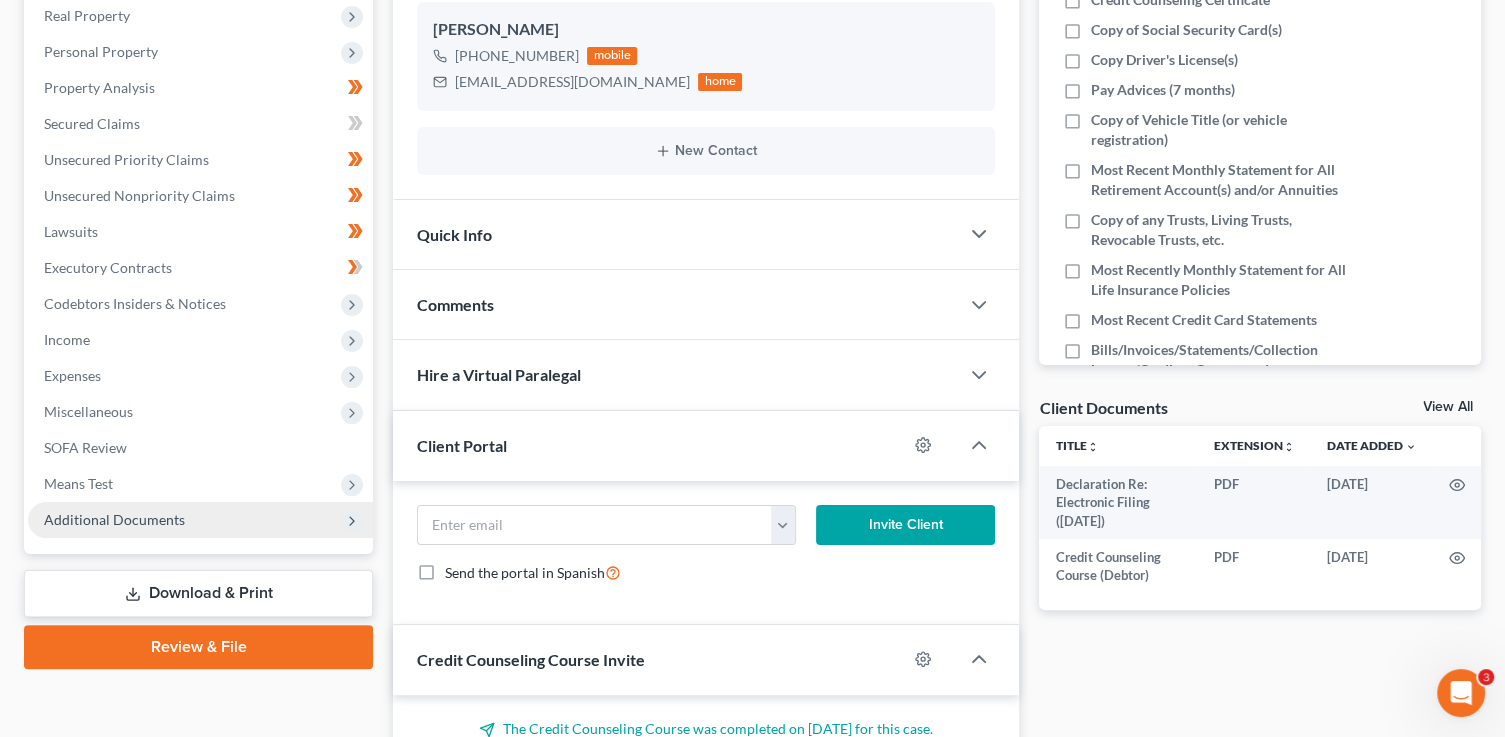 click on "Additional Documents" at bounding box center (114, 519) 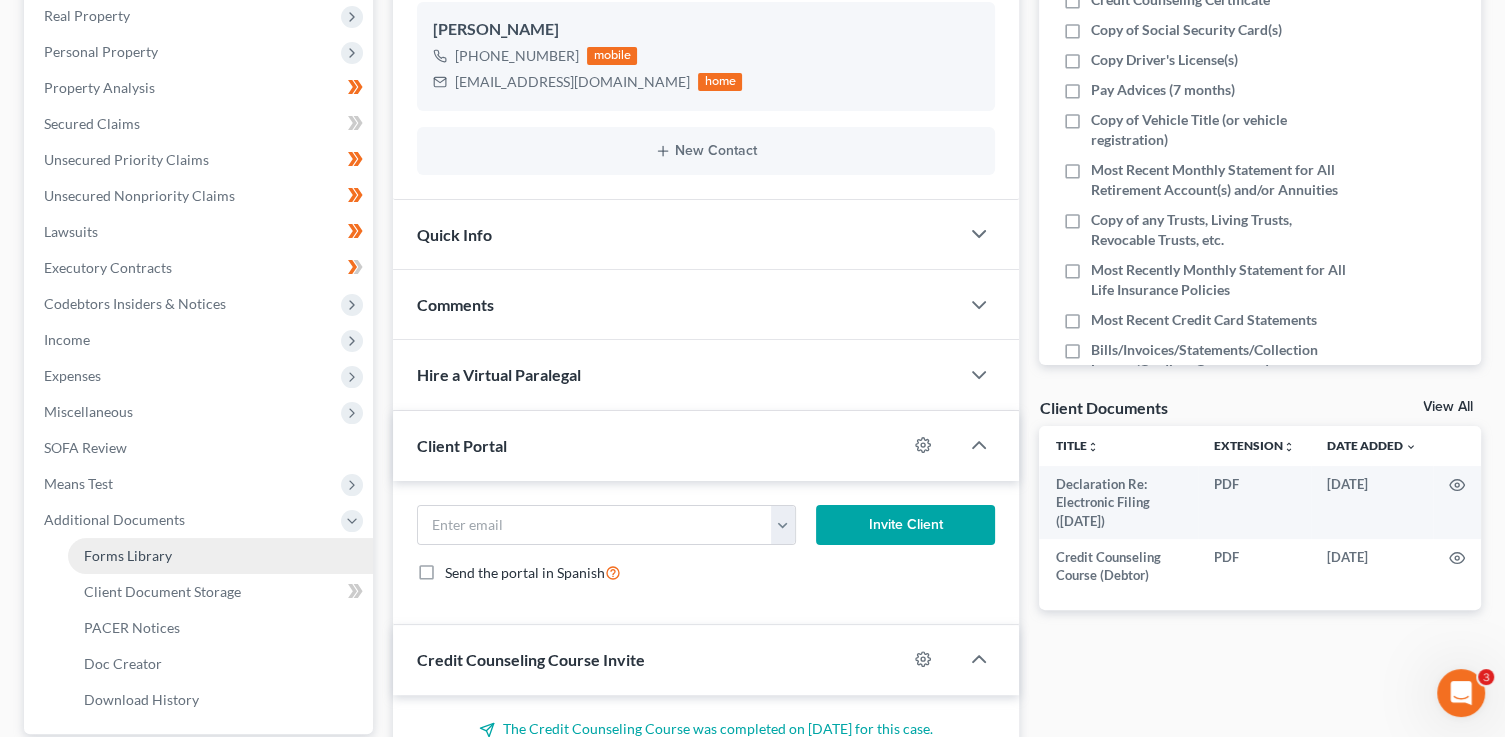 click on "Forms Library" at bounding box center (220, 556) 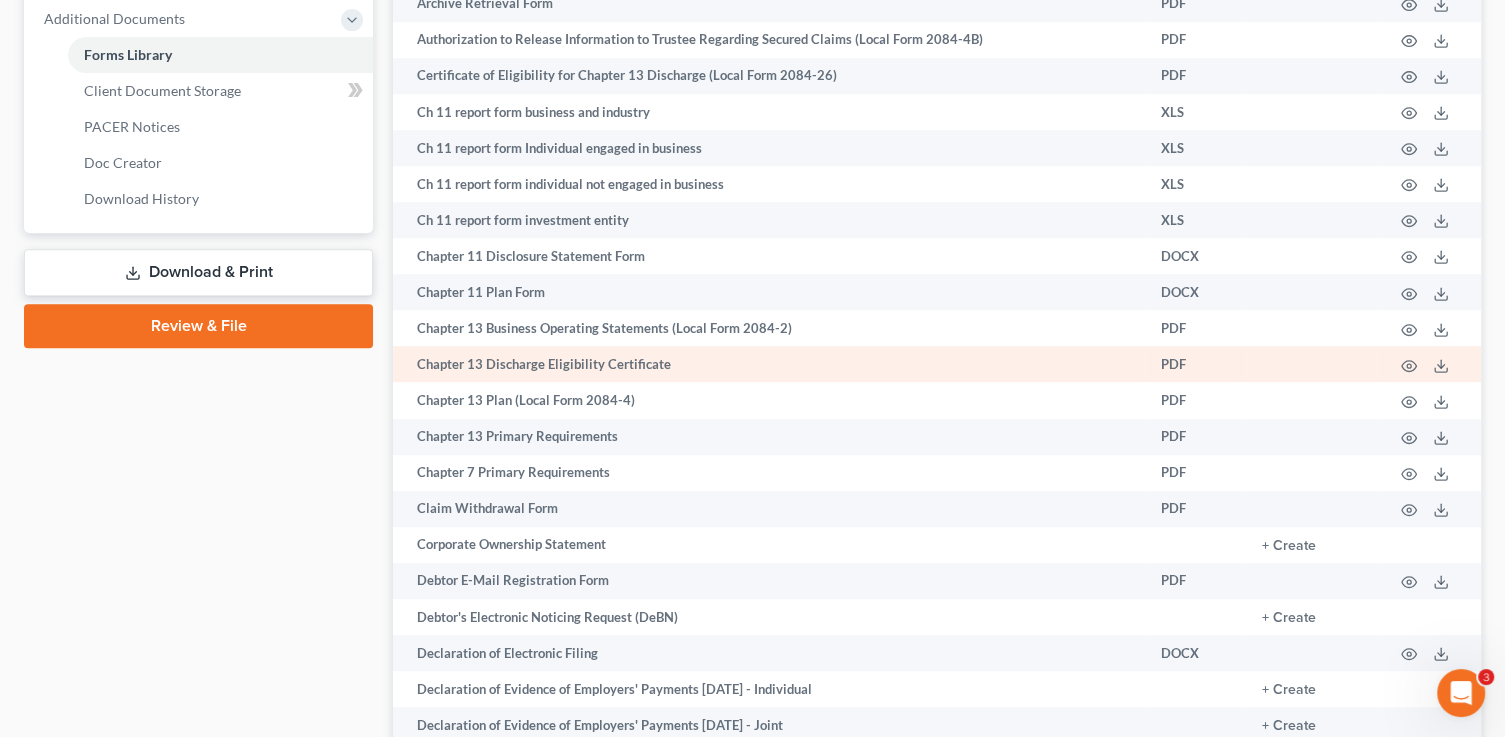 scroll, scrollTop: 869, scrollLeft: 0, axis: vertical 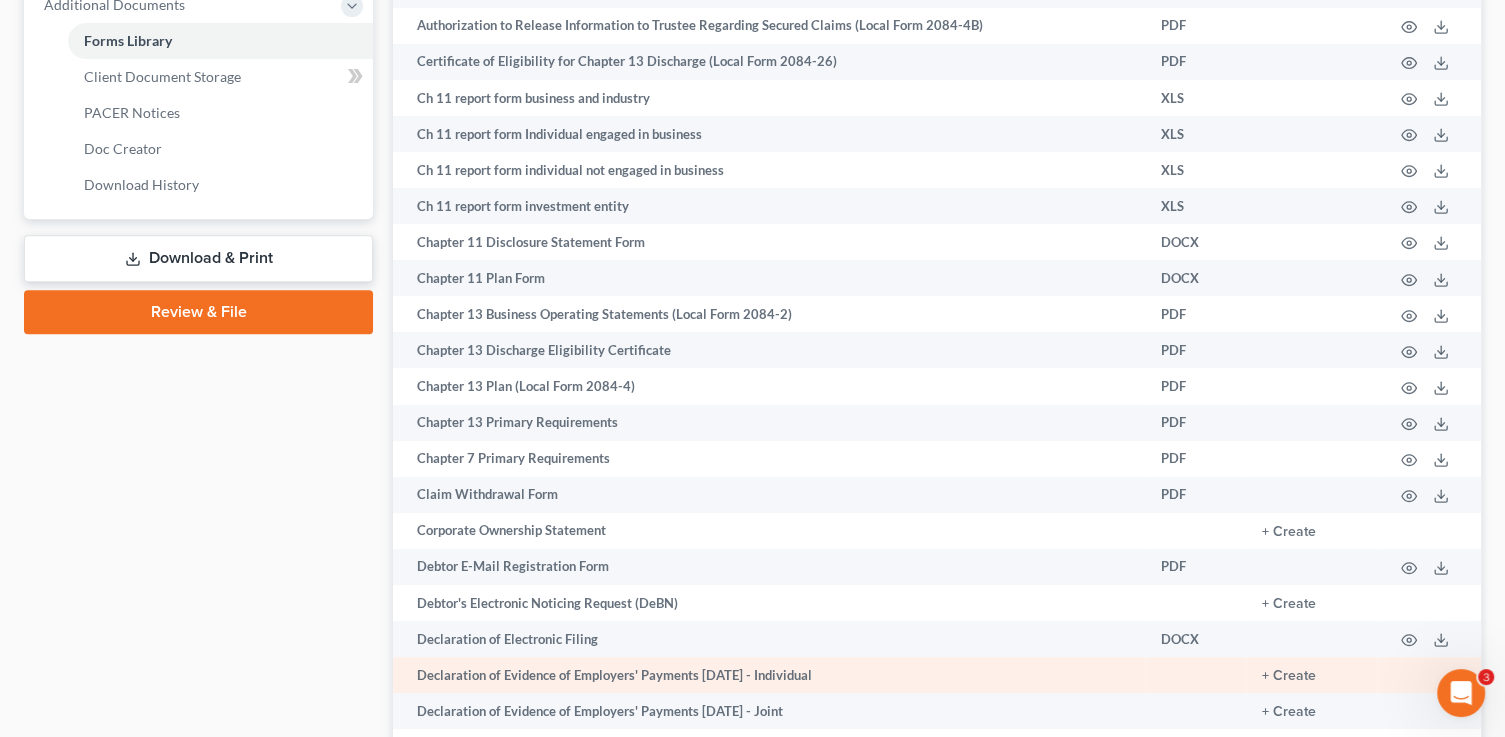 click on "+ Create" at bounding box center [1311, 675] 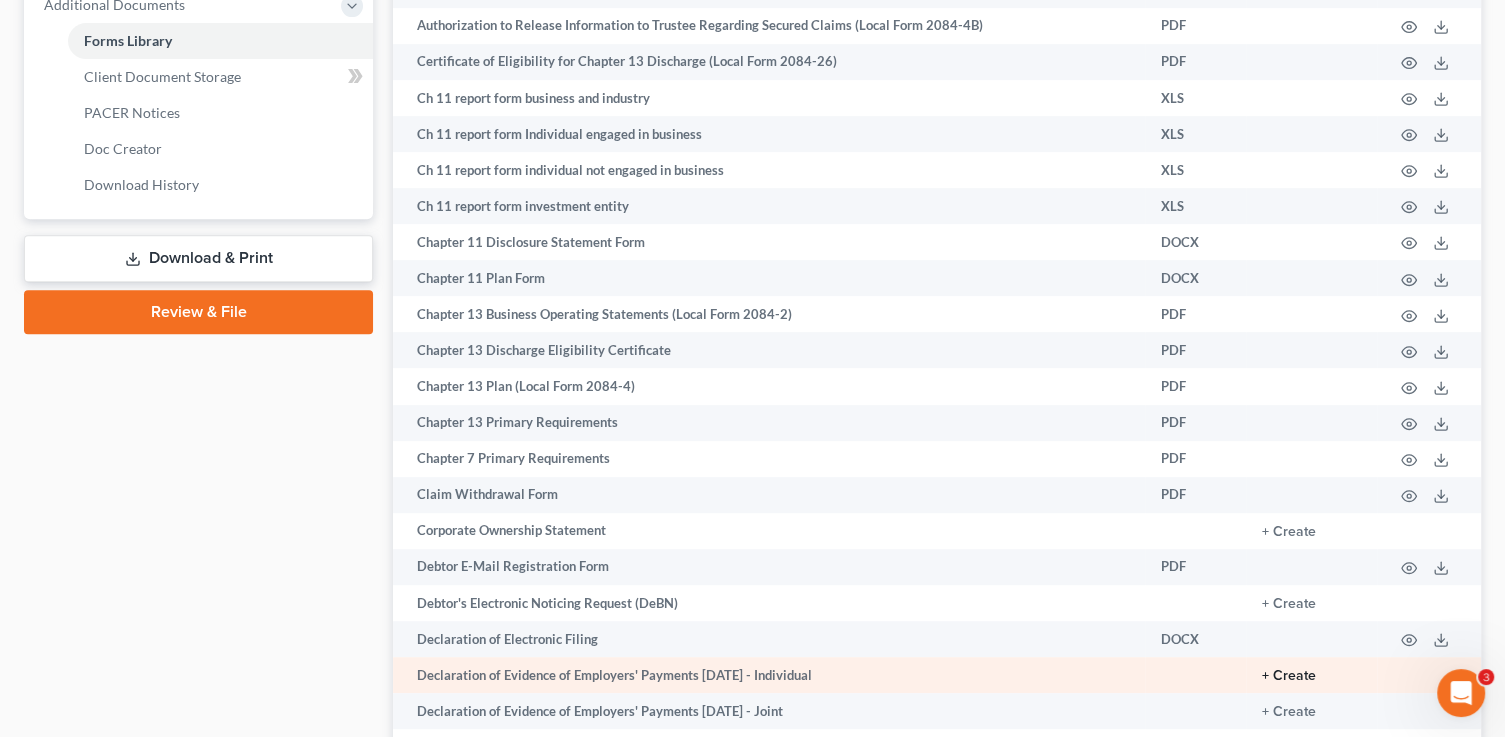 click on "+ Create" at bounding box center (1289, 676) 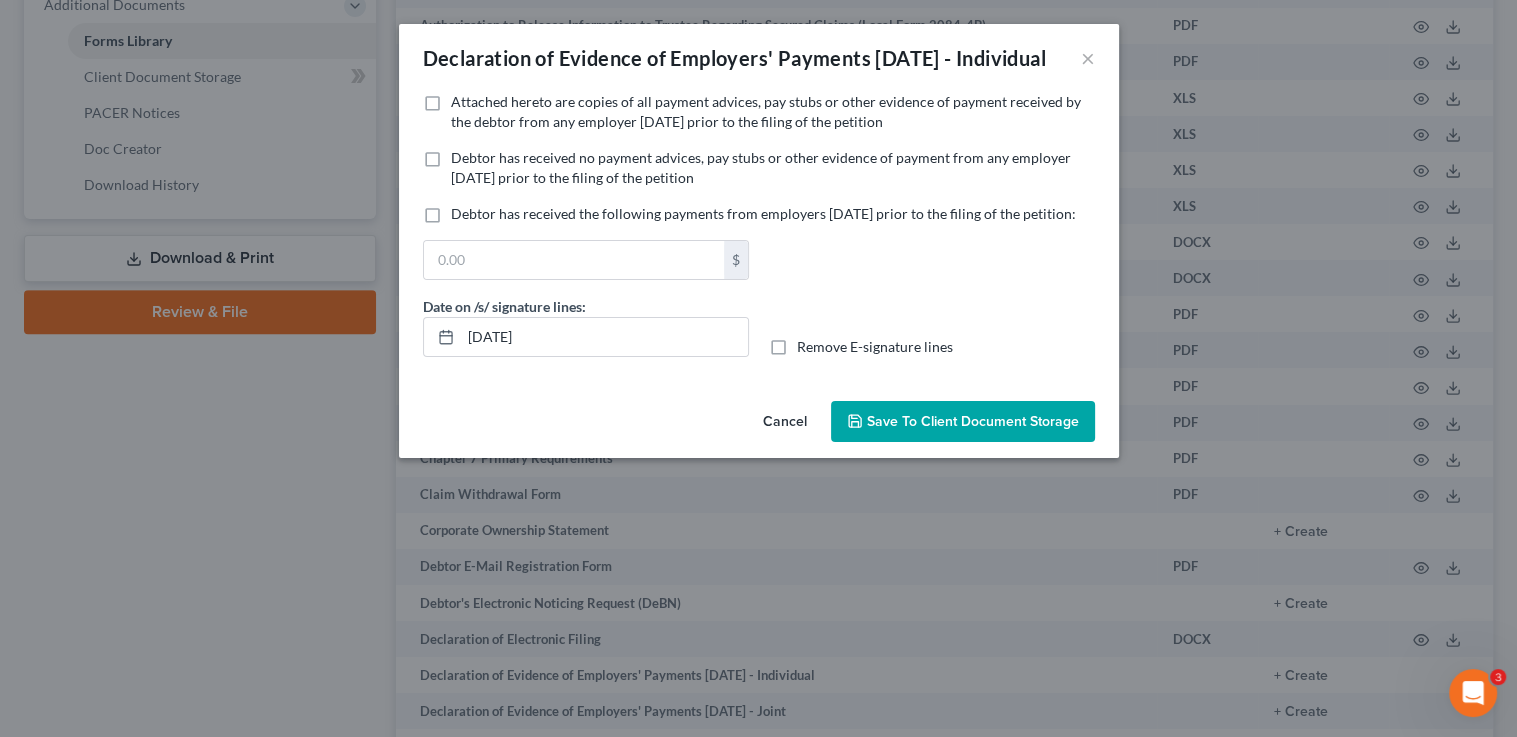 click on "Attached hereto are copies of all payment advices, pay stubs or other evidence of payment received by the debtor from any employer [DATE] prior to the filing of the petition" at bounding box center (773, 112) 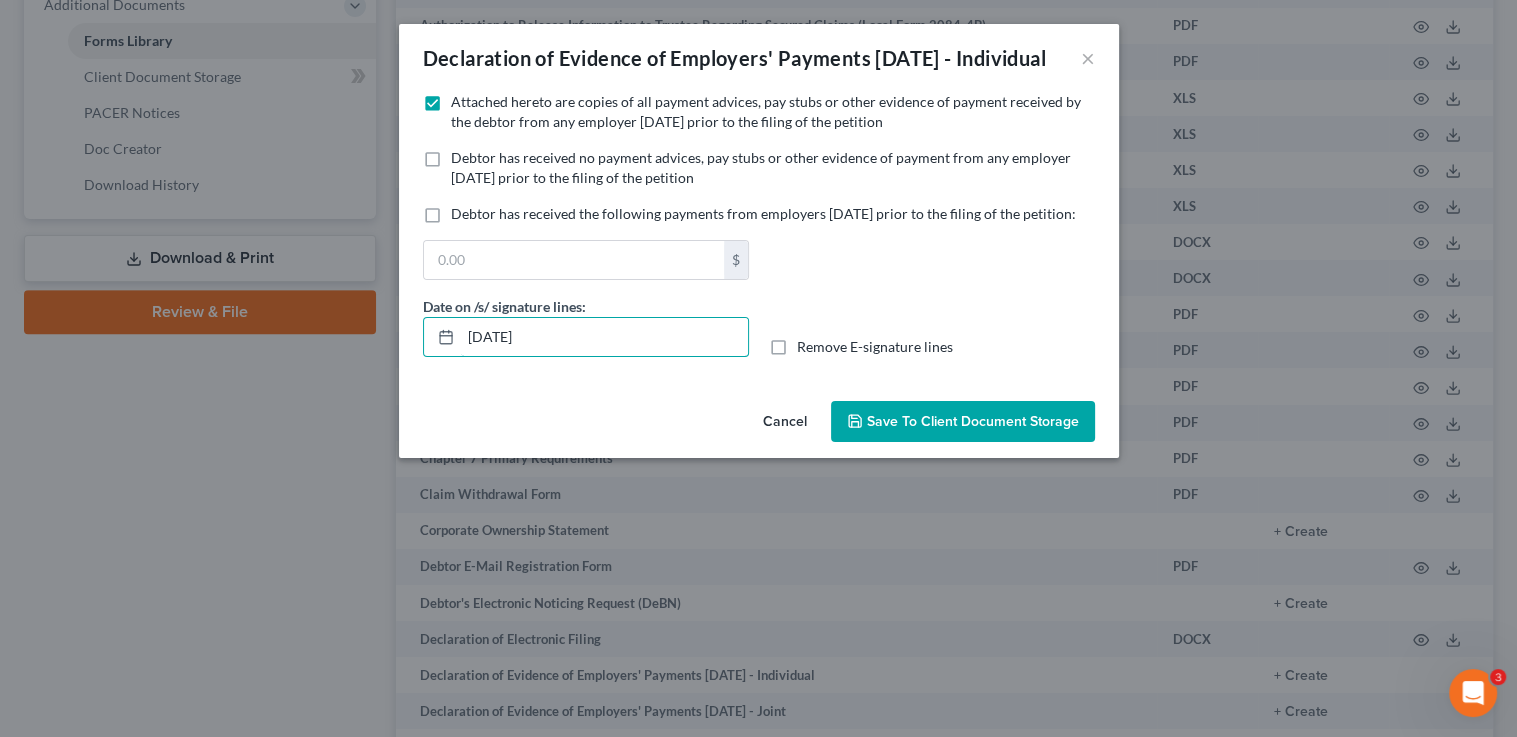 click on "No additional information is needed to generate this form. Attached hereto are copies of all payment advices, pay stubs or other evidence of payment received by the debtor from any employer [DATE] prior to the filing of the petition Debtor has received no payment advices, pay stubs or other evidence of payment from any employer [DATE] prior to the filing of the petition Debtor has received the following payments from employers [DATE] prior to the filing of the petition: $ Date on /s/ signature lines:         [DATE] Remove E-signature lines" at bounding box center [759, 242] 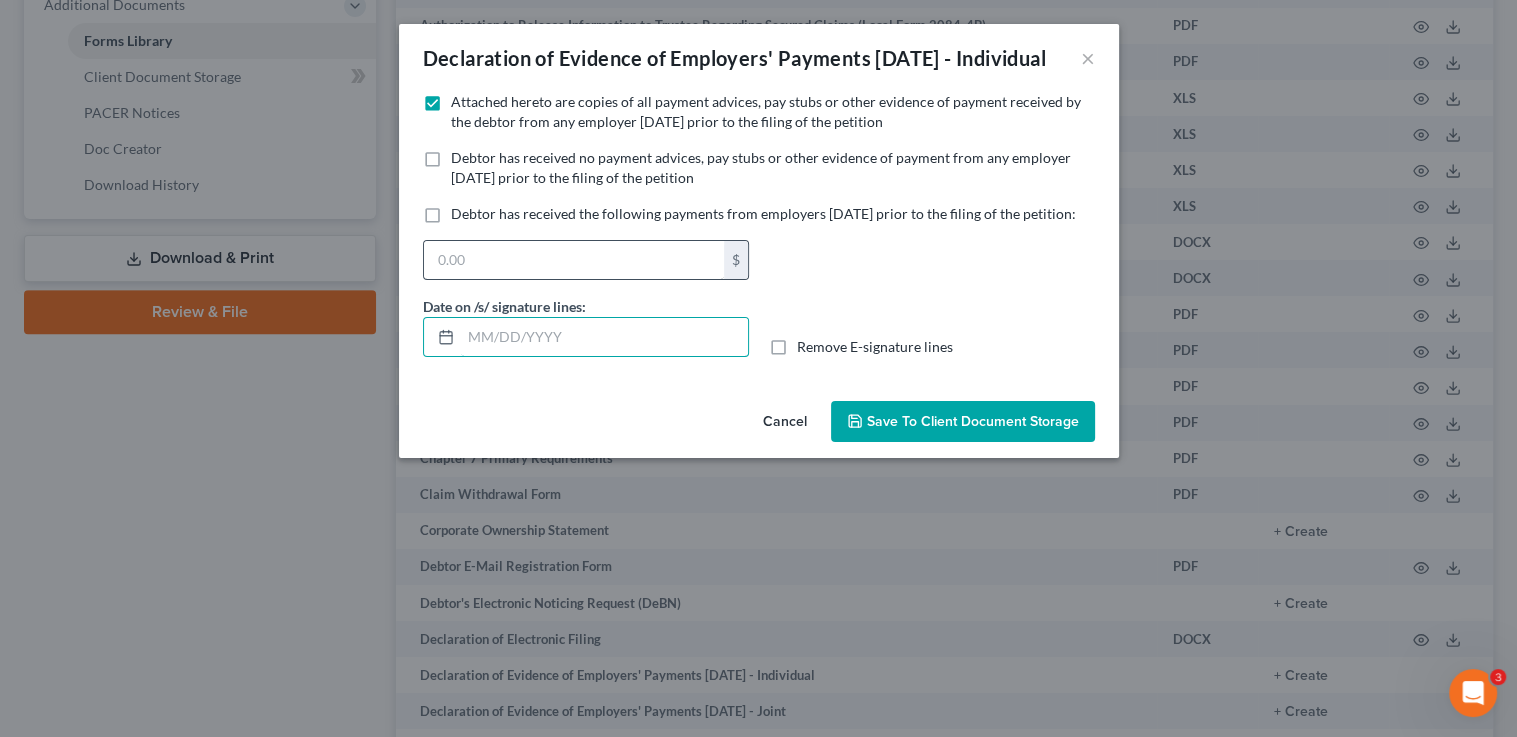 type 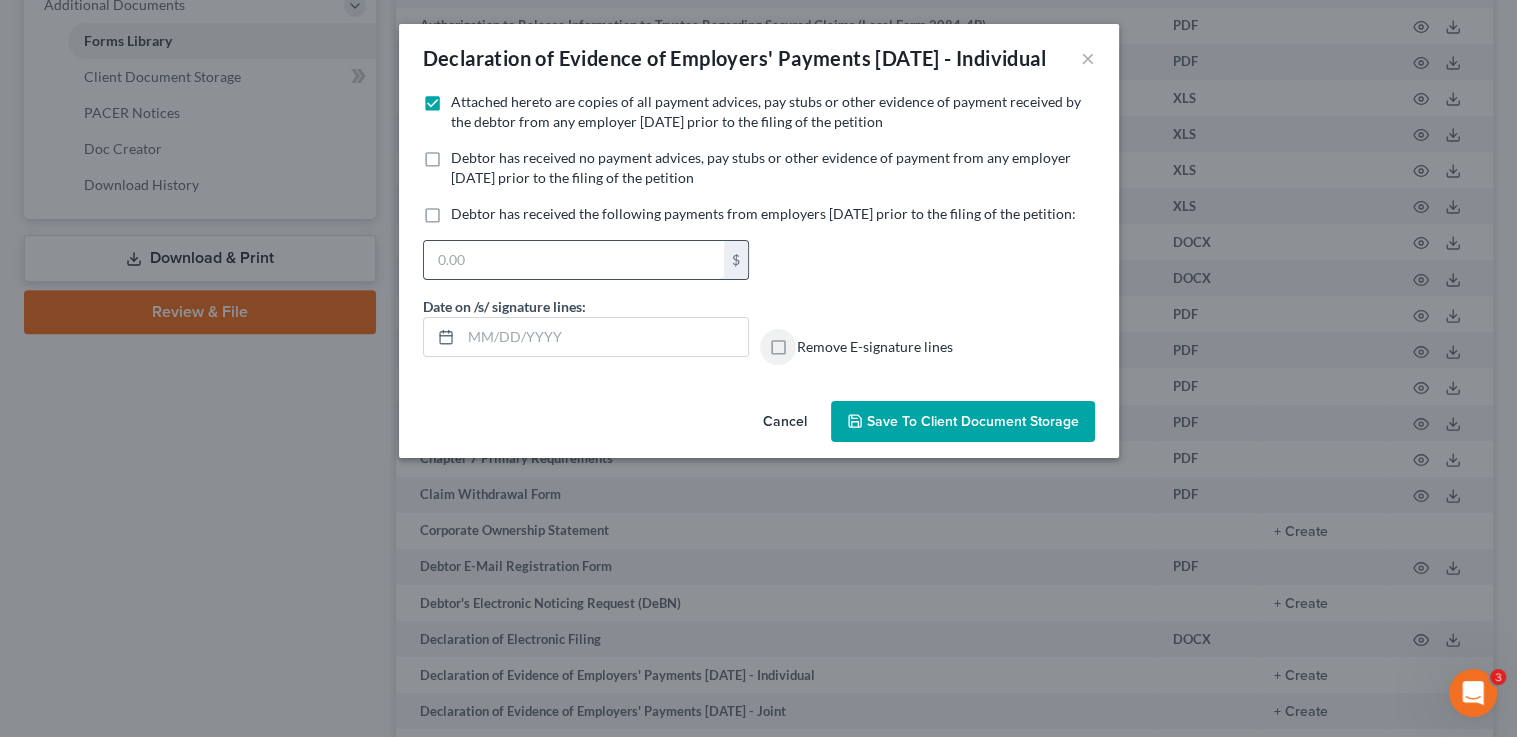 click on "Remove E-signature lines" at bounding box center [811, 343] 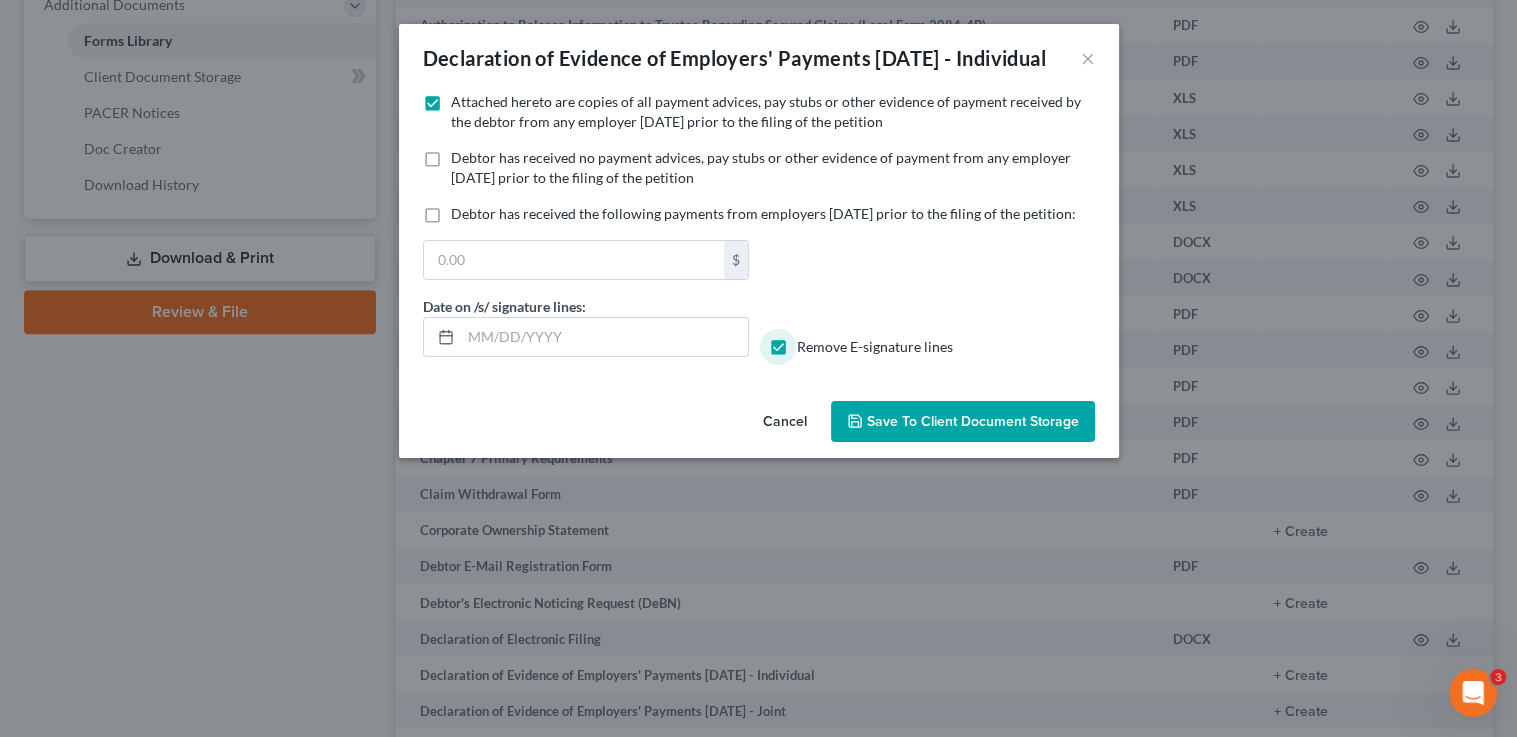 click on "Save to Client Document Storage" at bounding box center [973, 421] 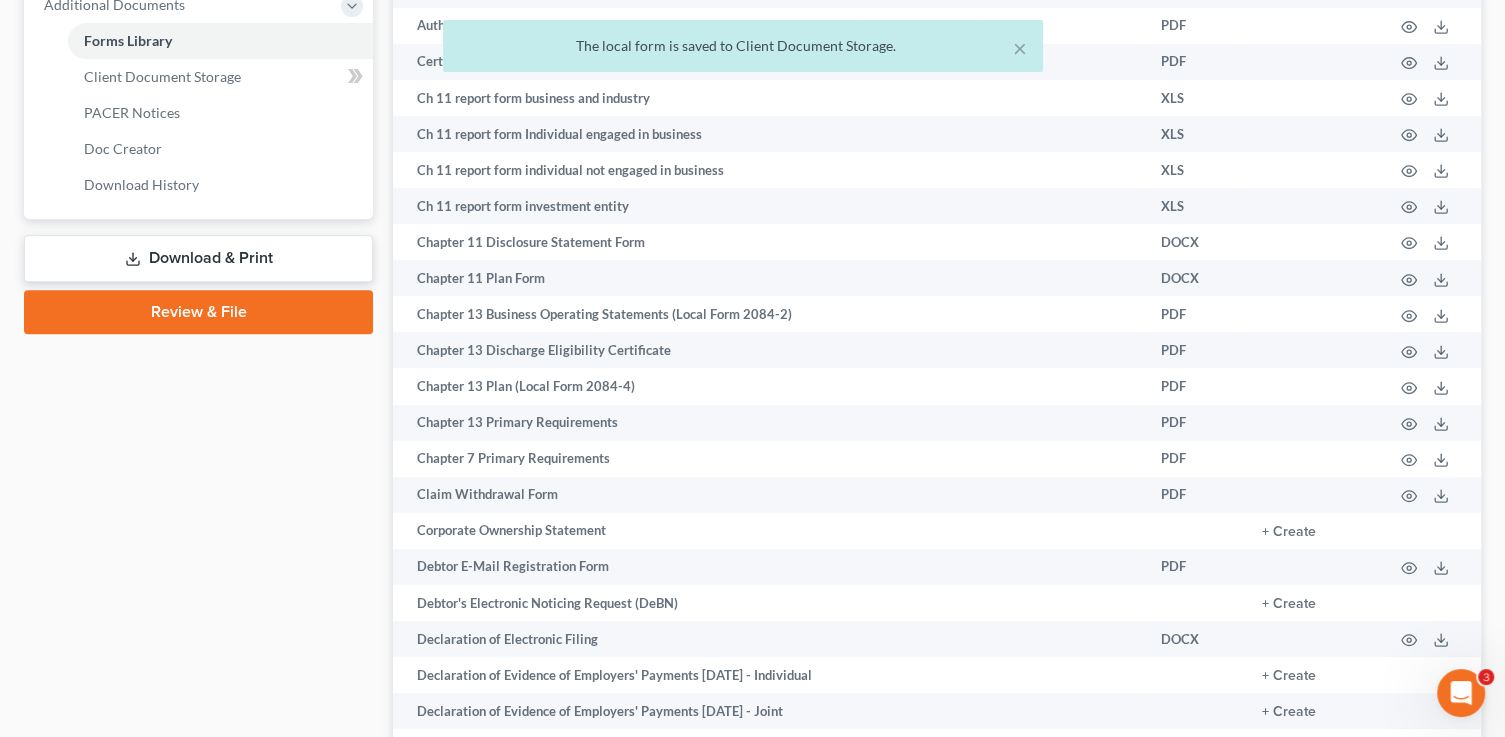 click on "Download & Print" at bounding box center (198, 258) 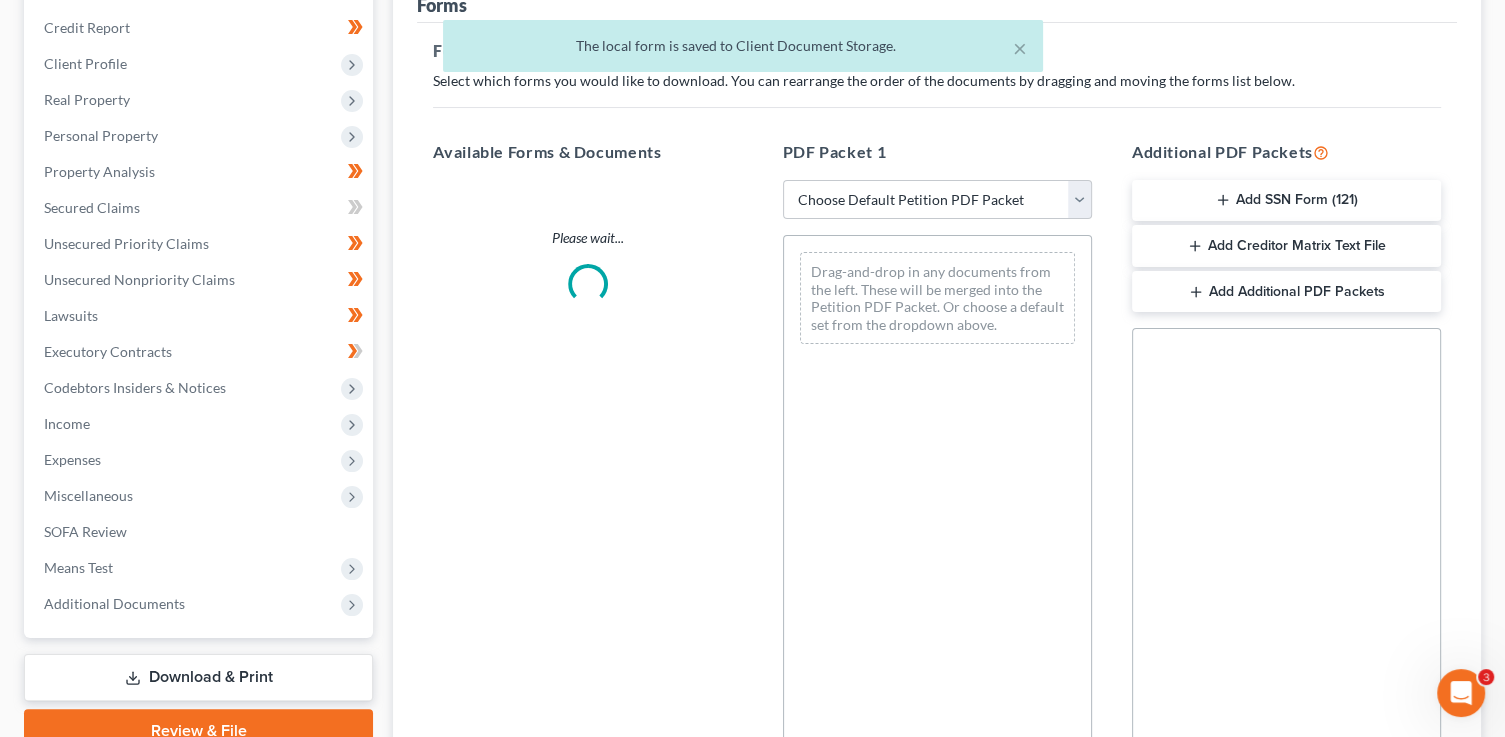 scroll, scrollTop: 0, scrollLeft: 0, axis: both 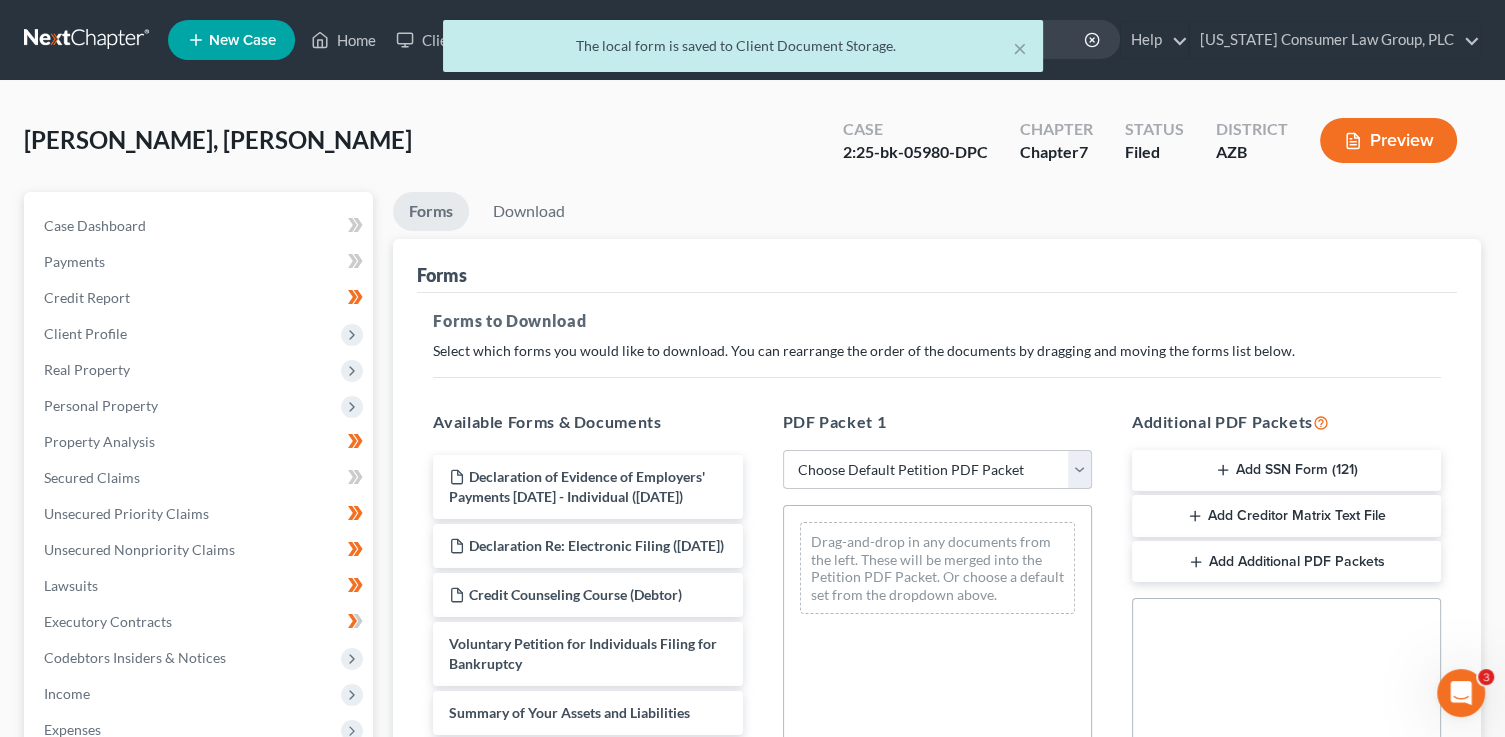 click on "Choose Default Petition PDF Packet Complete Bankruptcy Petition (all forms and schedules) Emergency Filing Forms (Petition and Creditor List Only) Amended Forms Signature Pages Only Emergency Completion Emergency Completion - Business Debts Emergency Completion Emergency Completion with Disclosure" at bounding box center (937, 470) 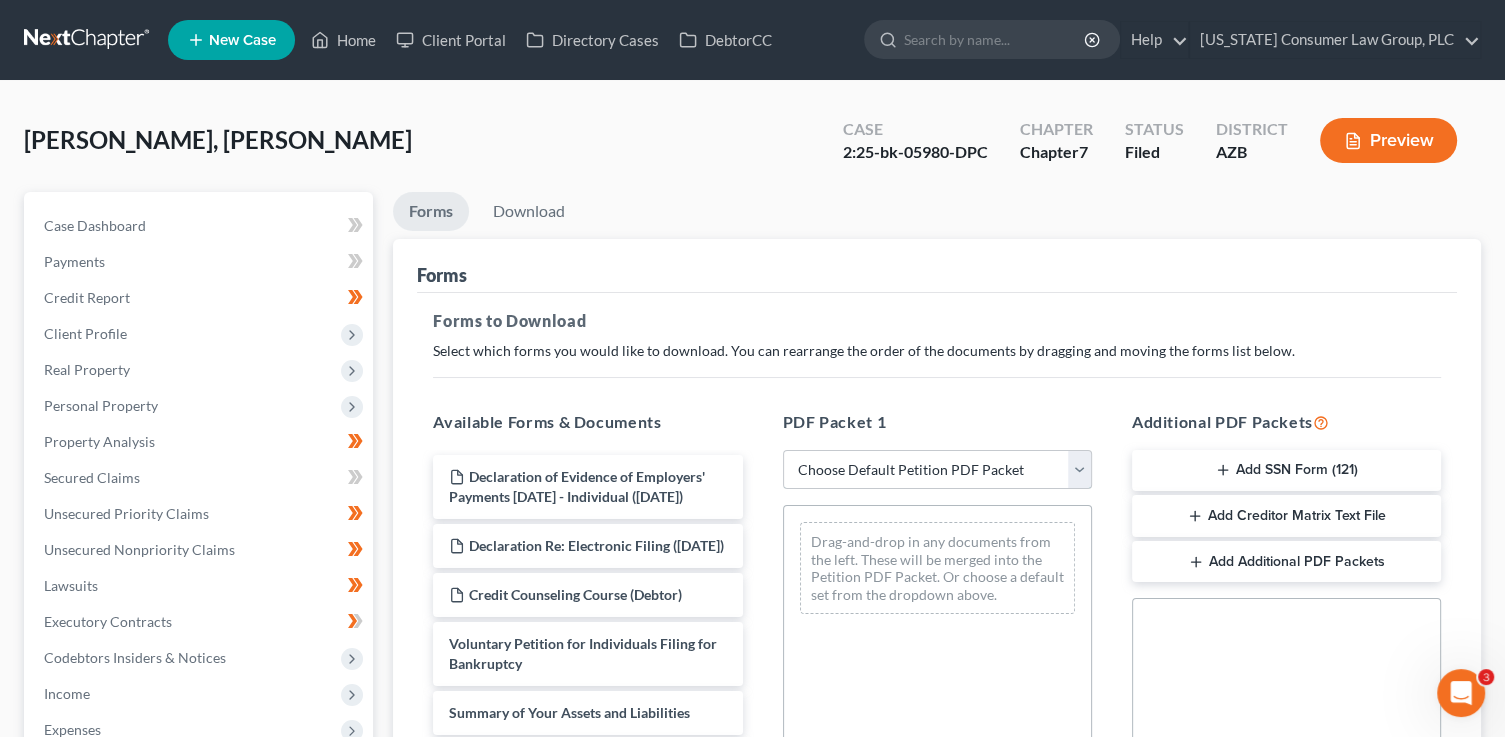 select on "6" 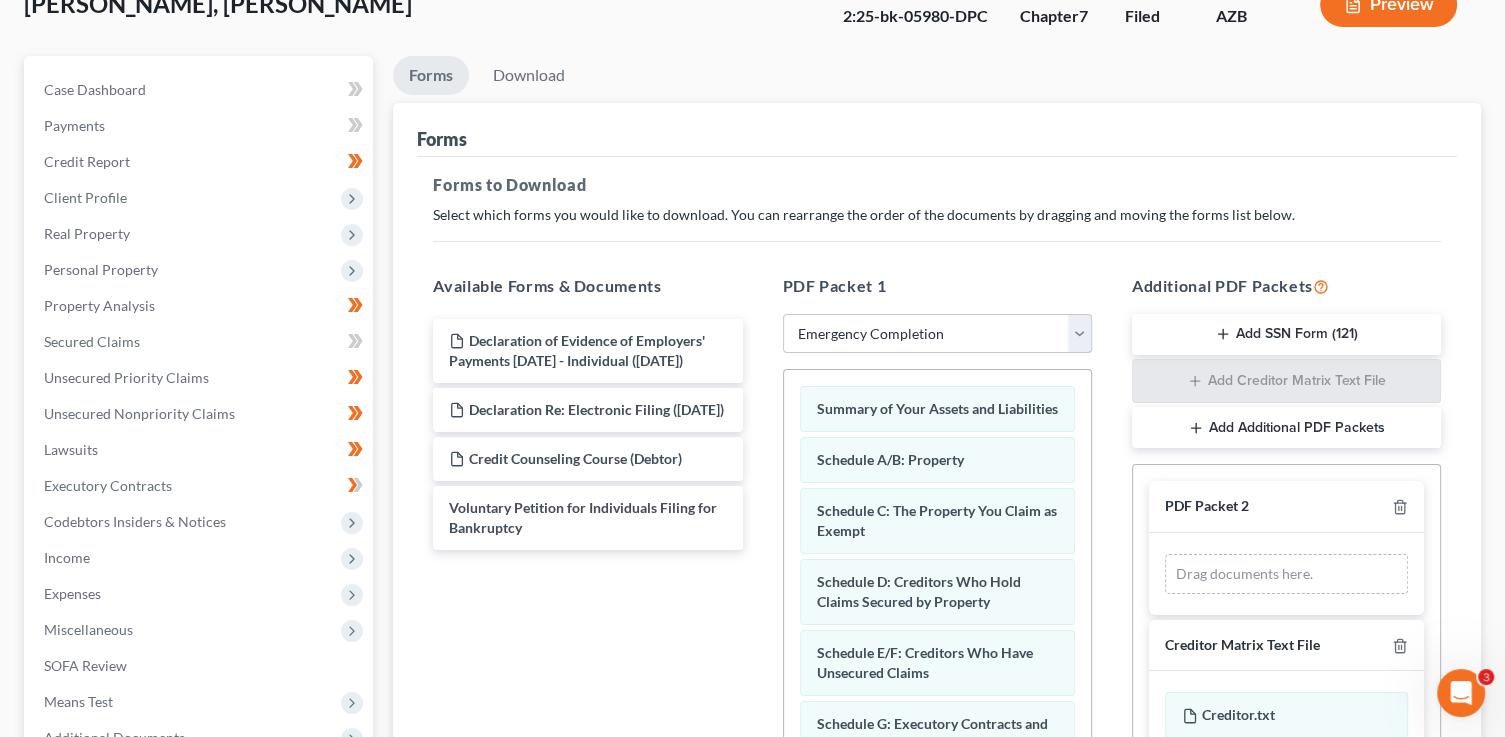 scroll, scrollTop: 161, scrollLeft: 0, axis: vertical 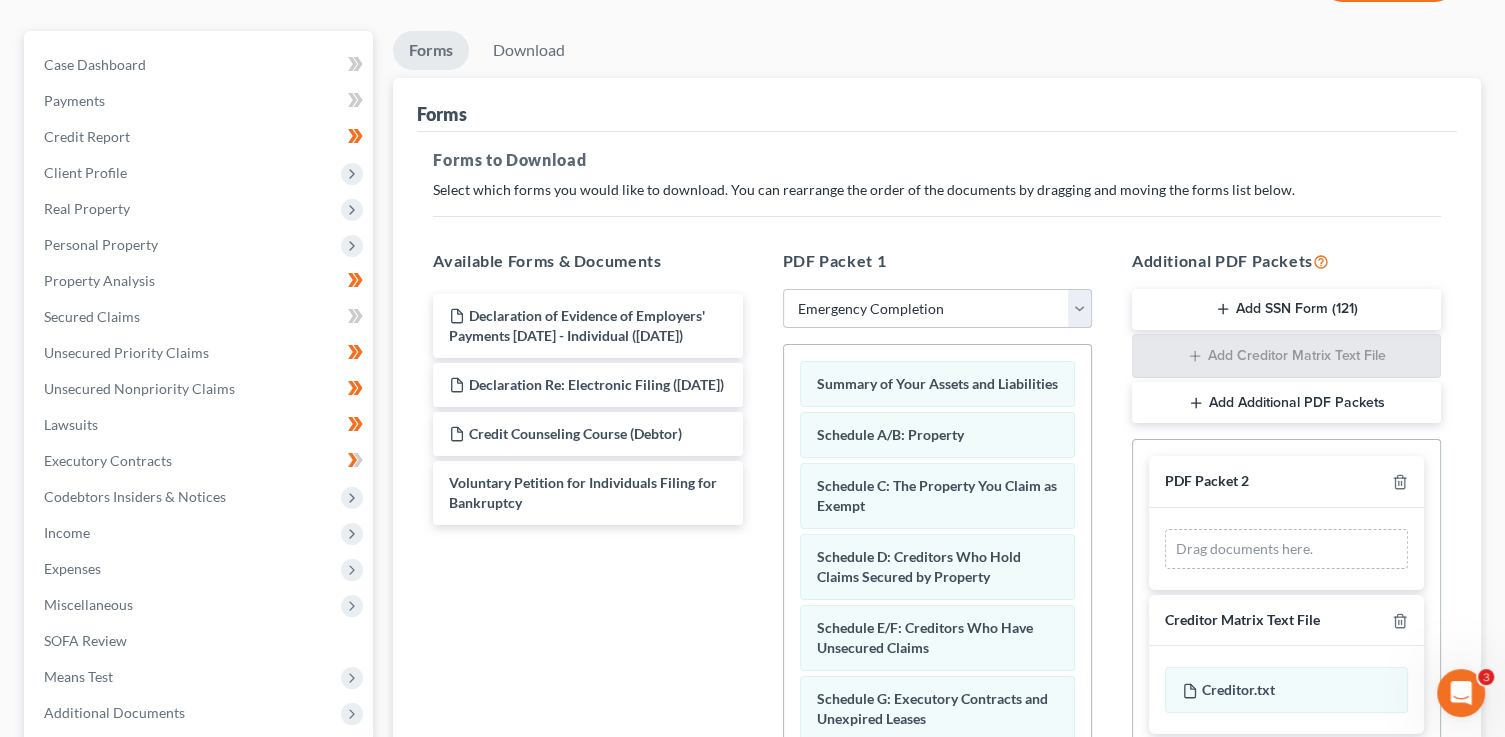 click on "Choose Default Petition PDF Packet Complete Bankruptcy Petition (all forms and schedules) Emergency Filing Forms (Petition and Creditor List Only) Amended Forms Signature Pages Only Emergency Completion Emergency Completion - Business Debts Emergency Completion Emergency Completion with Disclosure" at bounding box center (937, 309) 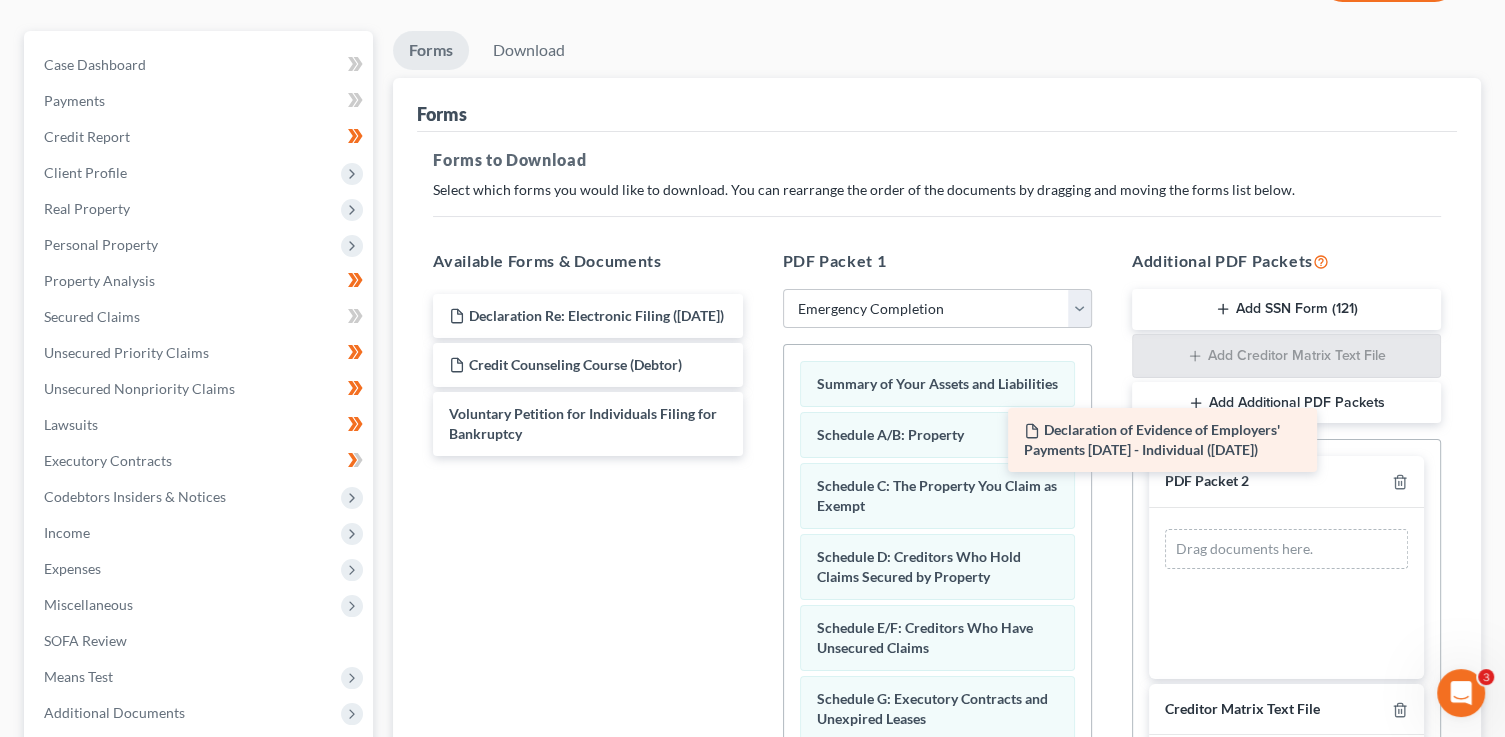 drag, startPoint x: 652, startPoint y: 296, endPoint x: 1250, endPoint y: 422, distance: 611.1301 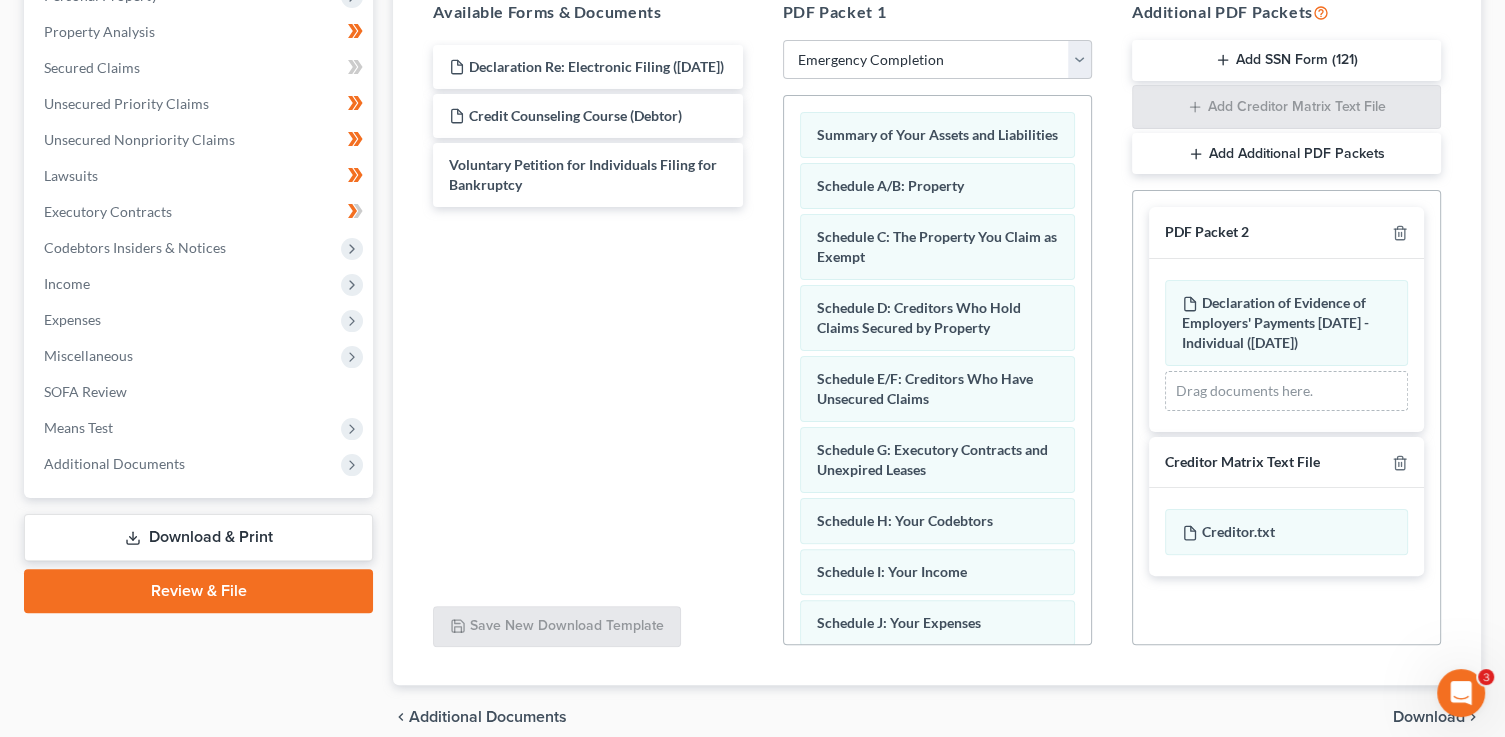 scroll, scrollTop: 428, scrollLeft: 0, axis: vertical 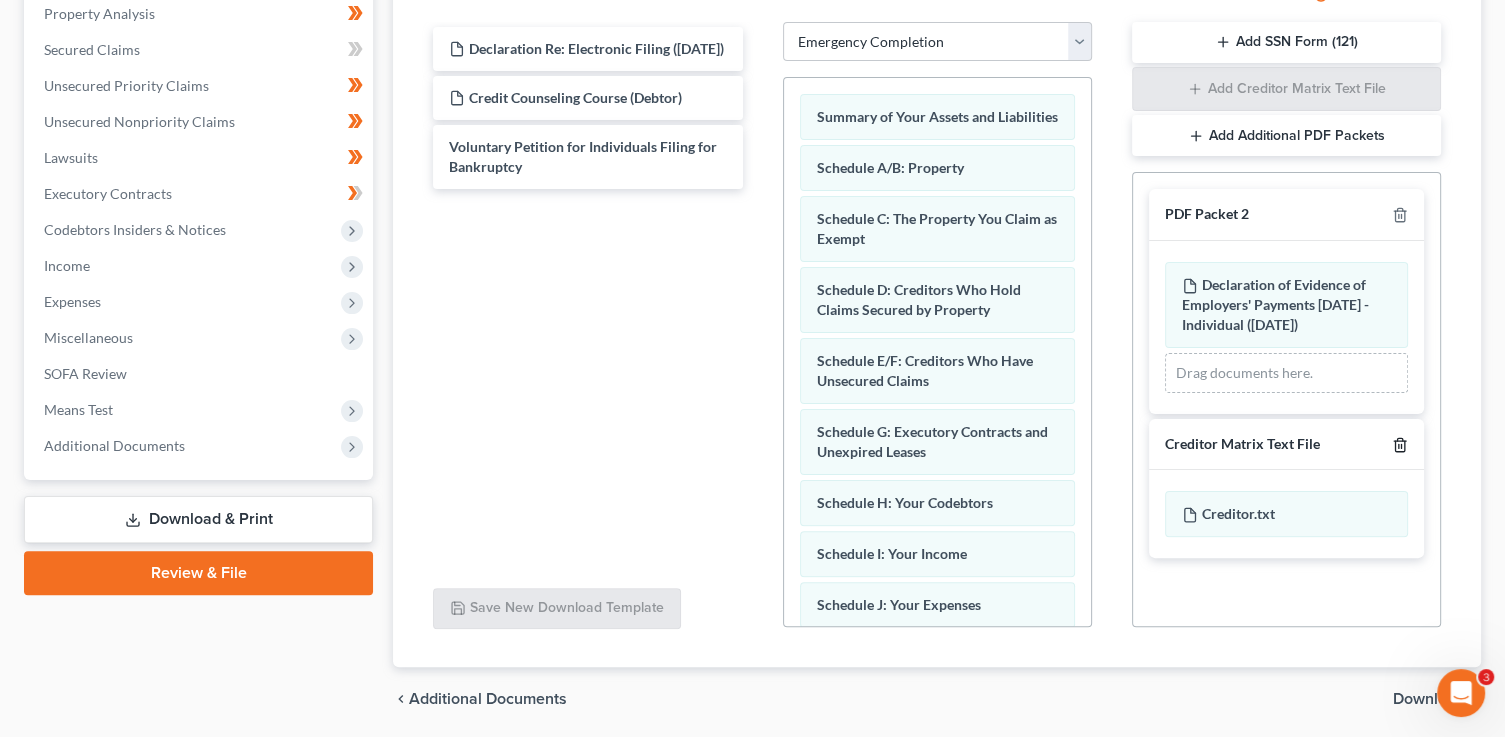click 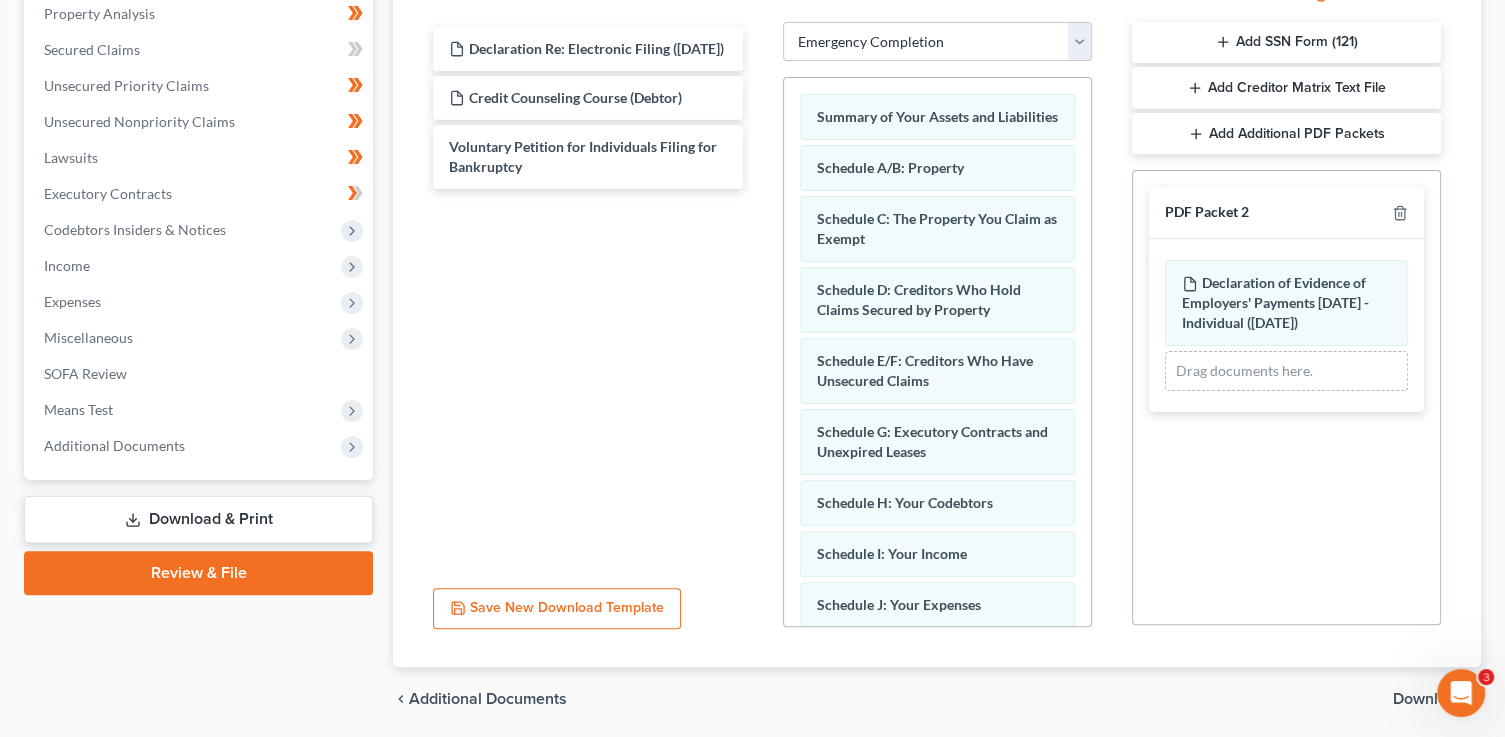 click on "chevron_left   Additional Documents Download   chevron_right" at bounding box center (937, 699) 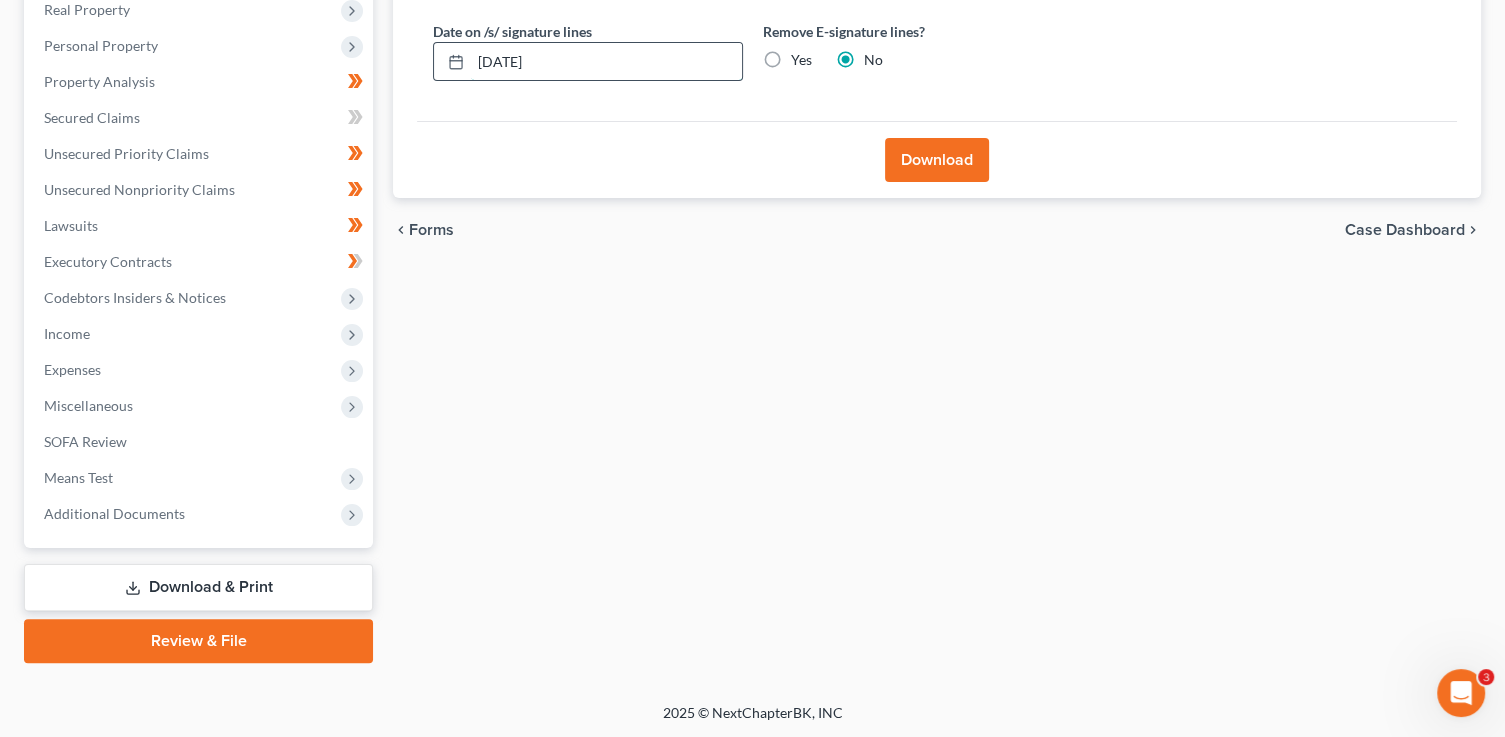 drag, startPoint x: 632, startPoint y: 61, endPoint x: 452, endPoint y: 50, distance: 180.3358 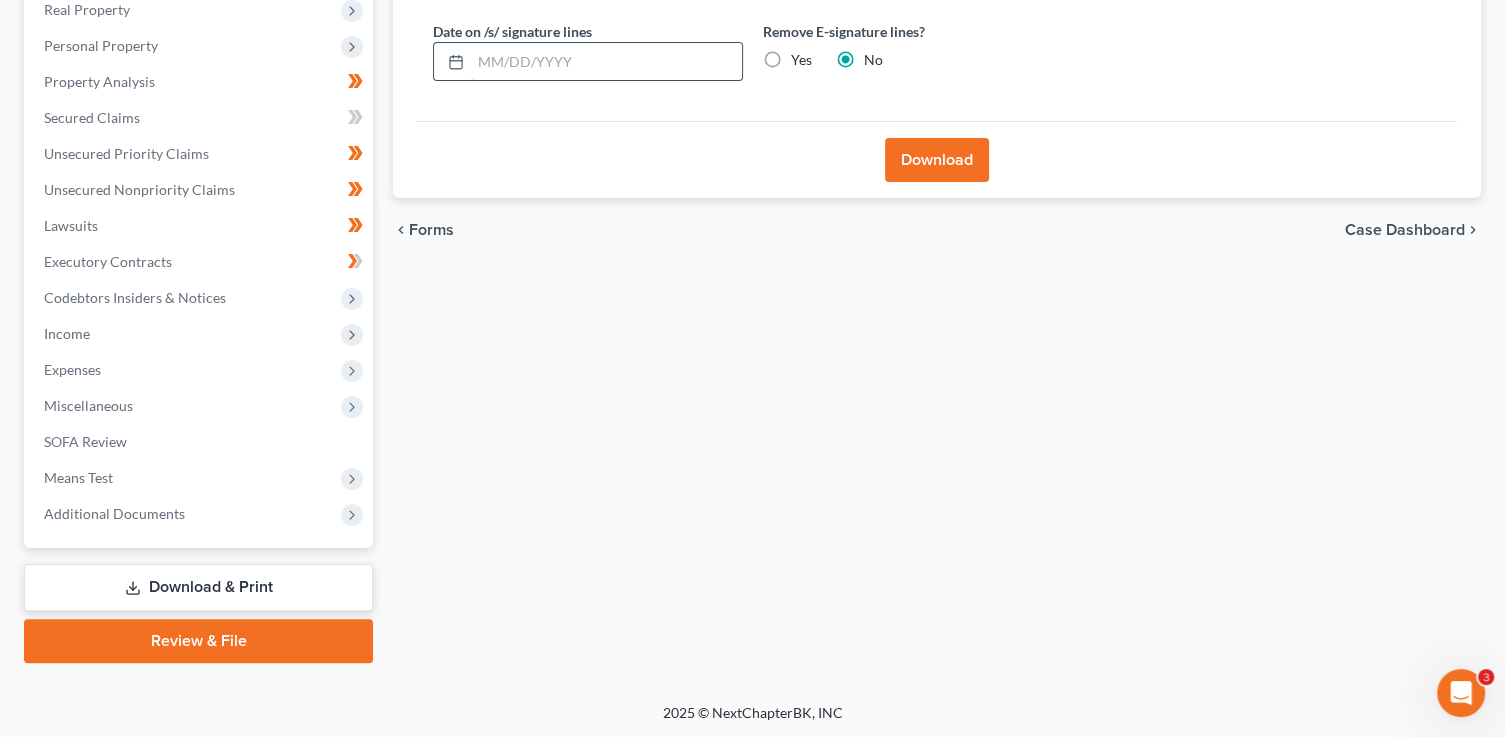 type 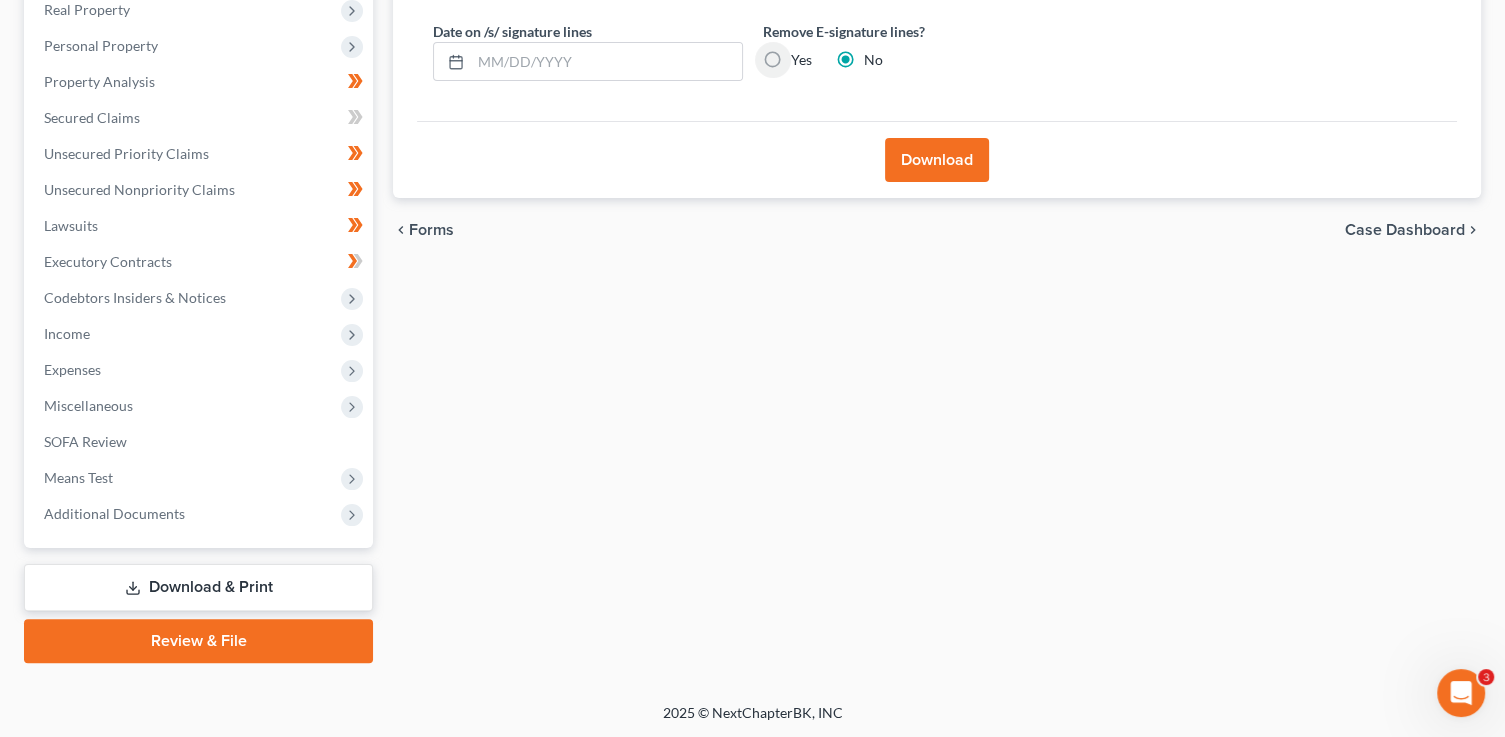 click on "Yes" at bounding box center (805, 56) 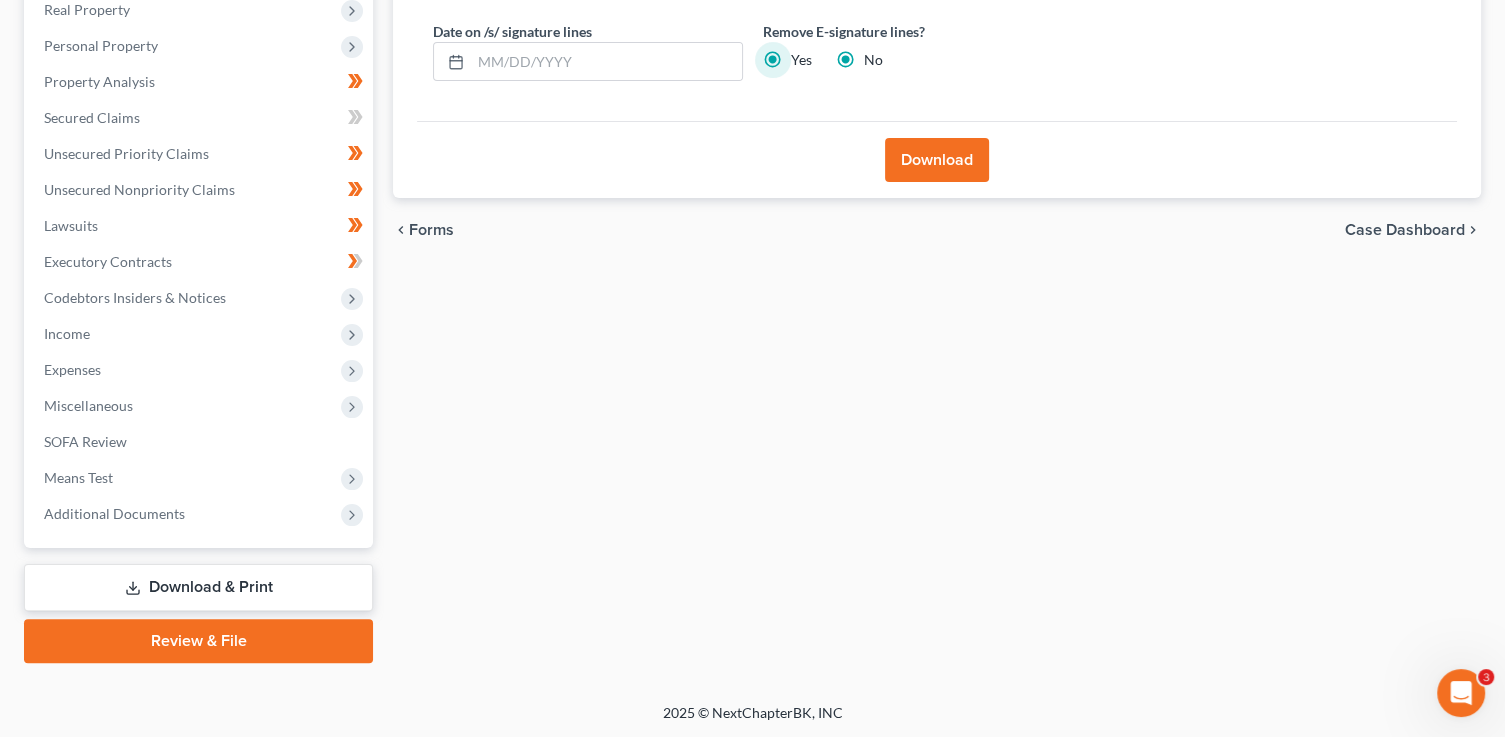 radio on "false" 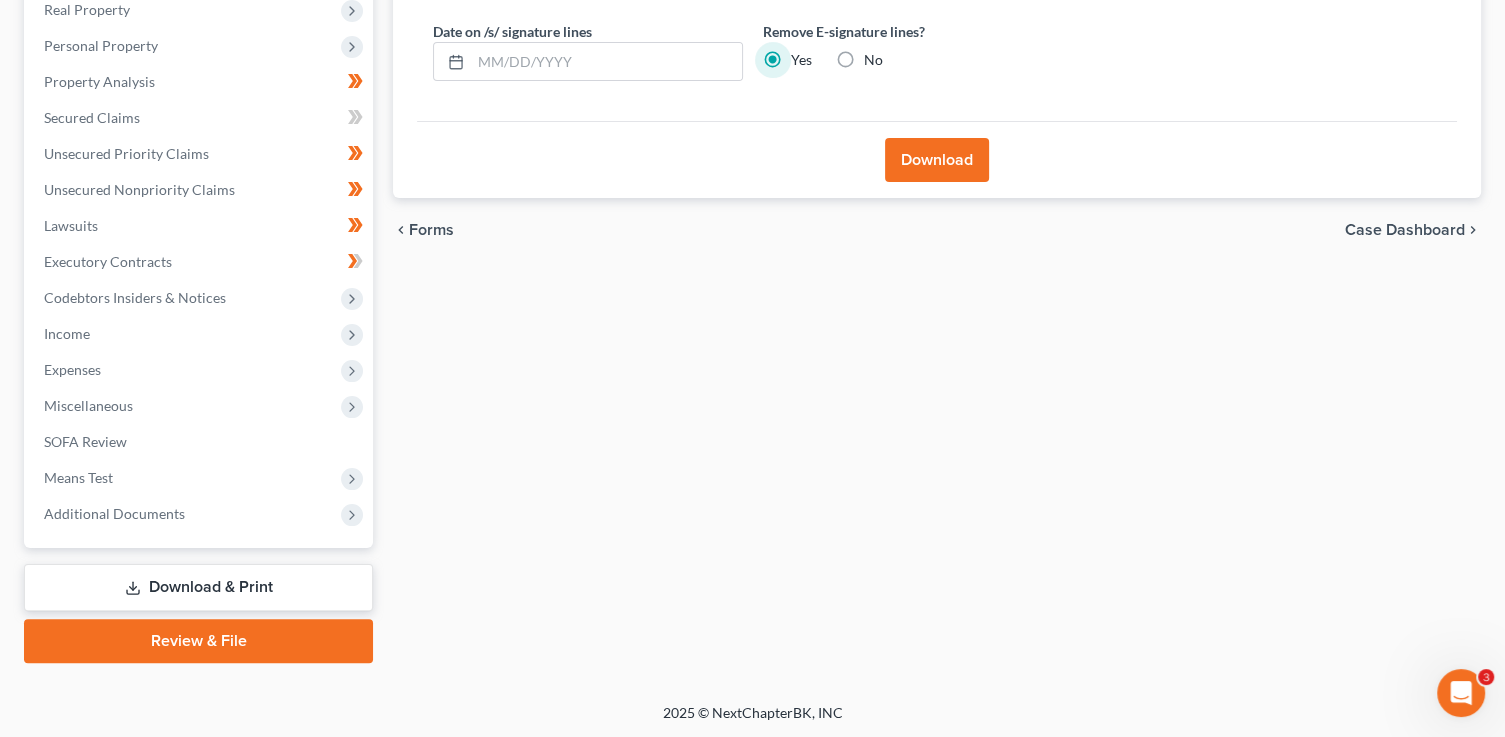 click on "Download" at bounding box center (937, 159) 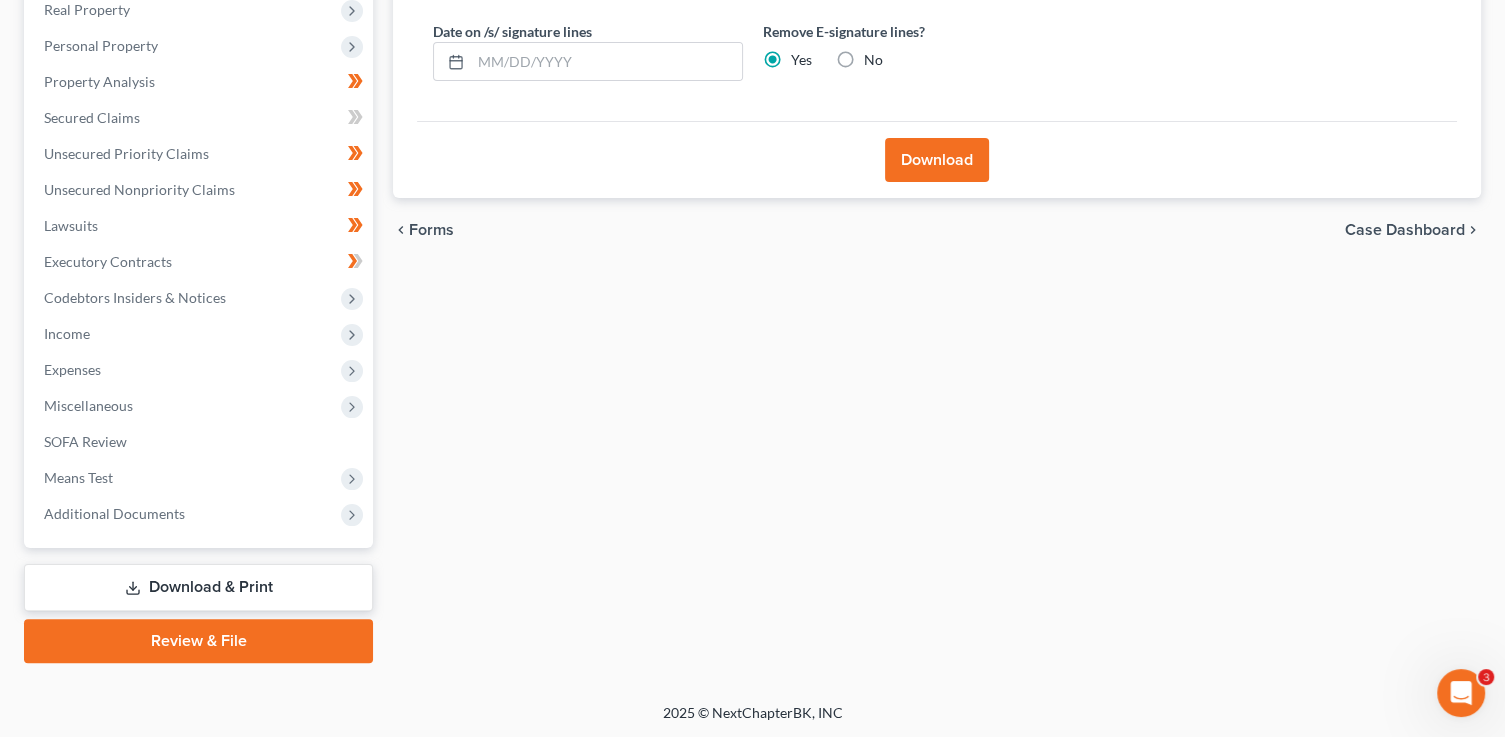 click on "Download" at bounding box center (937, 160) 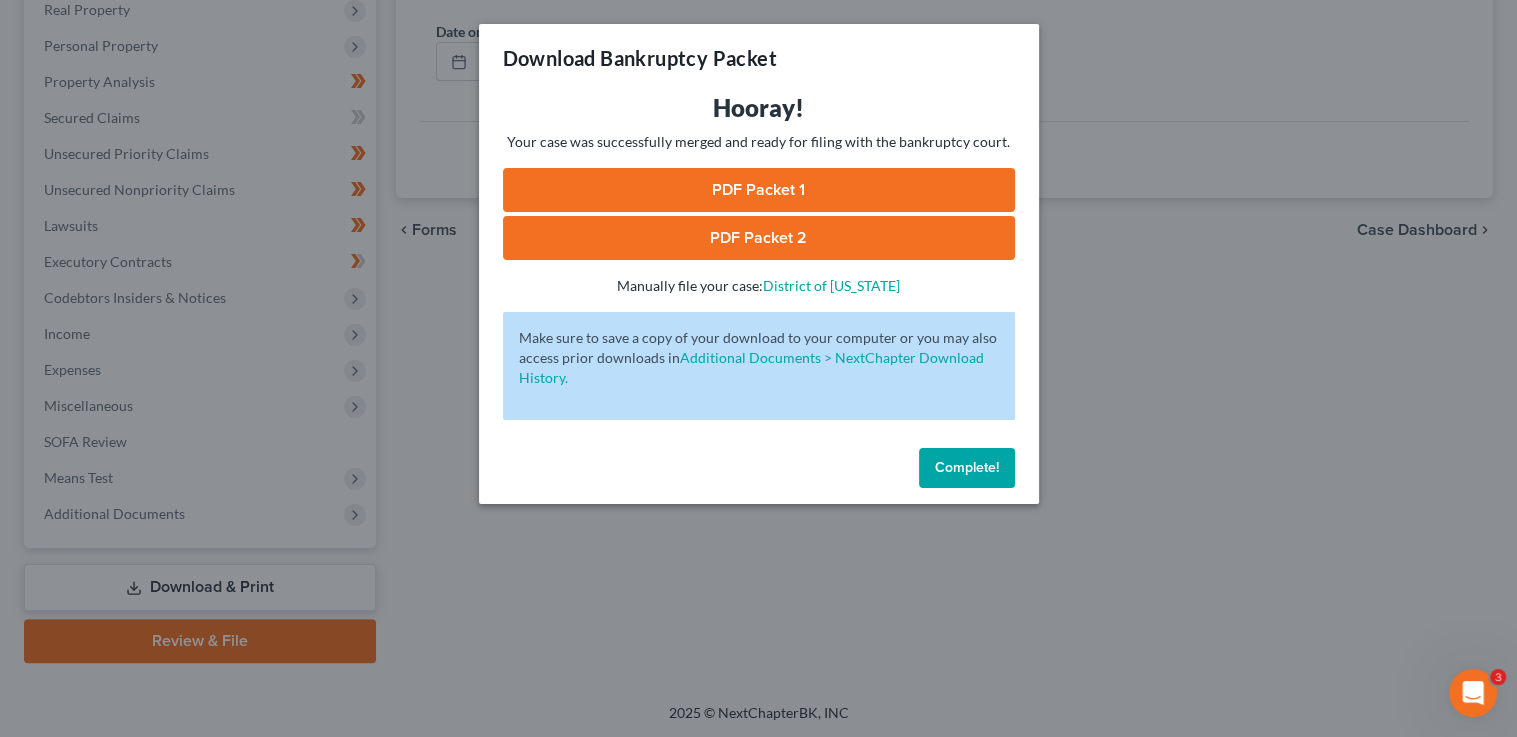 click on "PDF Packet 1" at bounding box center [759, 190] 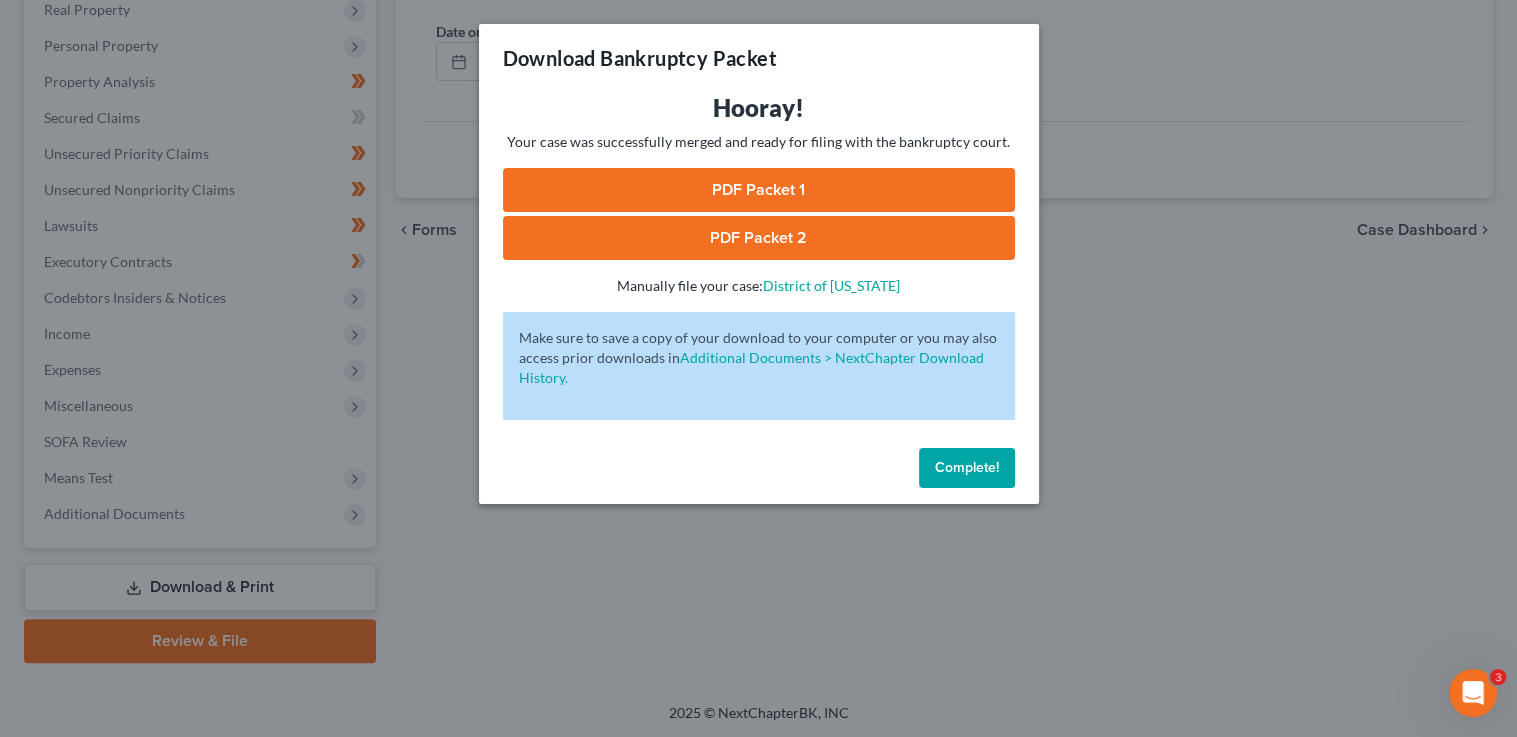 click on "Complete!" at bounding box center (967, 467) 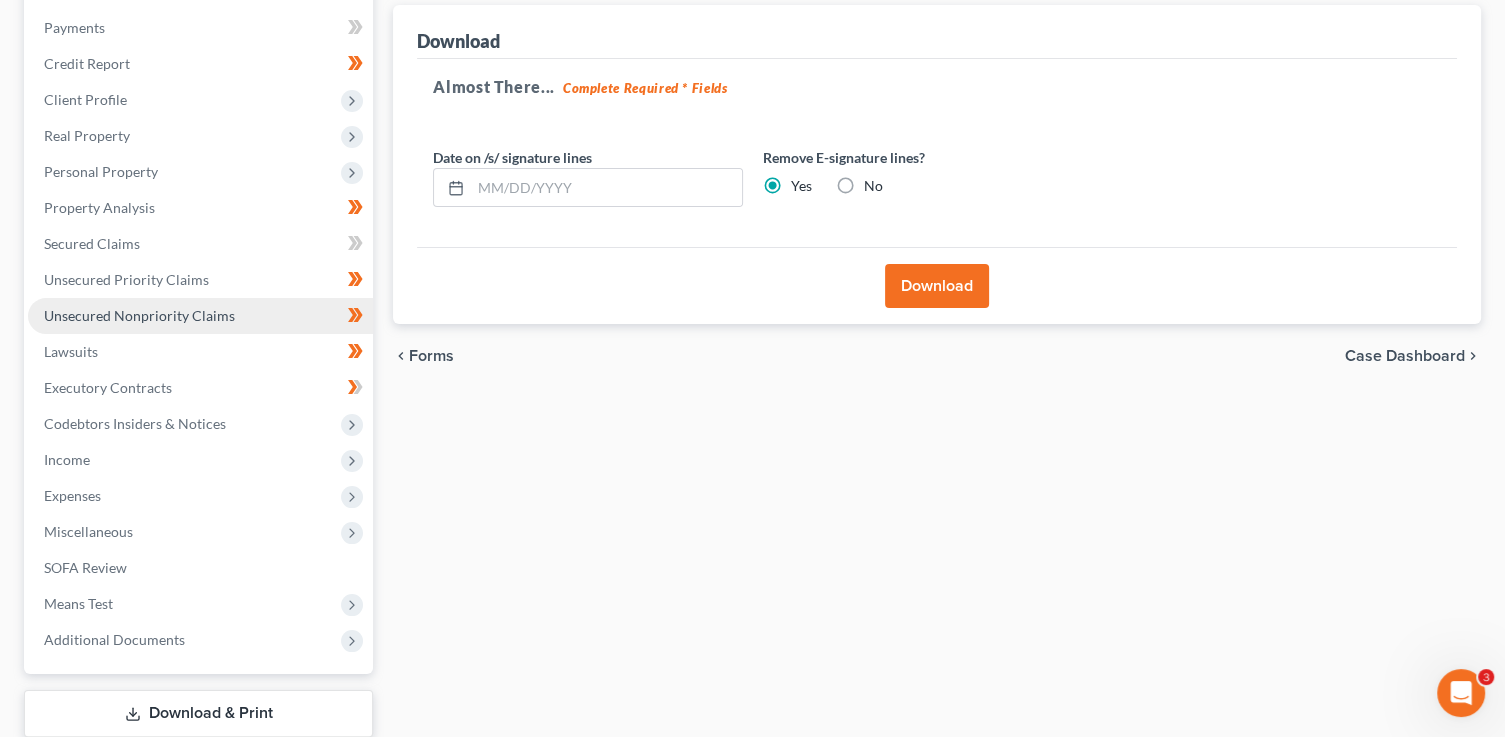 scroll, scrollTop: 222, scrollLeft: 0, axis: vertical 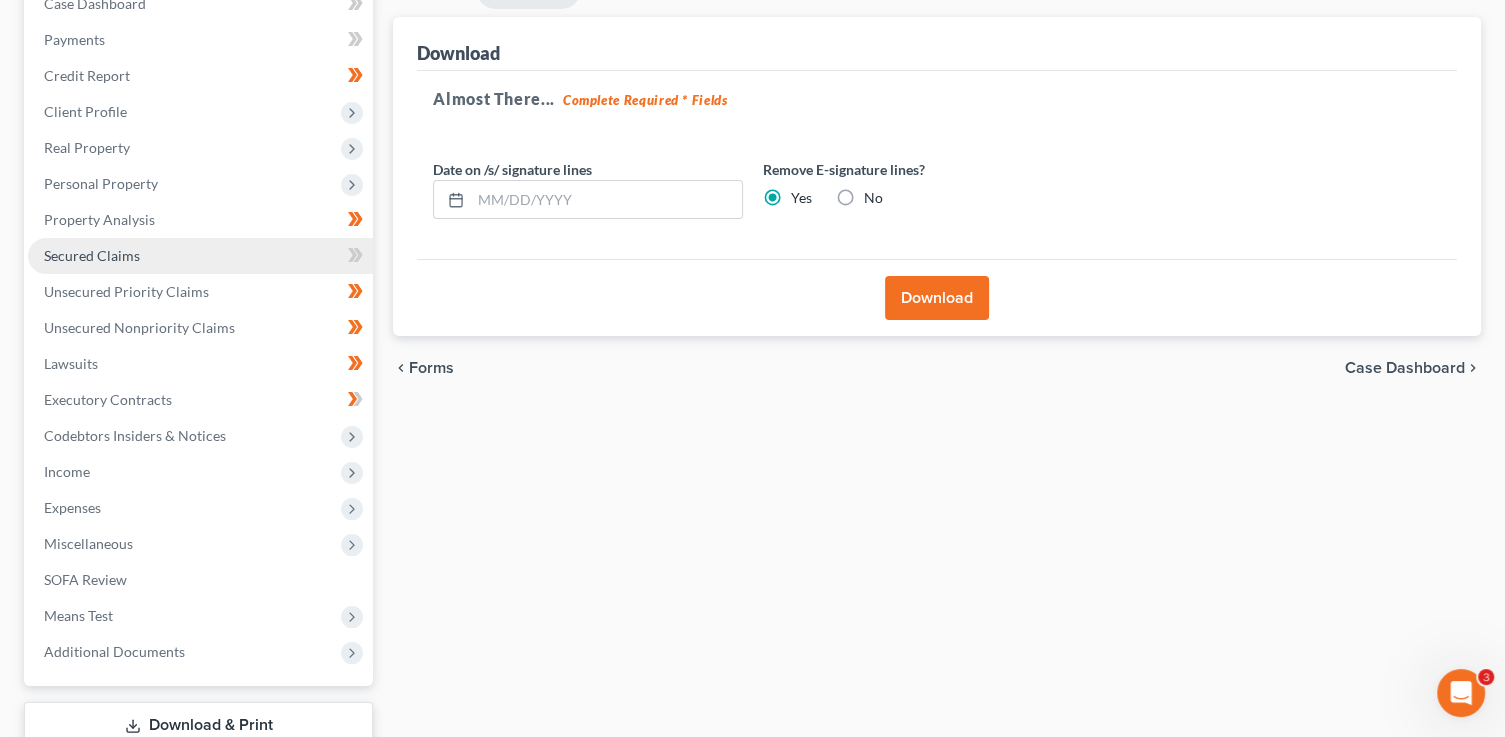 click on "Secured Claims" at bounding box center [200, 256] 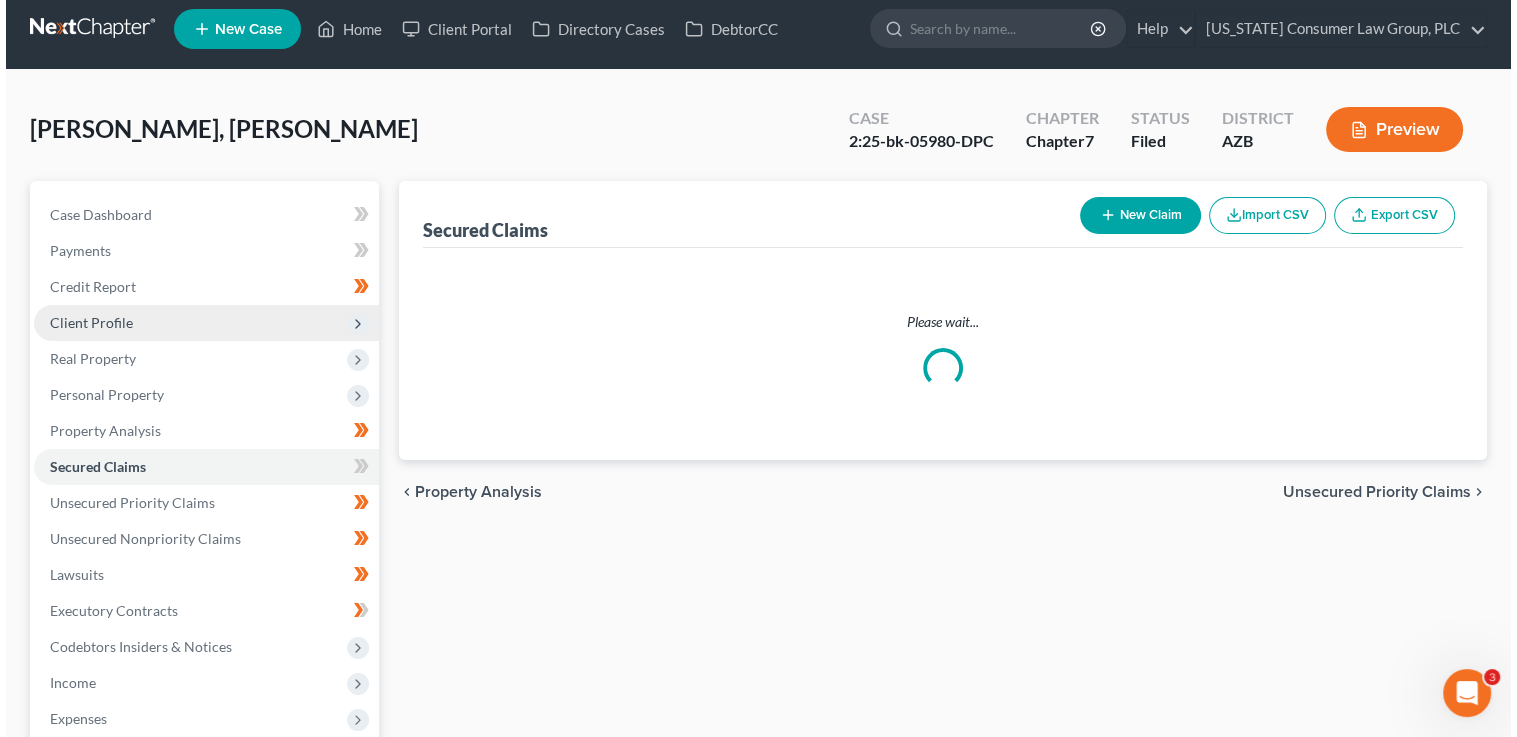 scroll, scrollTop: 0, scrollLeft: 0, axis: both 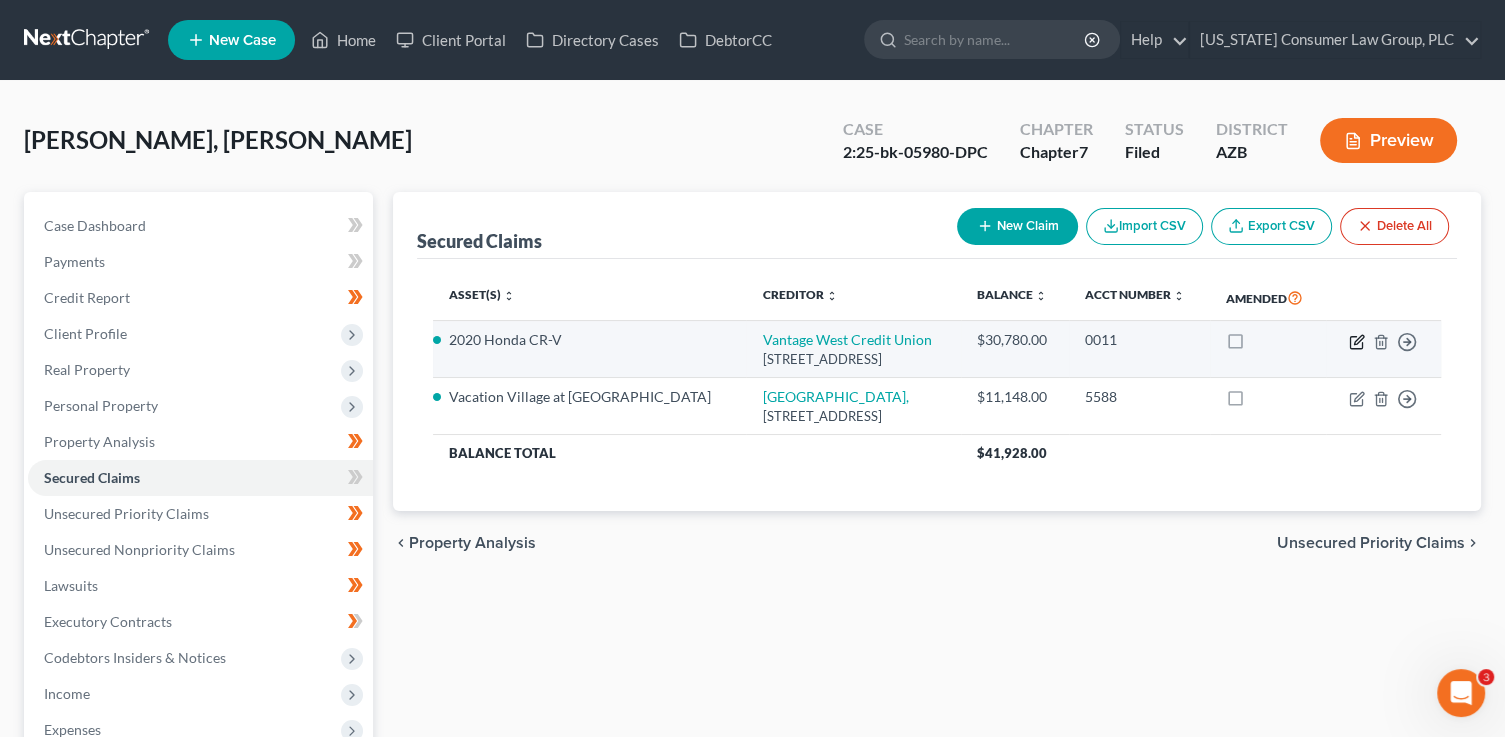 click 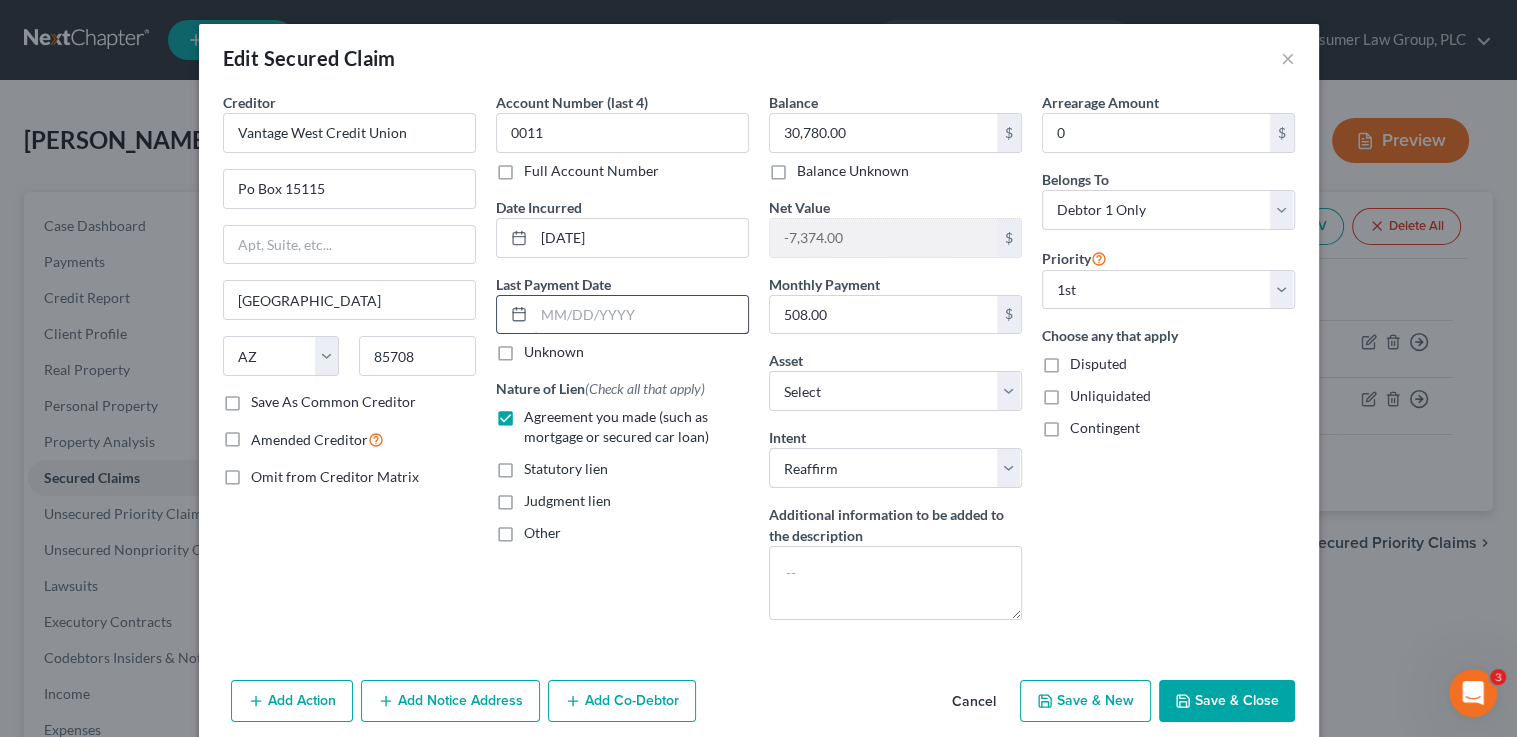 click at bounding box center (641, 315) 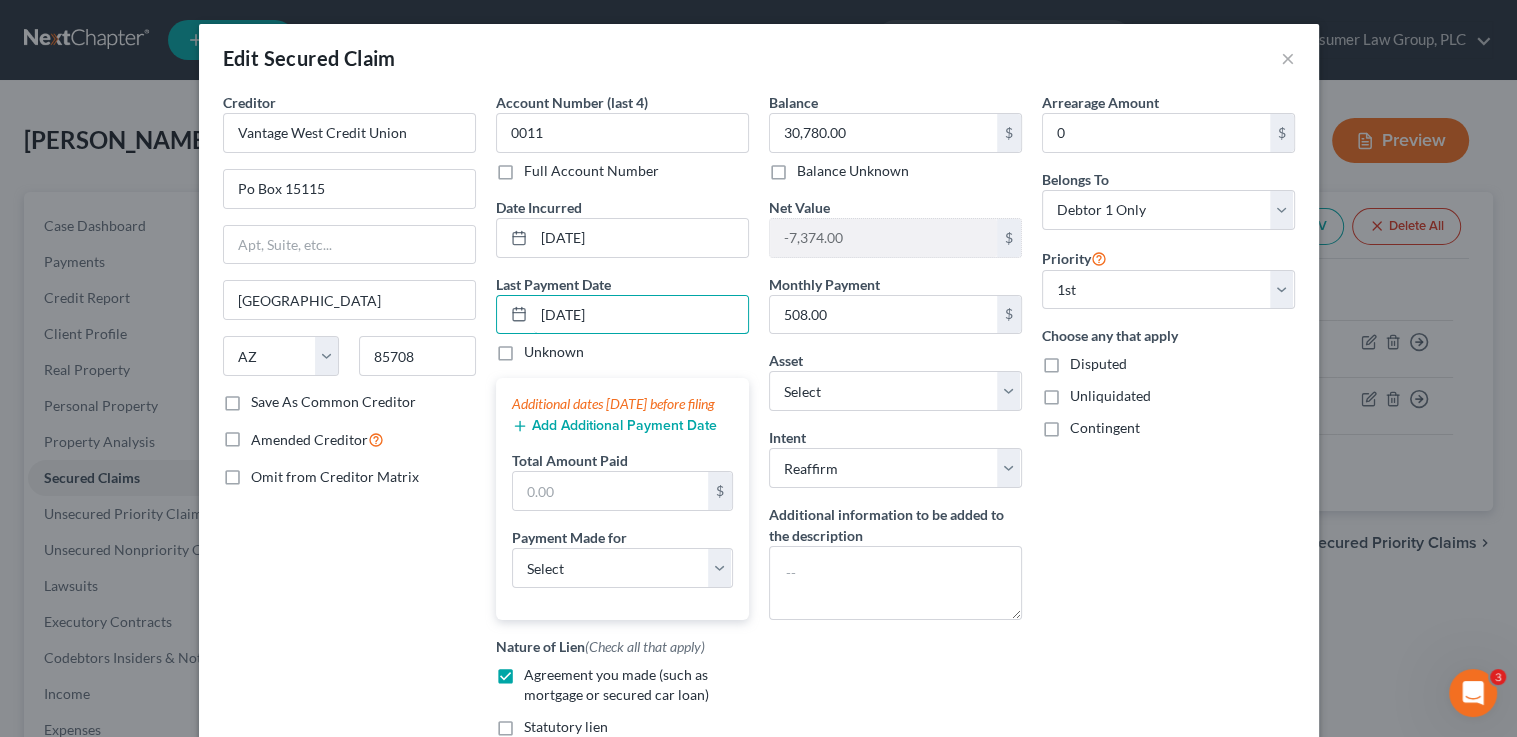 type on "[DATE]" 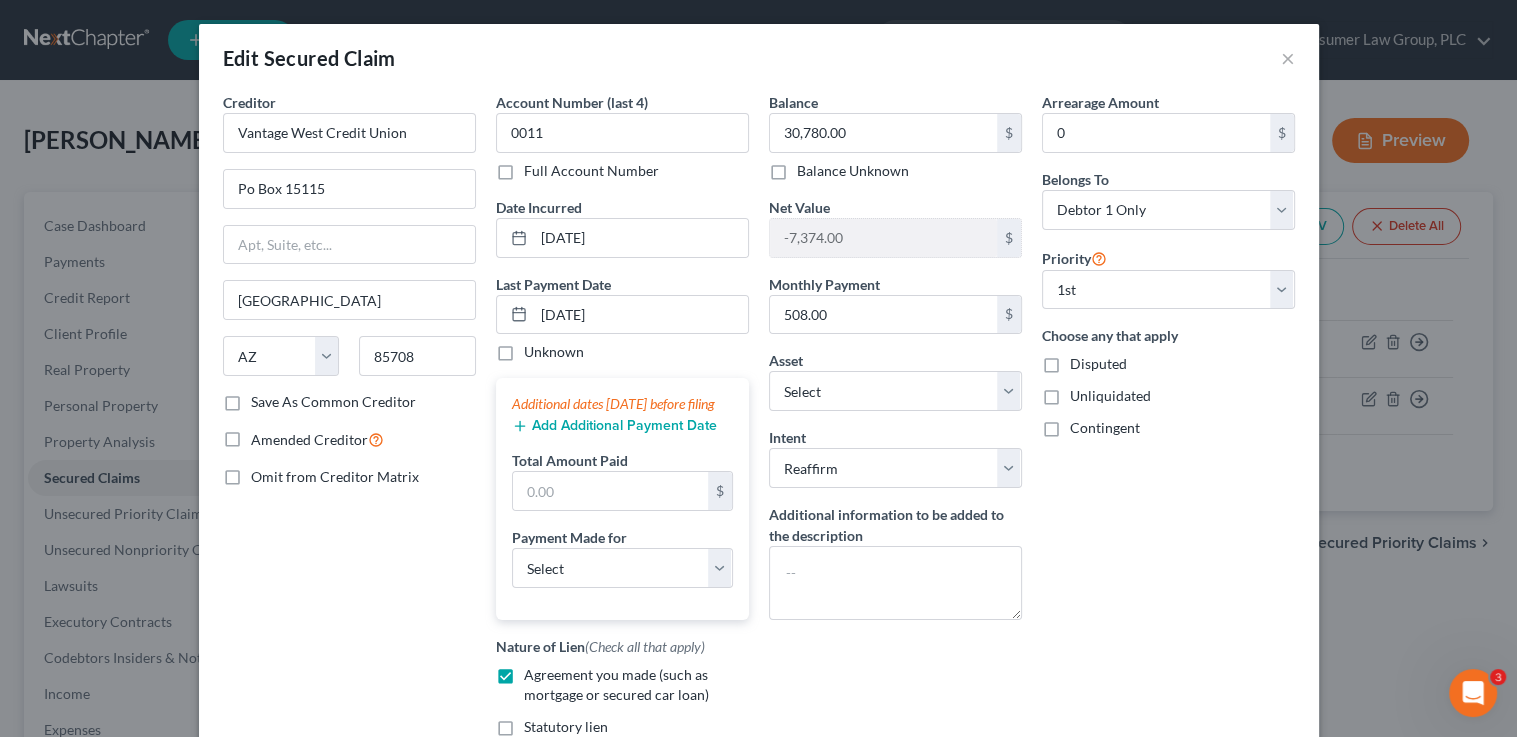click on "Add Additional Payment Date" at bounding box center (614, 426) 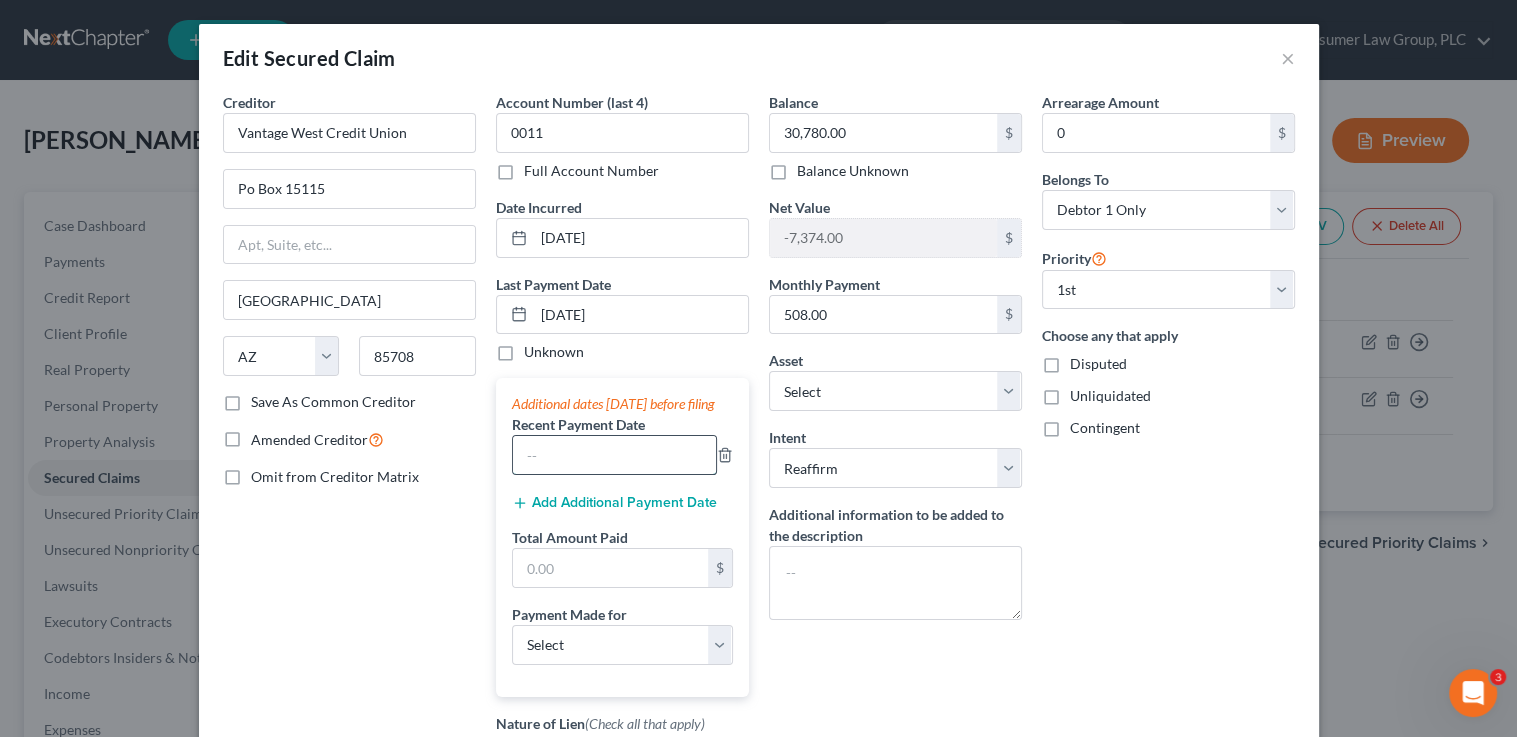 click at bounding box center (614, 455) 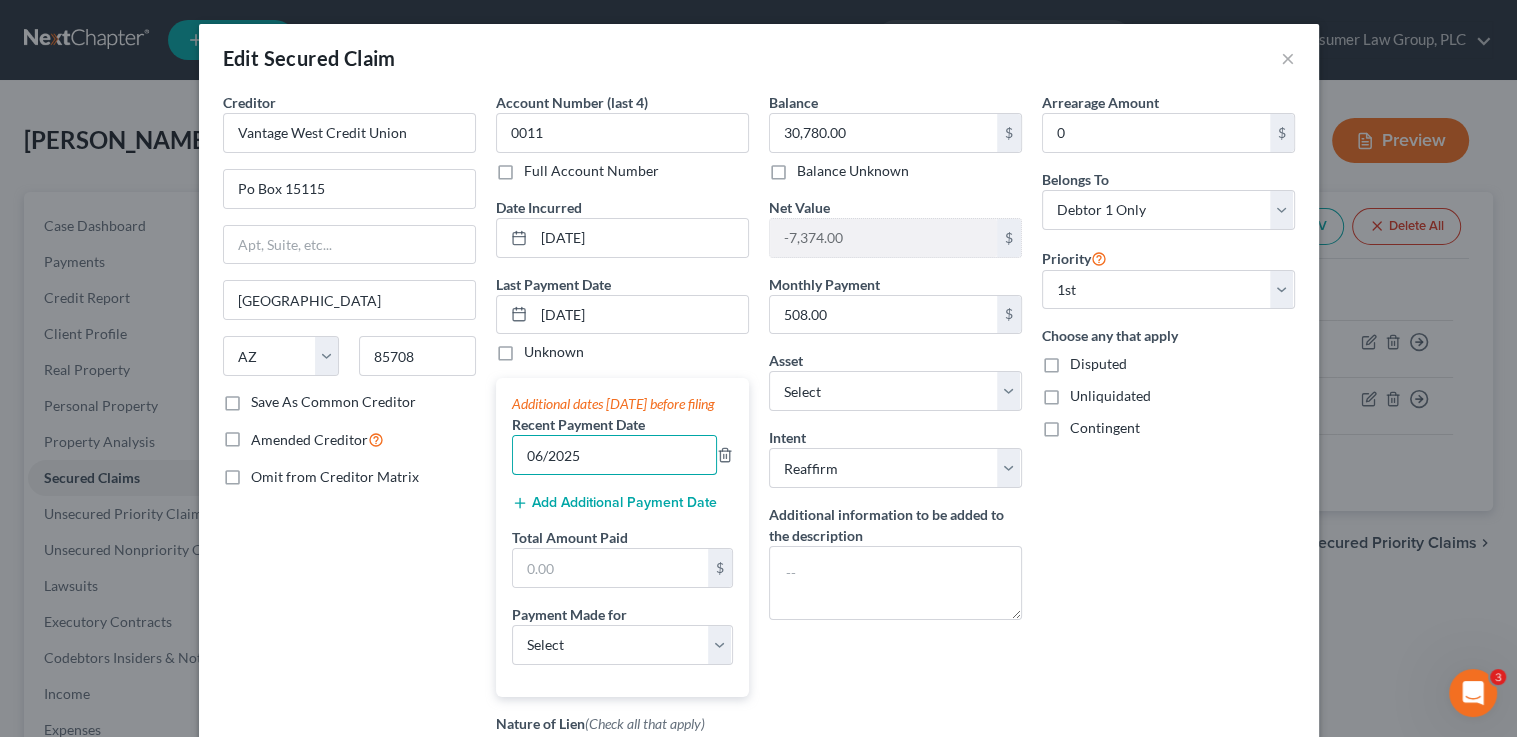 type on "06/2025" 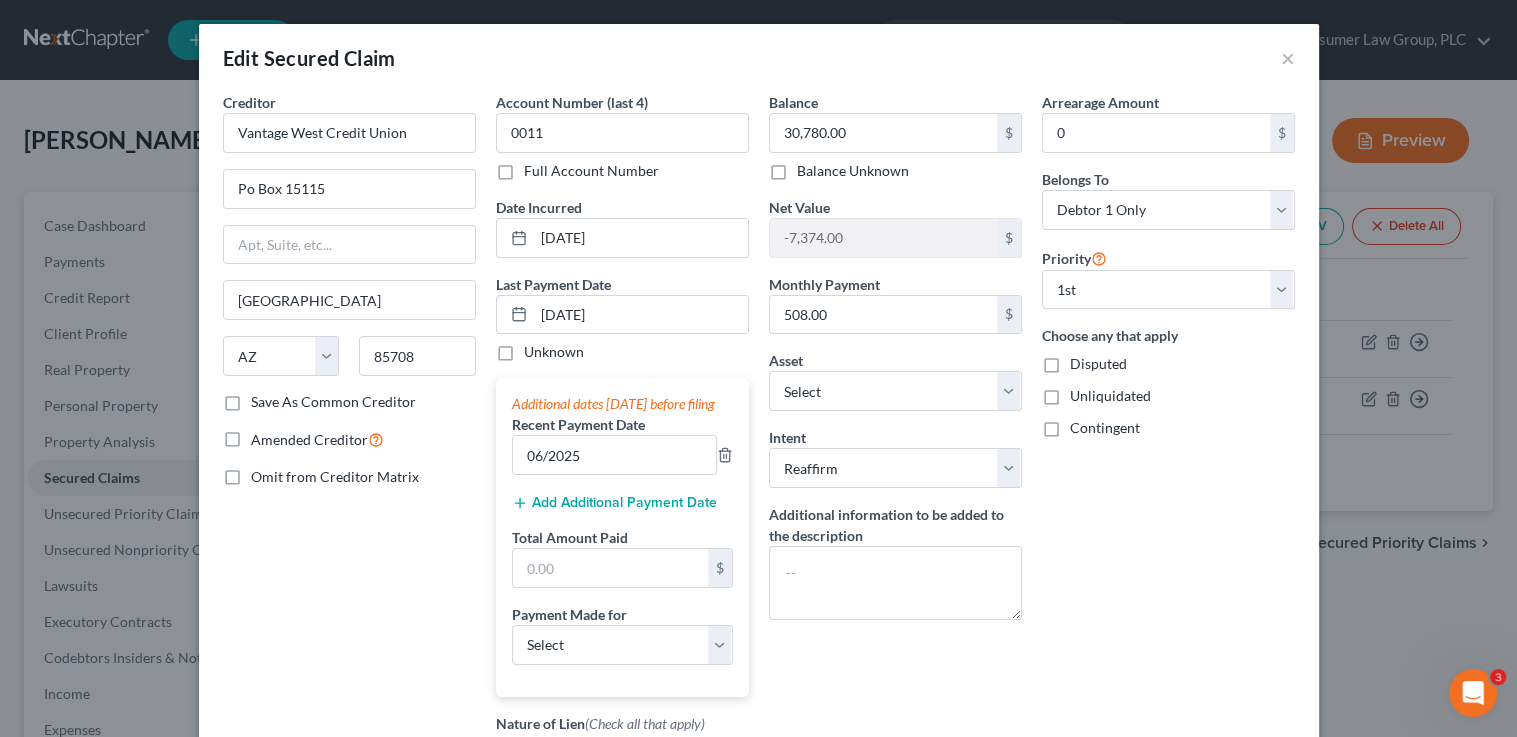 click on "Add Additional Payment Date" at bounding box center [614, 503] 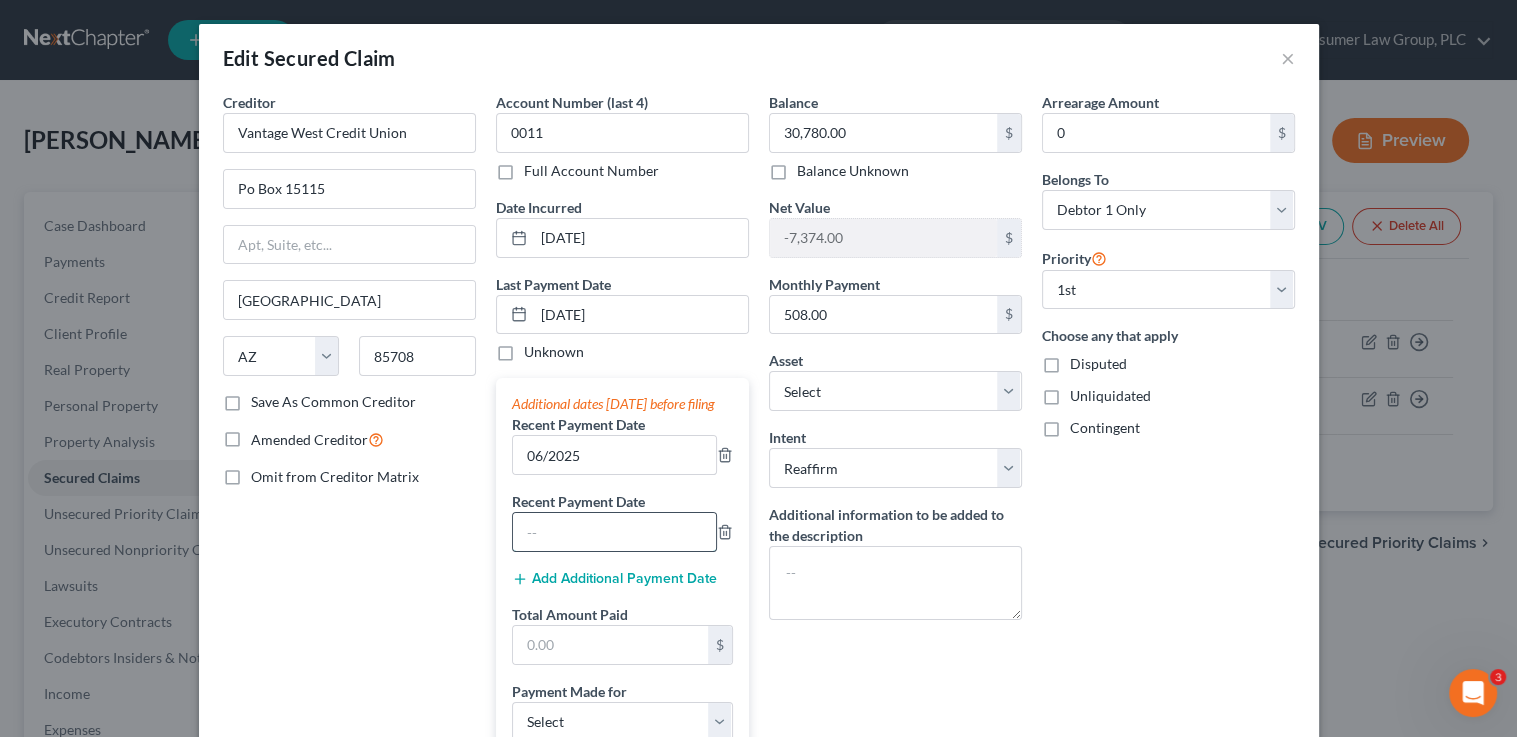 drag, startPoint x: 553, startPoint y: 564, endPoint x: 553, endPoint y: 538, distance: 26 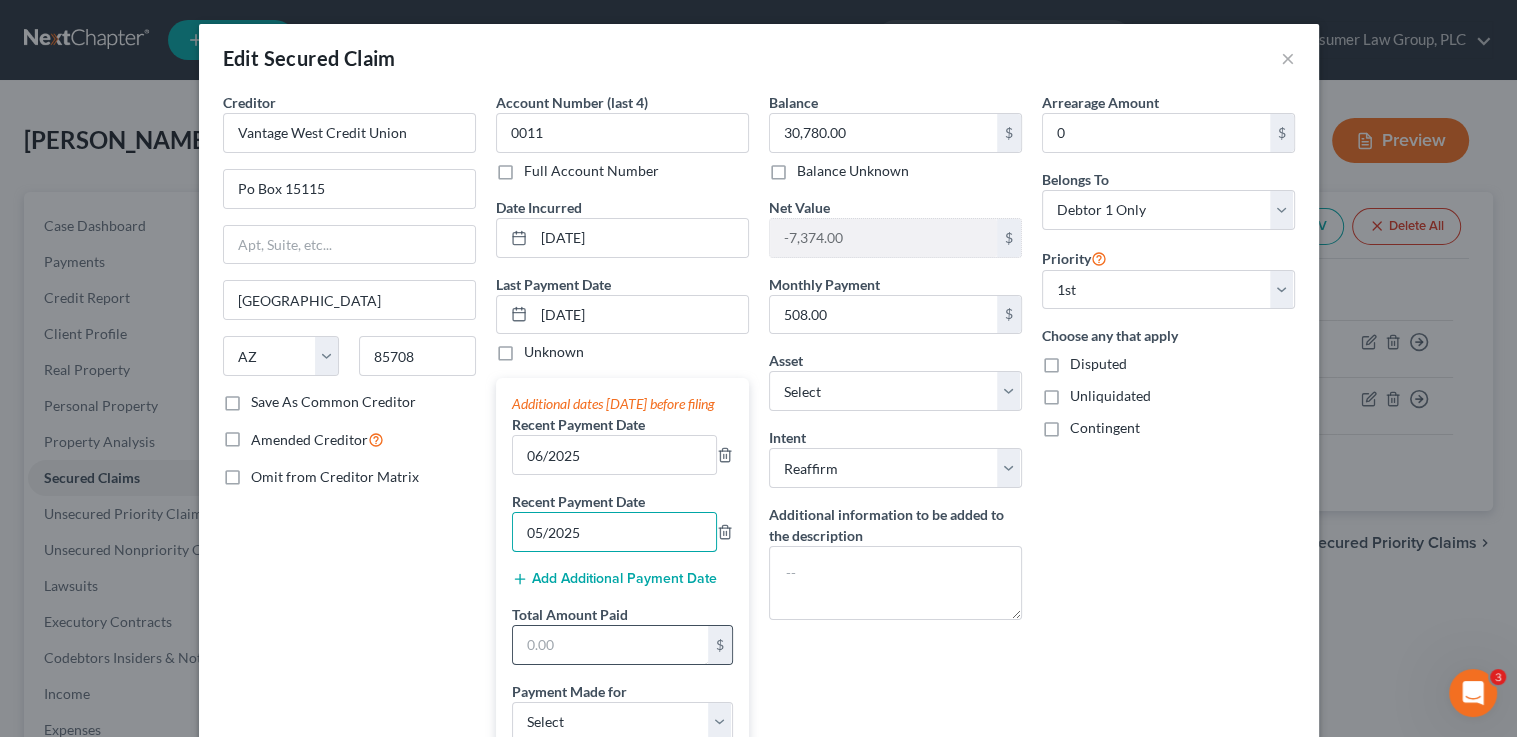 type on "05/2025" 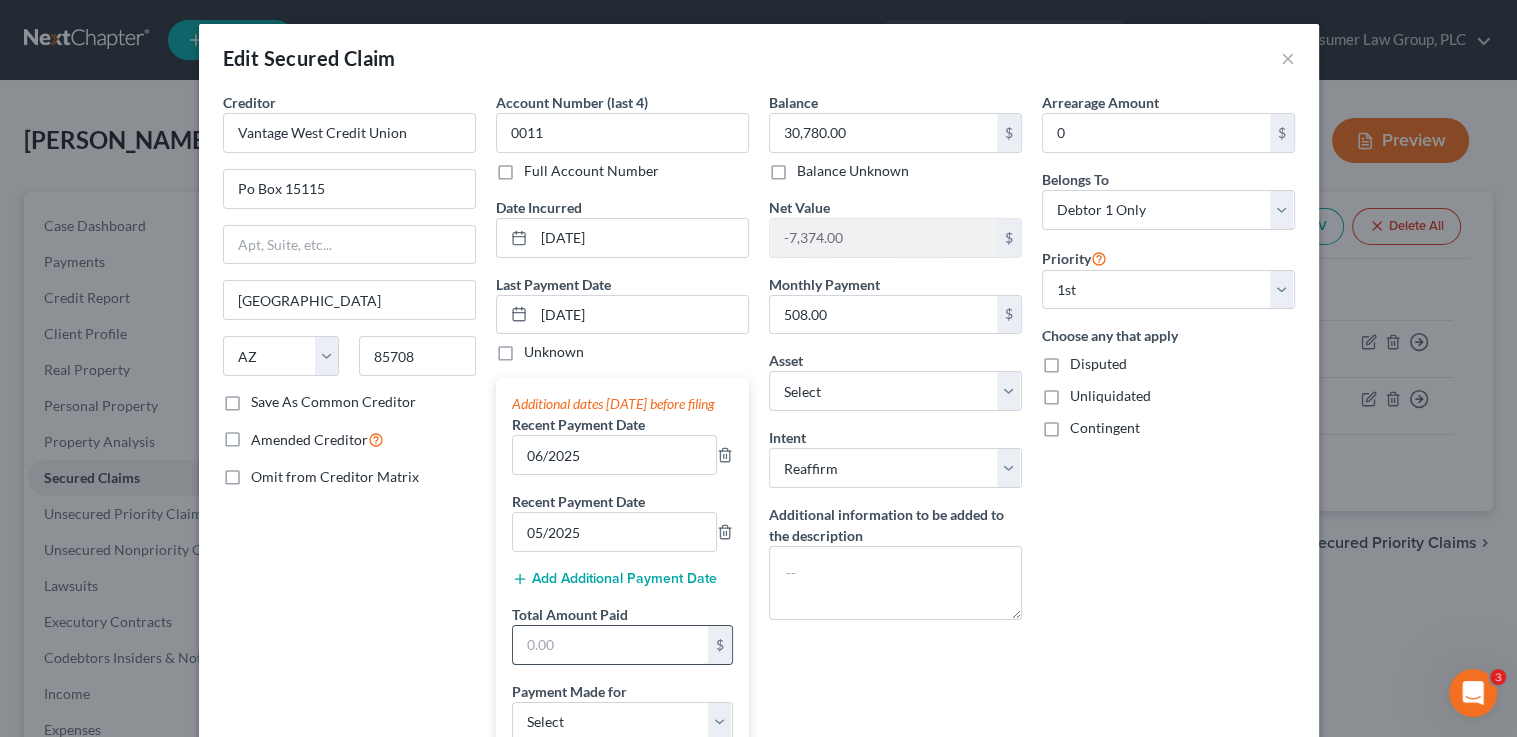 drag, startPoint x: 543, startPoint y: 669, endPoint x: 524, endPoint y: 653, distance: 24.839485 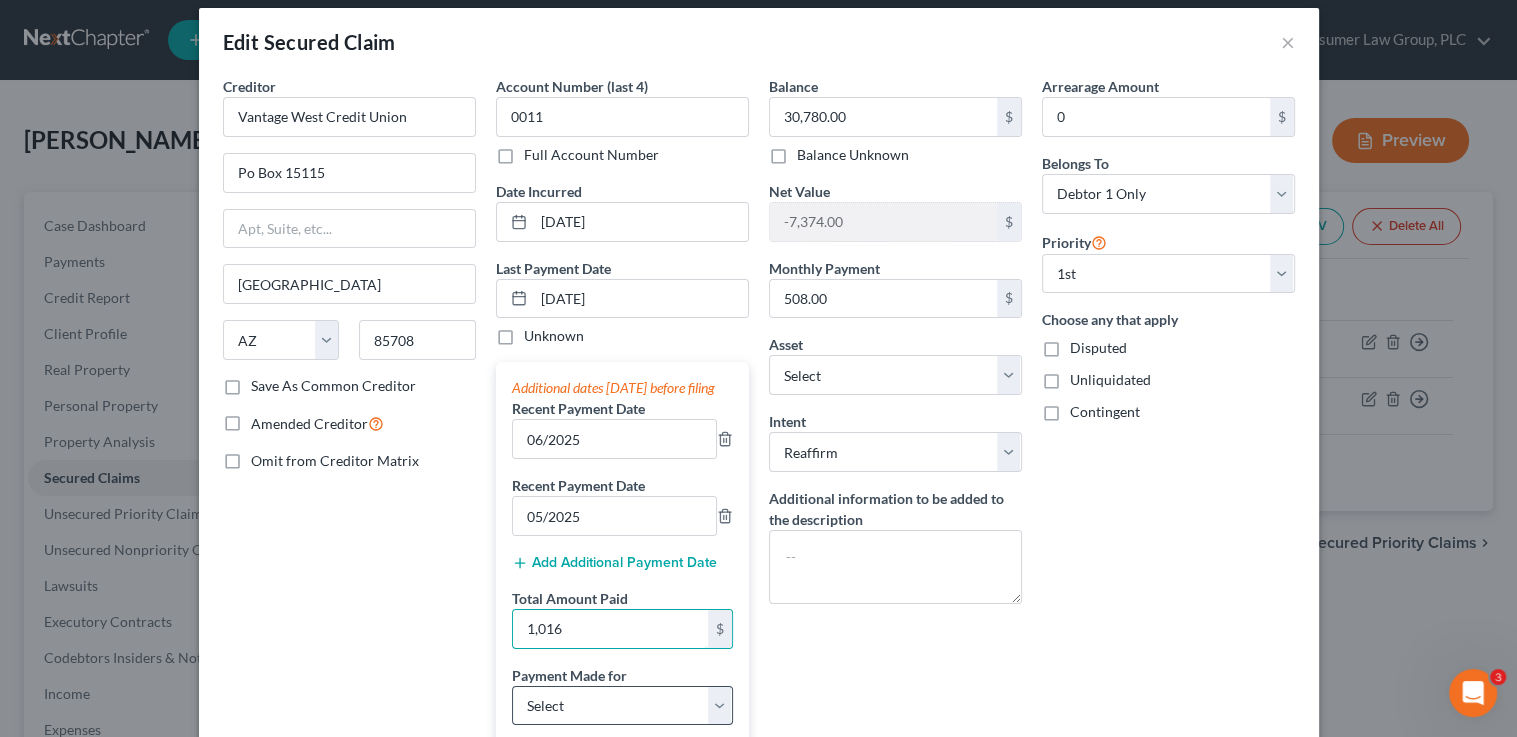 scroll, scrollTop: 184, scrollLeft: 0, axis: vertical 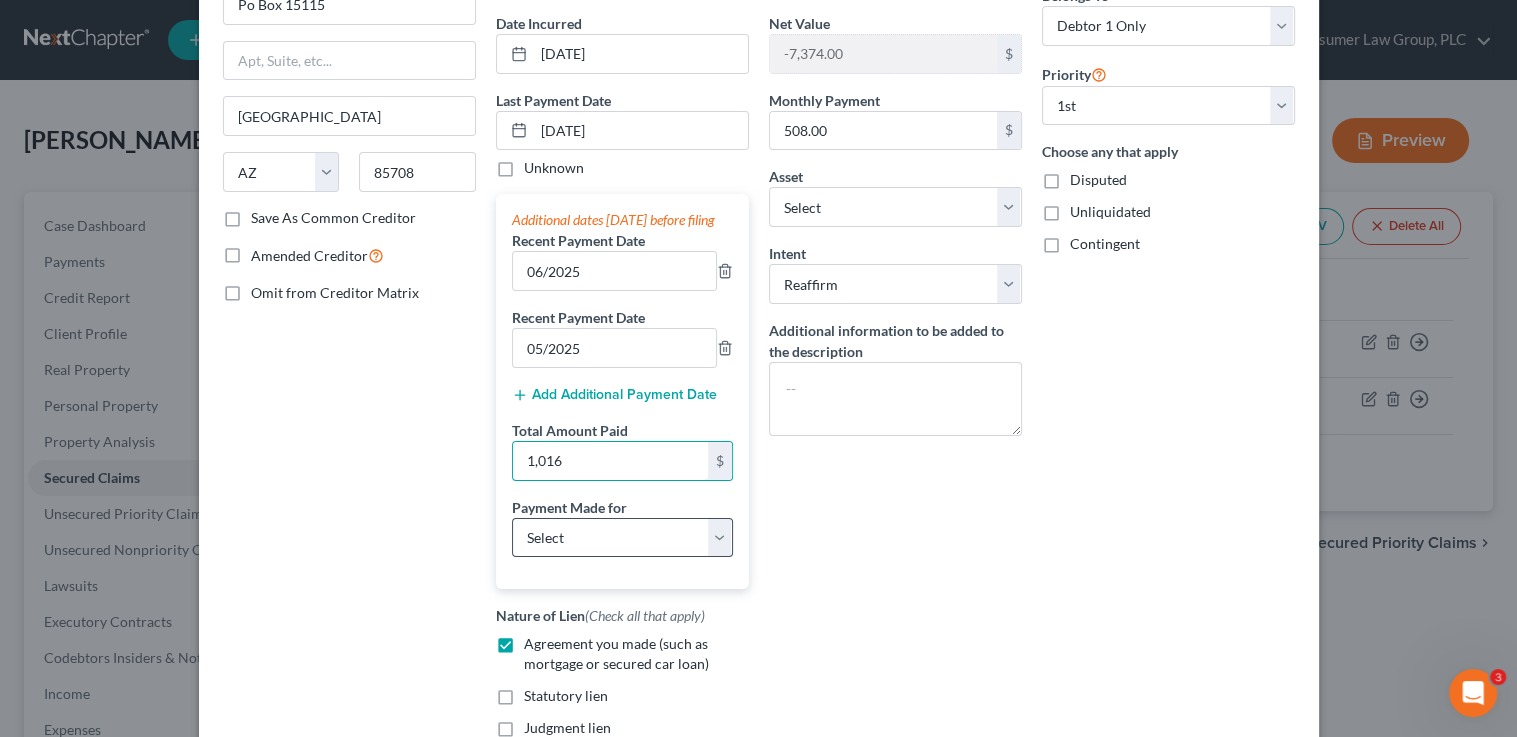 type on "1,016" 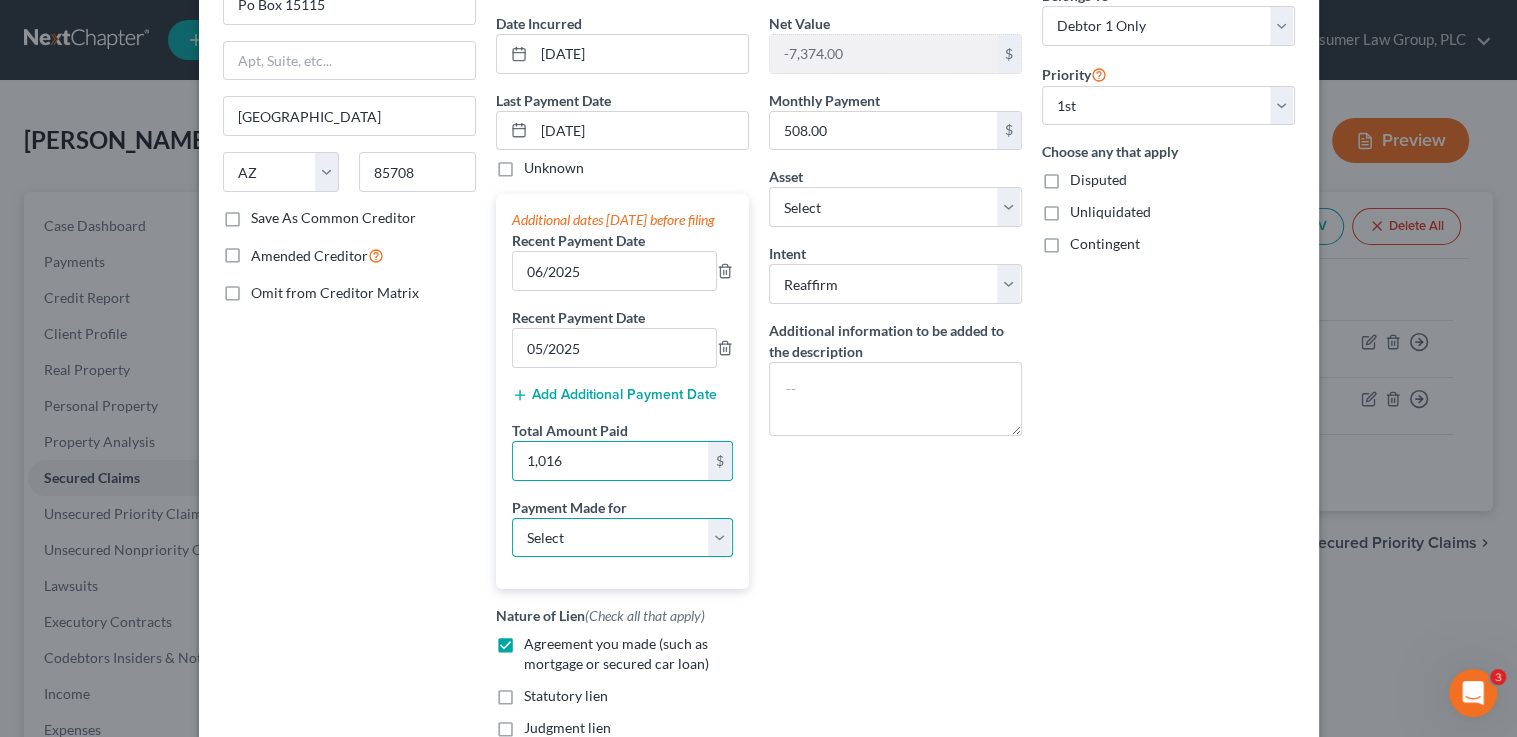 click on "Select Car Credit Card Loan Repayment Mortgage Other Suppliers Or Vendors" at bounding box center (622, 538) 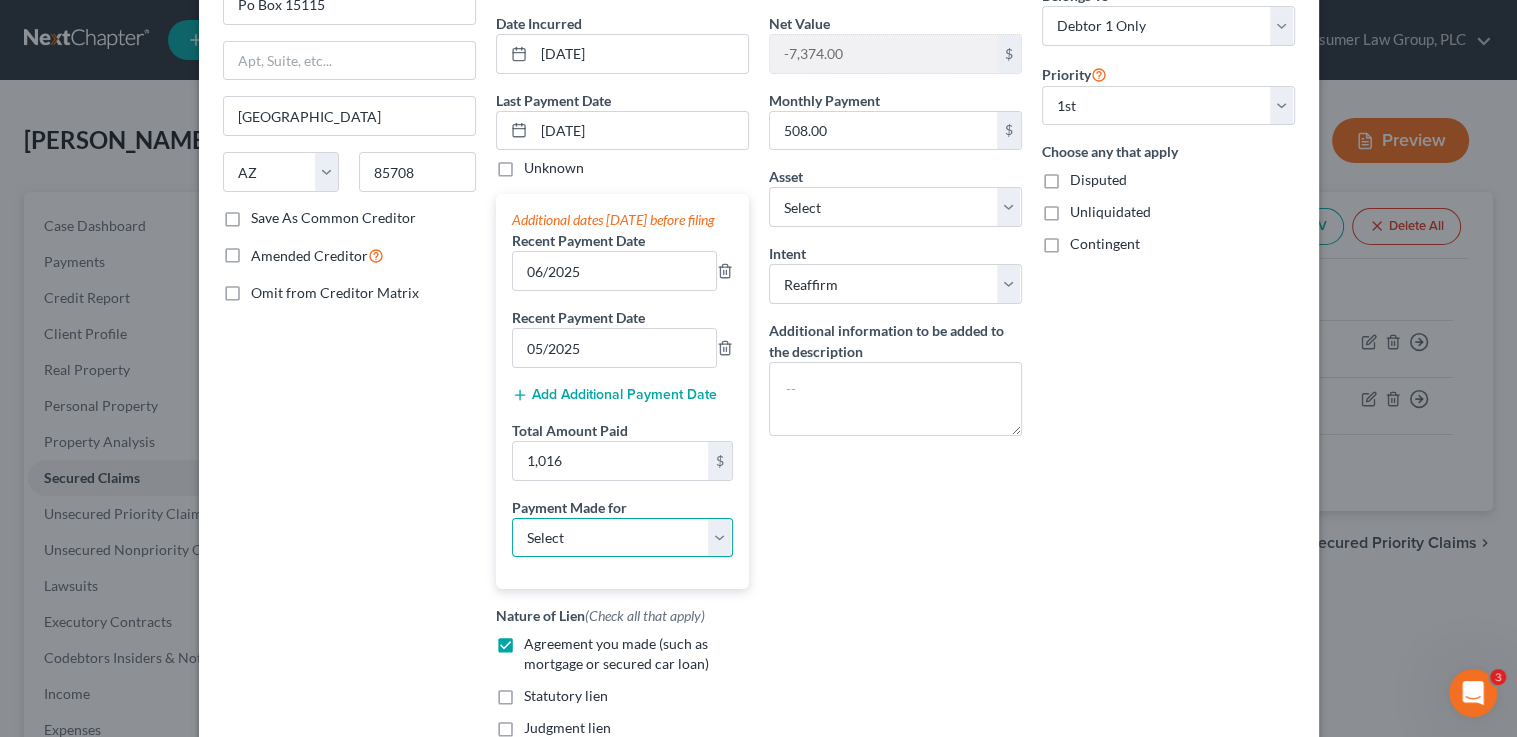 select on "0" 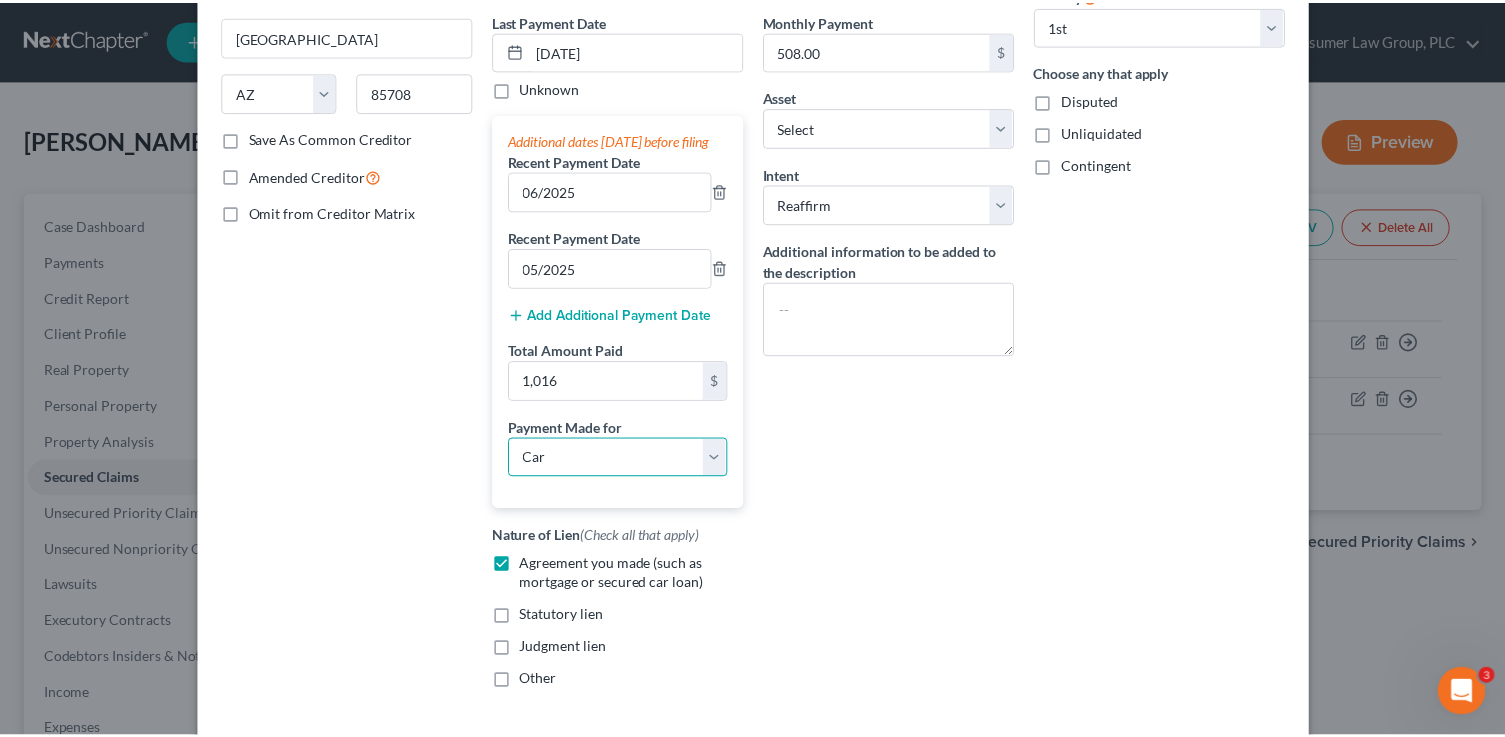 scroll, scrollTop: 434, scrollLeft: 0, axis: vertical 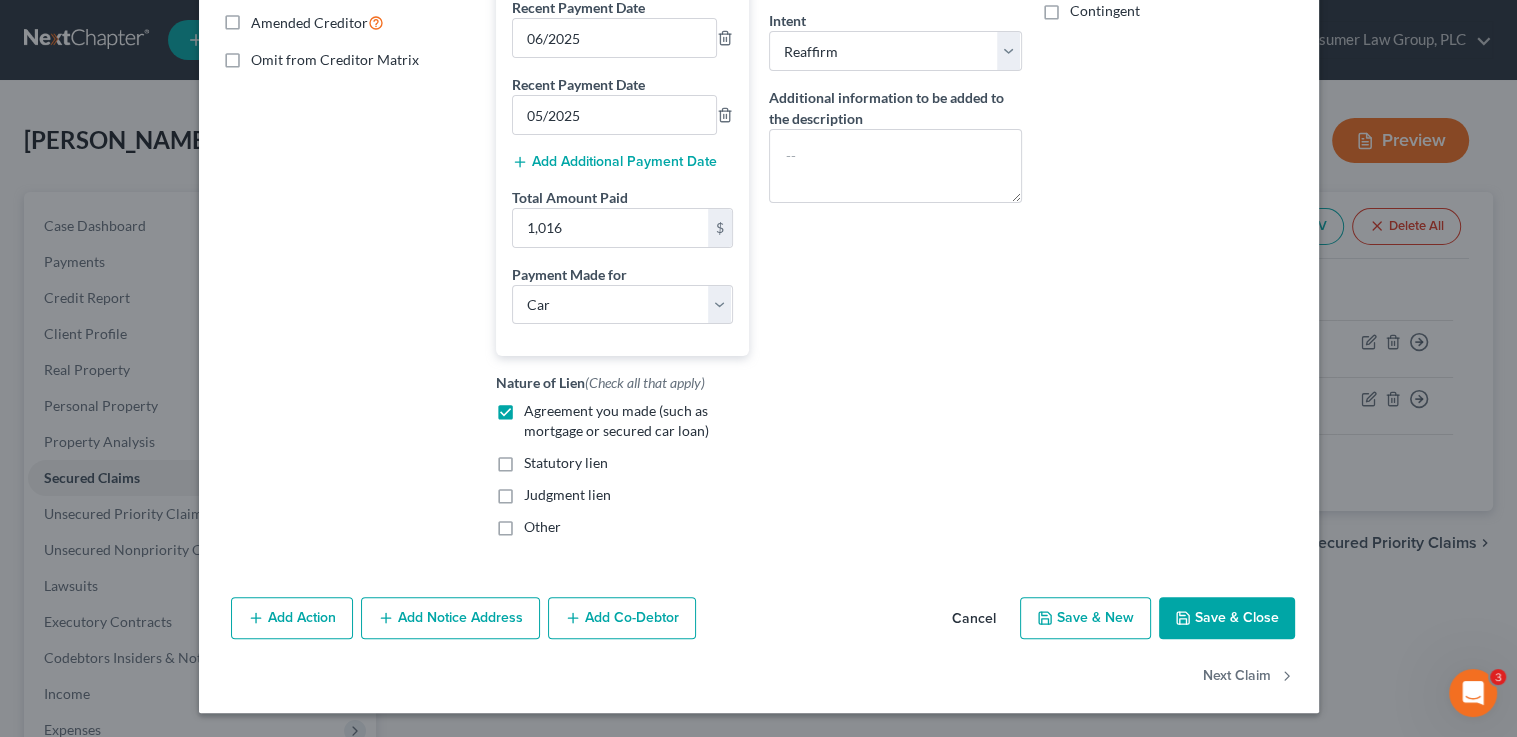 click on "Save & Close" at bounding box center (1227, 618) 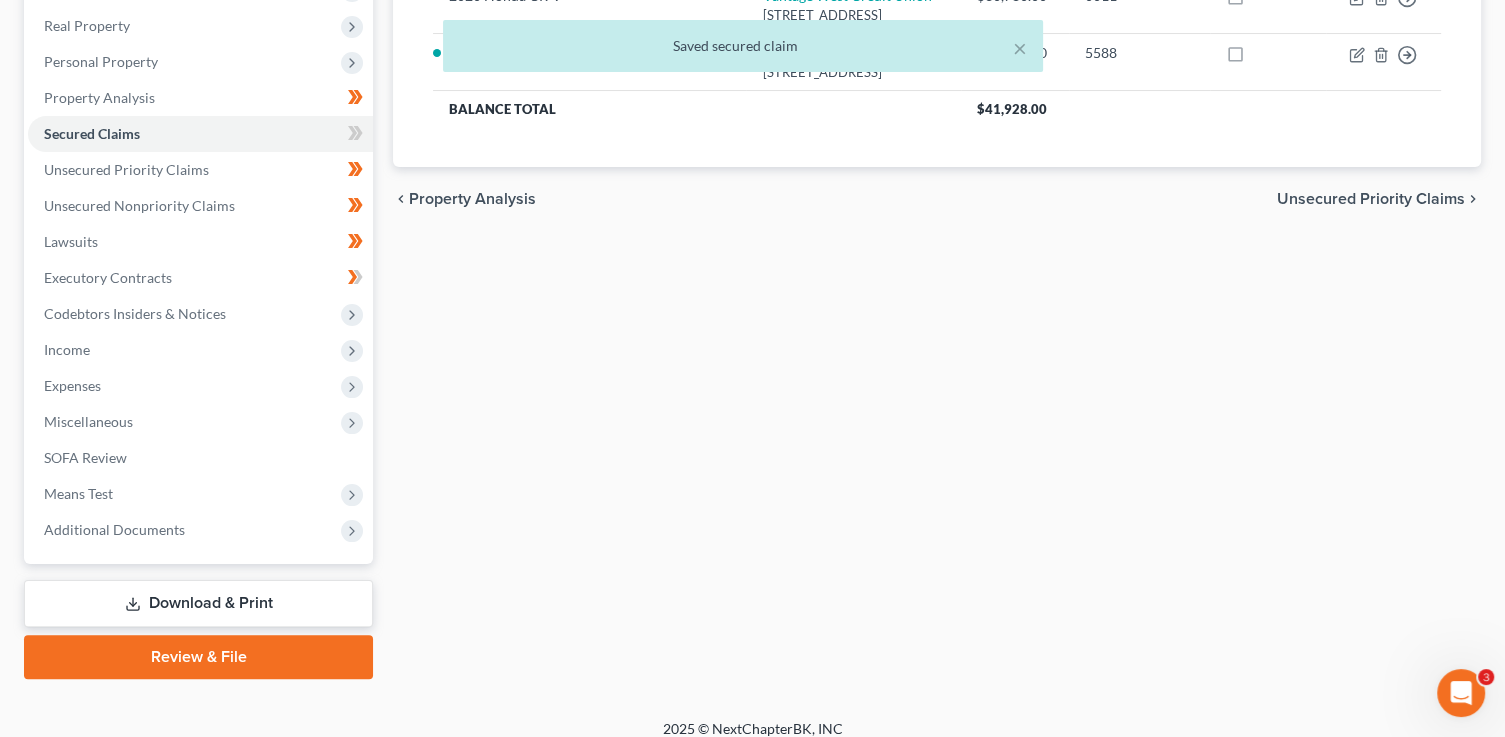 scroll, scrollTop: 360, scrollLeft: 0, axis: vertical 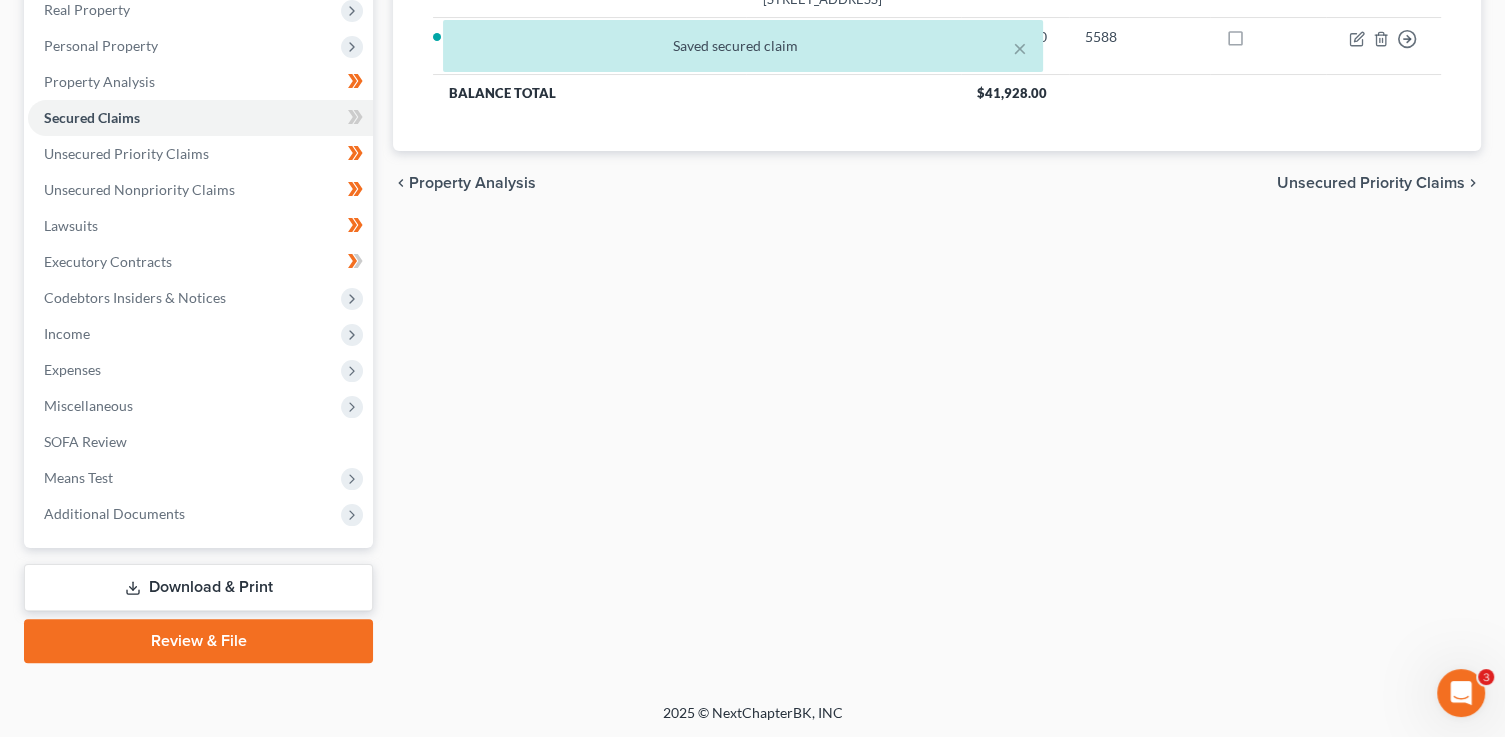 click on "Download & Print" at bounding box center [198, 587] 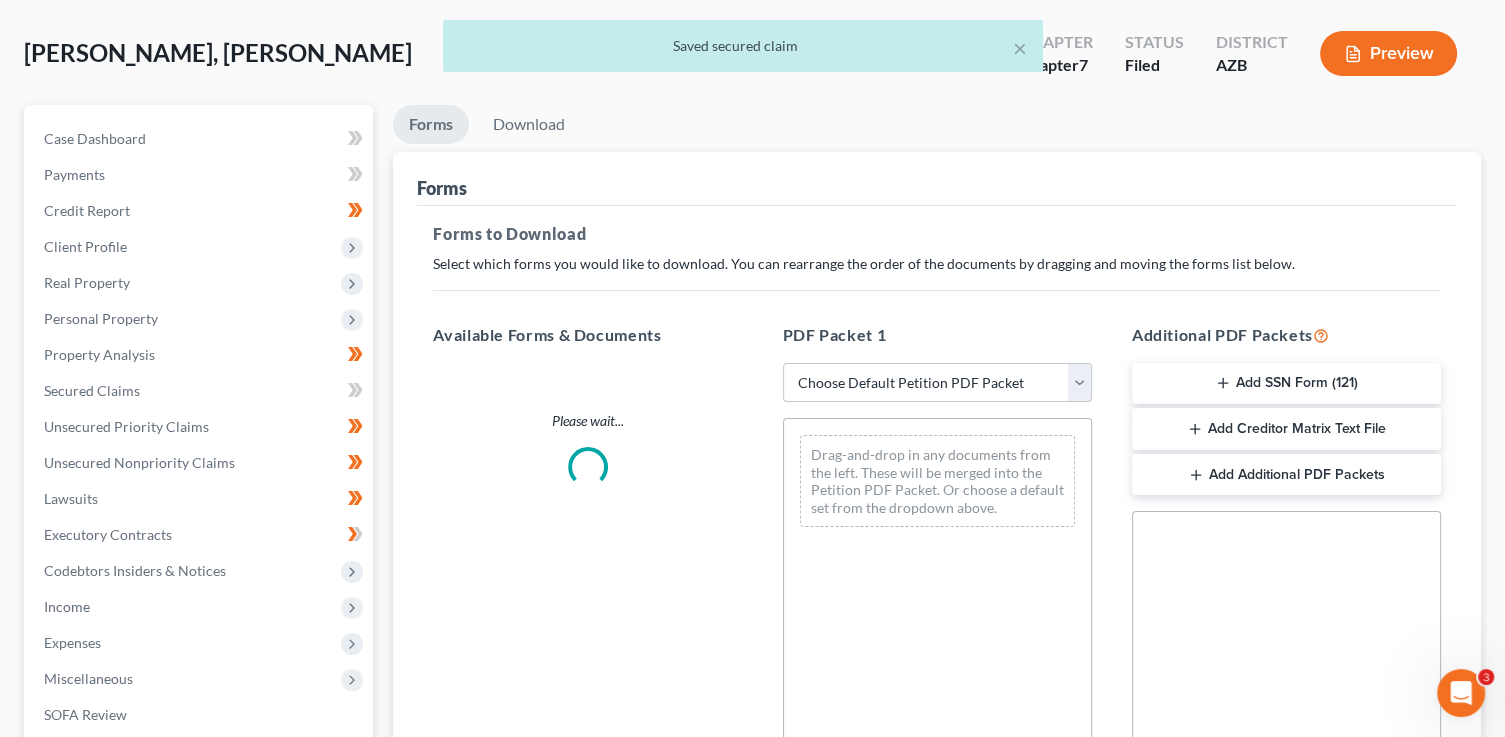 scroll, scrollTop: 0, scrollLeft: 0, axis: both 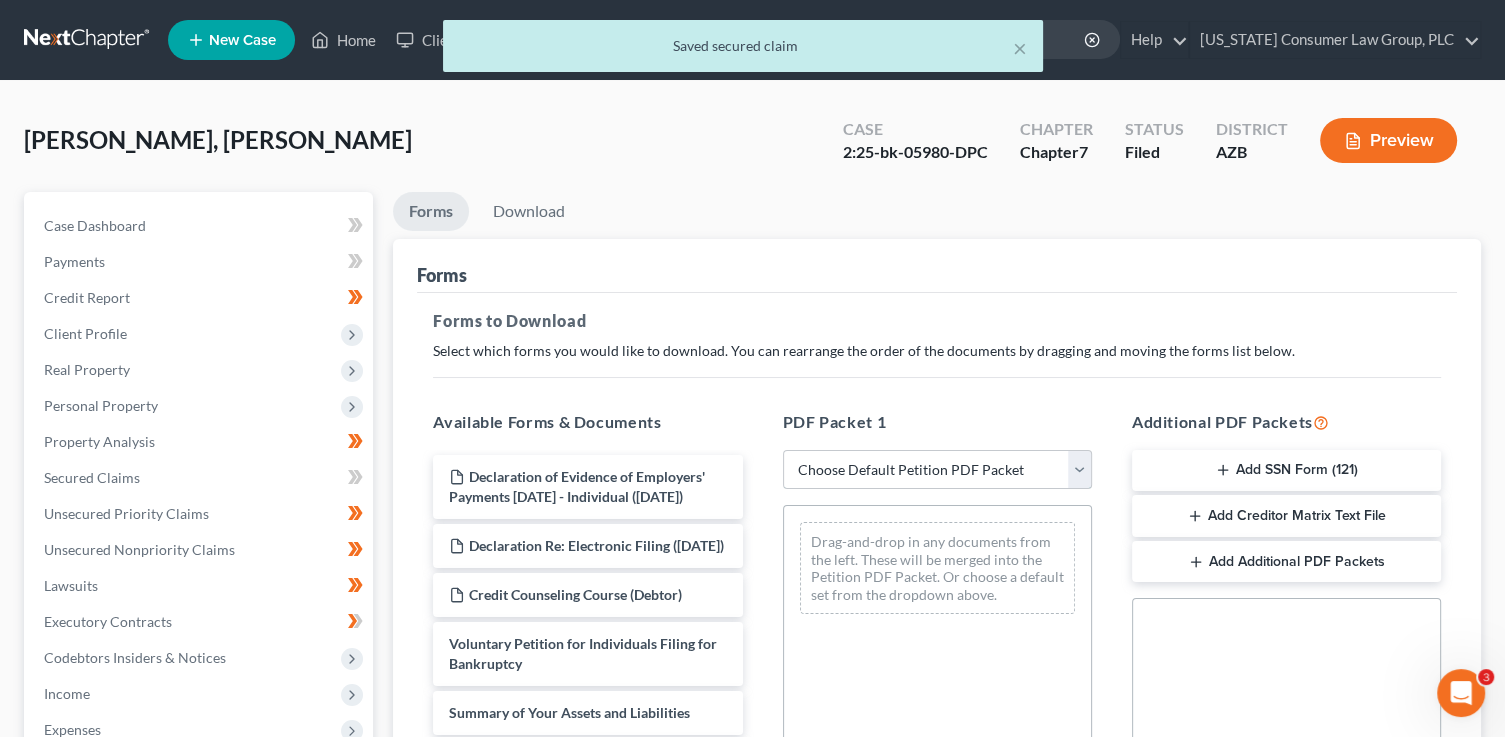 click on "Choose Default Petition PDF Packet Complete Bankruptcy Petition (all forms and schedules) Emergency Filing Forms (Petition and Creditor List Only) Amended Forms Signature Pages Only Emergency Completion Emergency Completion - Business Debts Emergency Completion Emergency Completion with Disclosure" at bounding box center (937, 470) 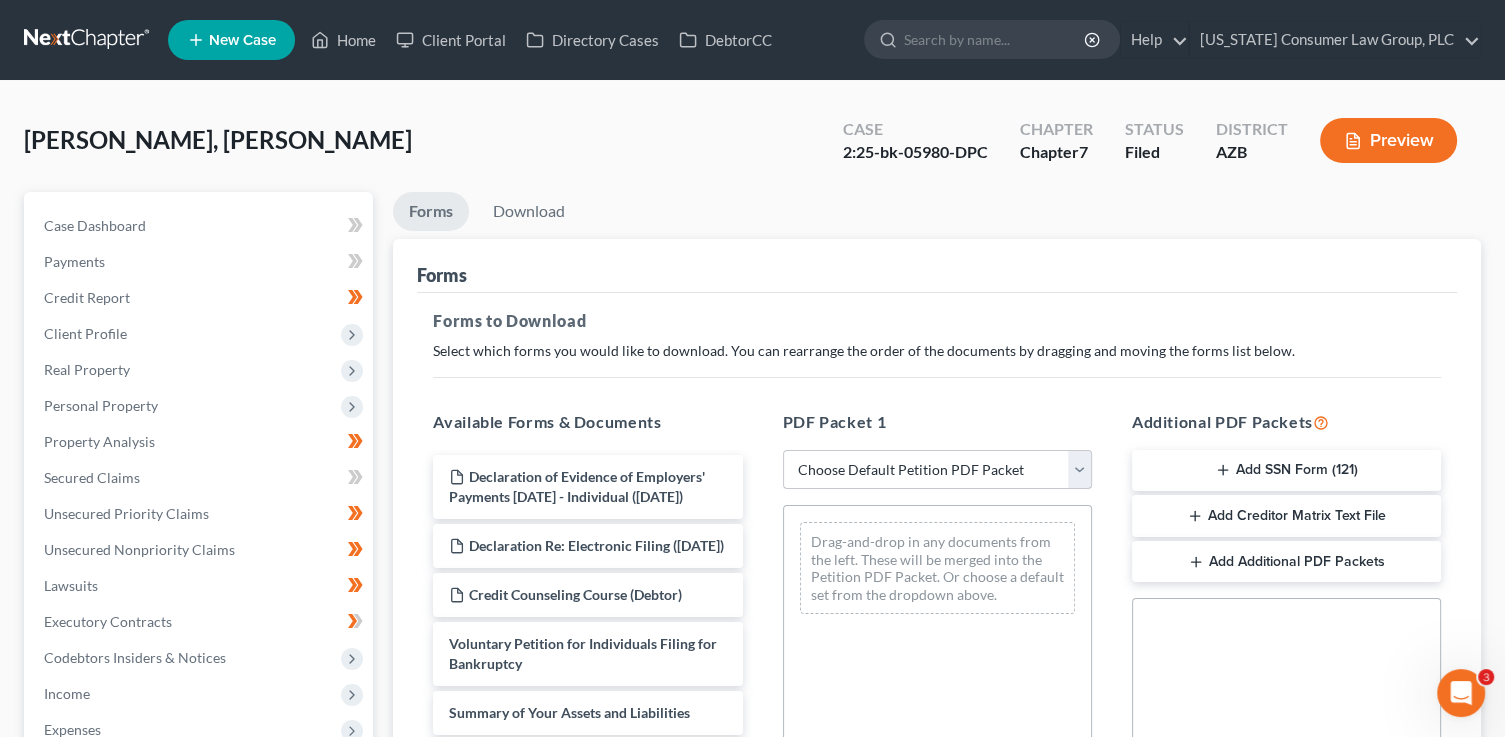 select on "6" 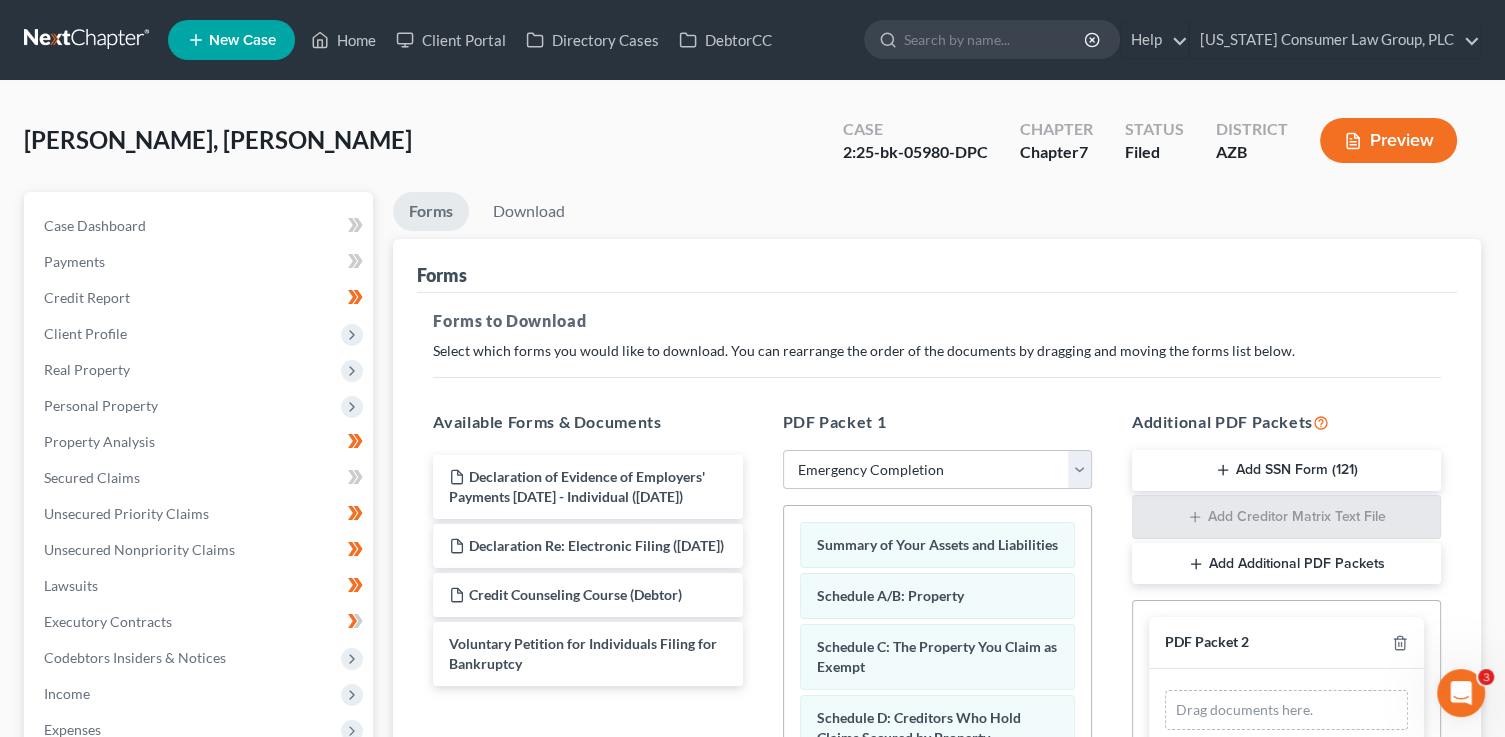 click on "PDF Packet 2" at bounding box center [1286, 643] 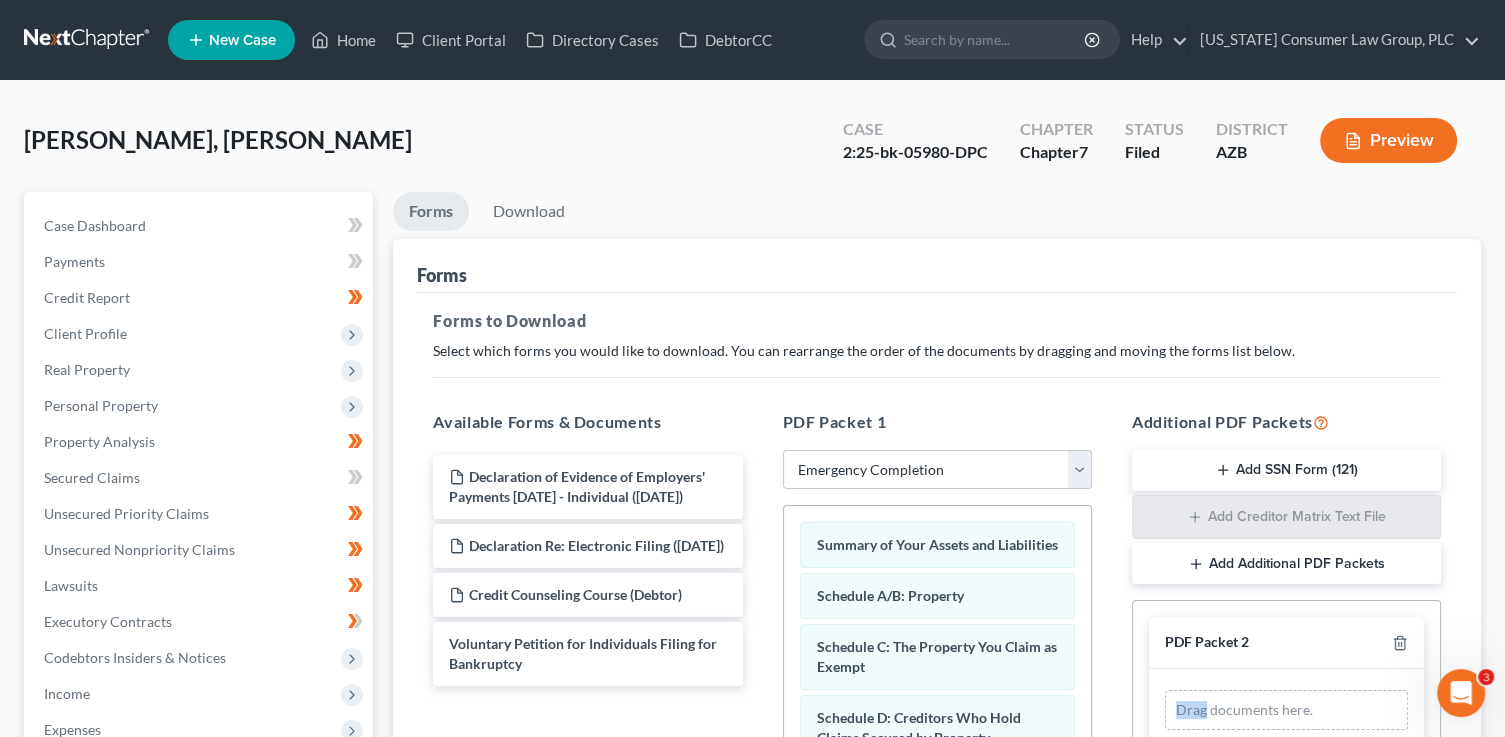 click on "PDF Packet 2" at bounding box center (1286, 643) 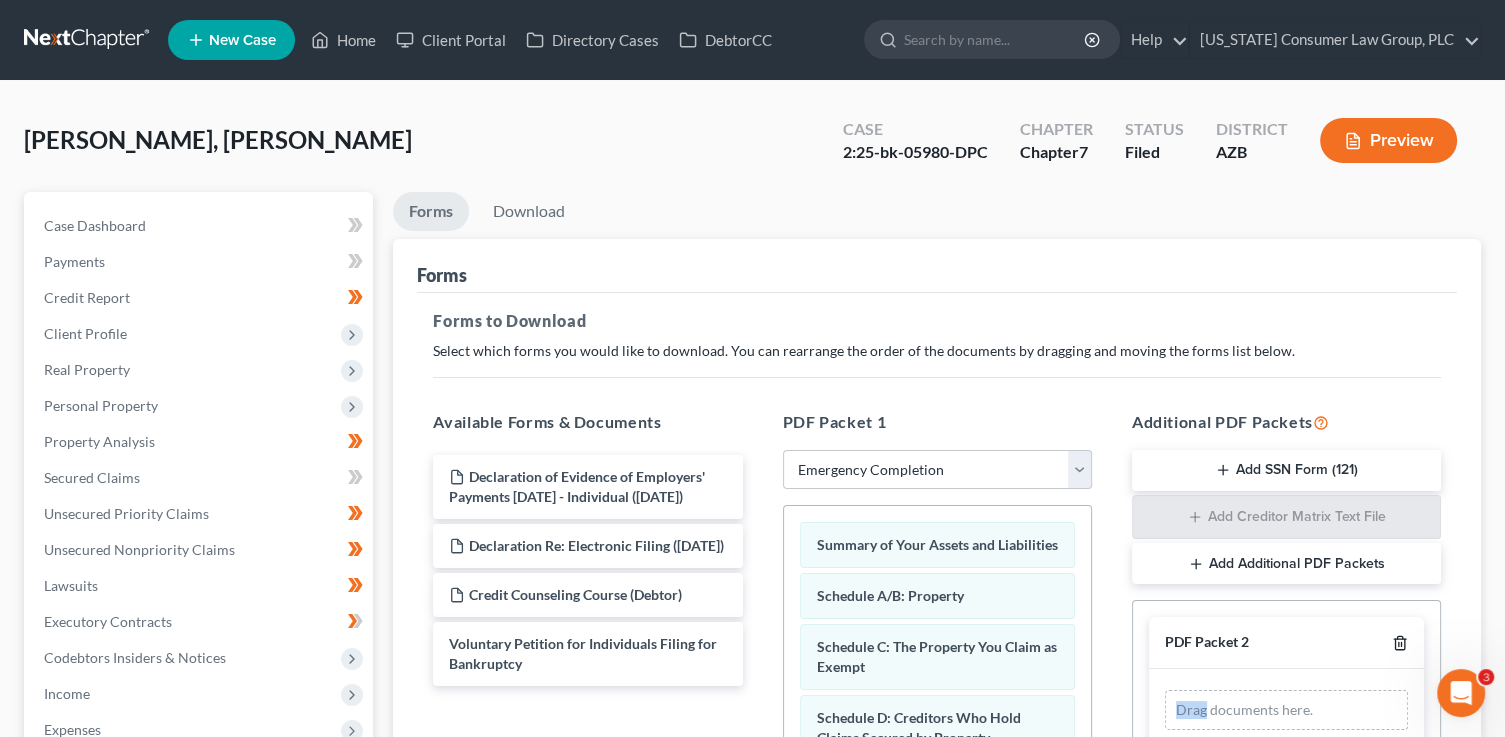click 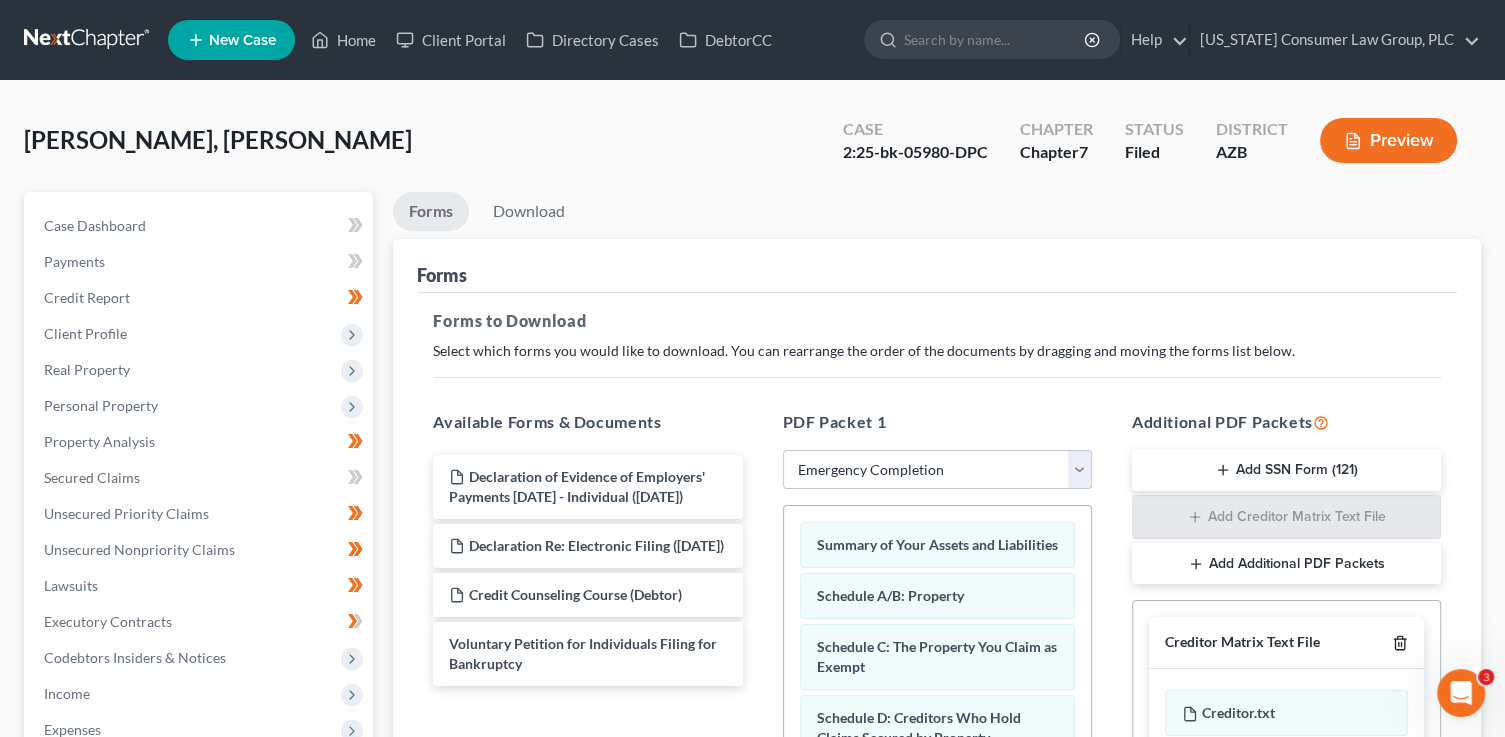 click 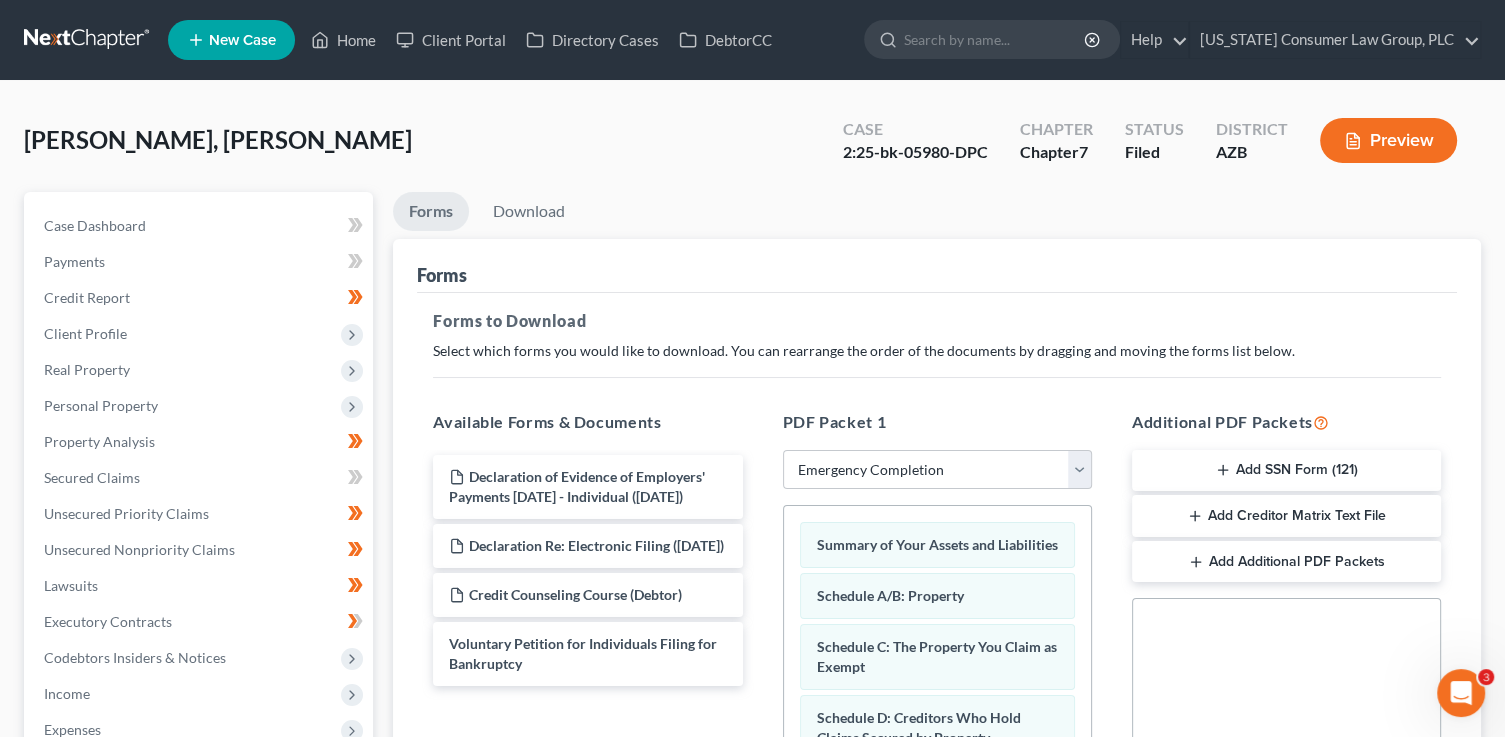 click on "Social Security Number Statement of Social Security Number Creditor Matrix Text File Creditor.txt Declaration Re: Electronic Filing Declaration Re: Electronic Filing of Petition, Lists, Schedules and Statements - Exhibit B-1 Declaration Re: Electronic Filing Declaration Re: Electronic Filing Declaration Re: Electronic Filing of Petition and Matrix - Exhibit B-2 Declaration Re: Electronic Filing Declaration Re: Electronic Filing Amended - Exhibit B-3 original statements and schedules voluntary petition as amended on the date indicated below statements and schedules as amended on the date indicated below master mailing list (matrix) as amended on the date indicated below" at bounding box center [1286, 825] 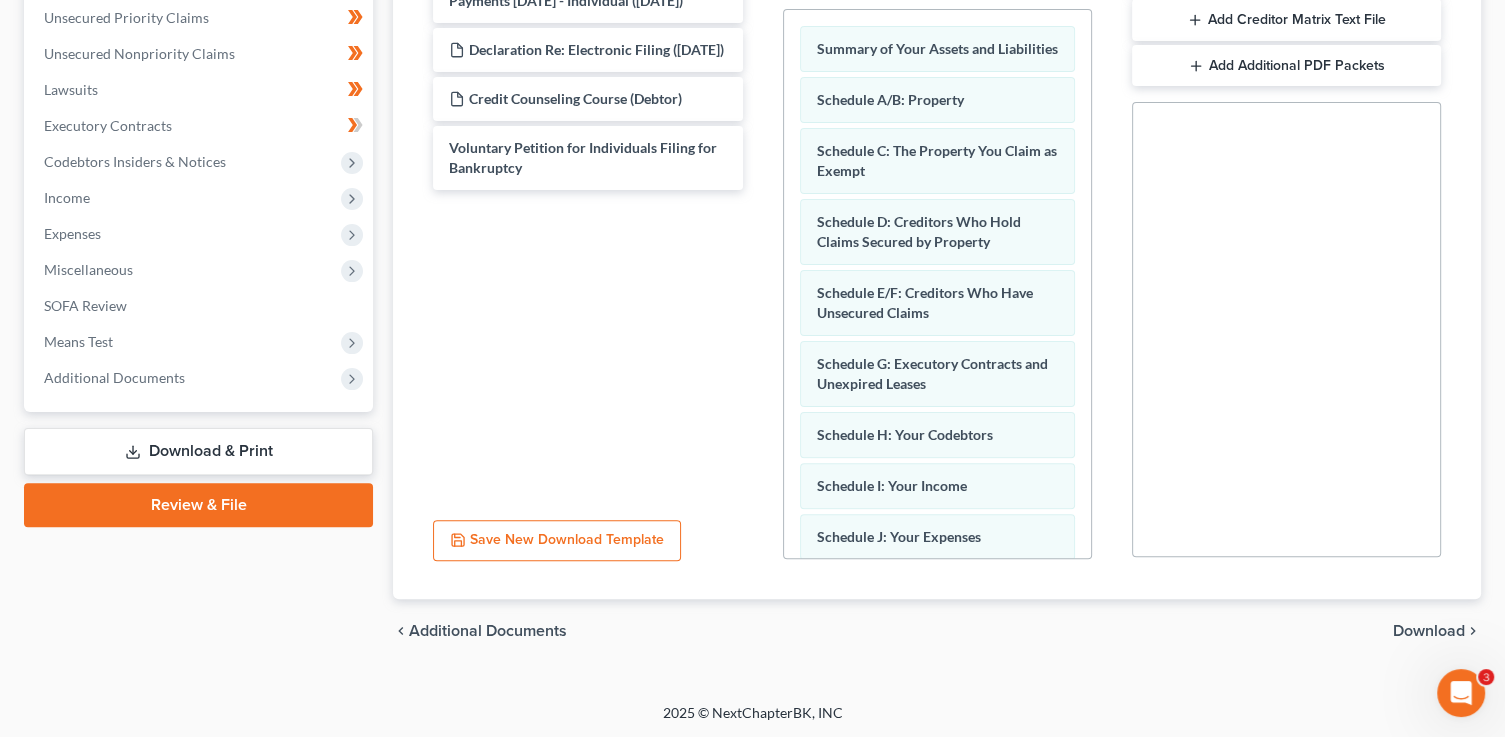 click on "Download" at bounding box center [1429, 631] 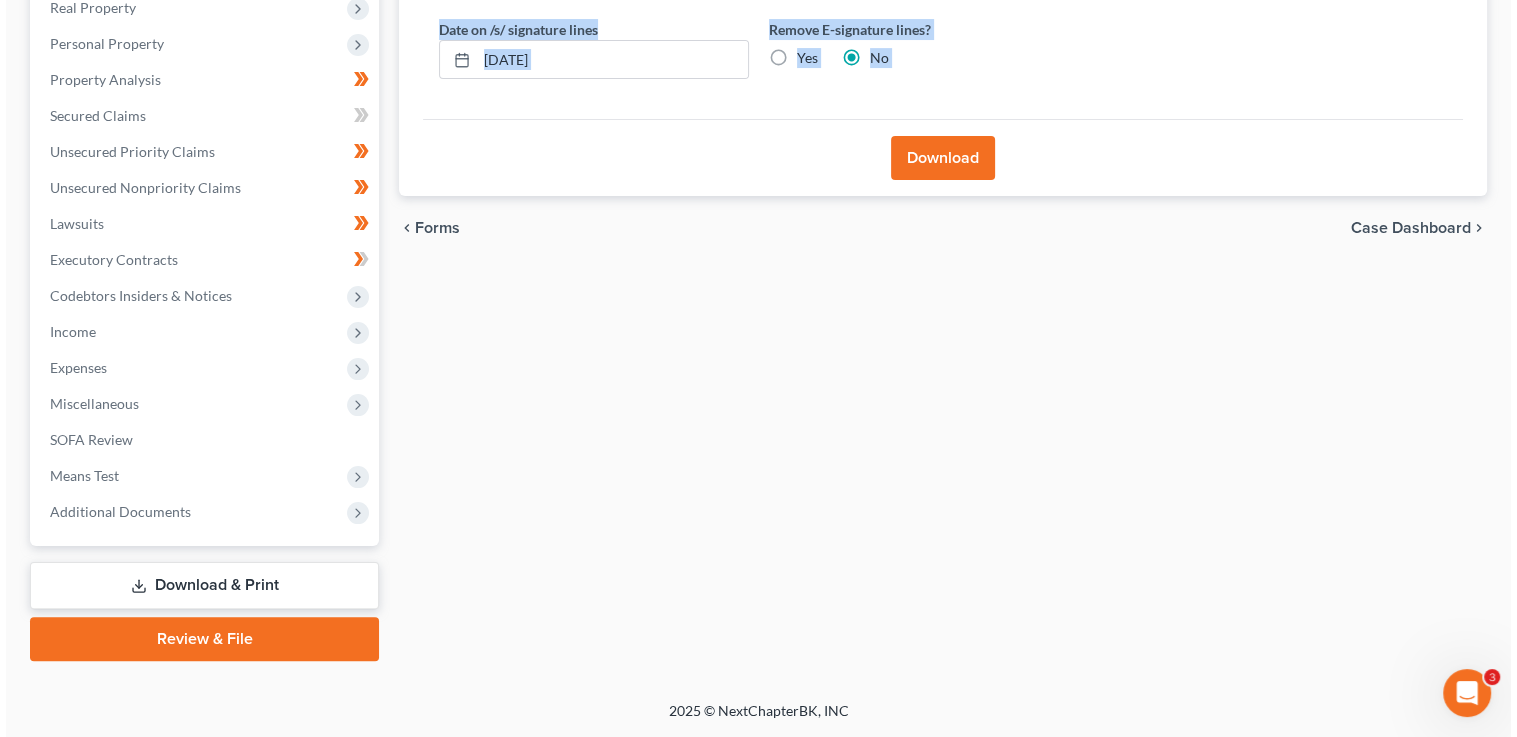 scroll, scrollTop: 360, scrollLeft: 0, axis: vertical 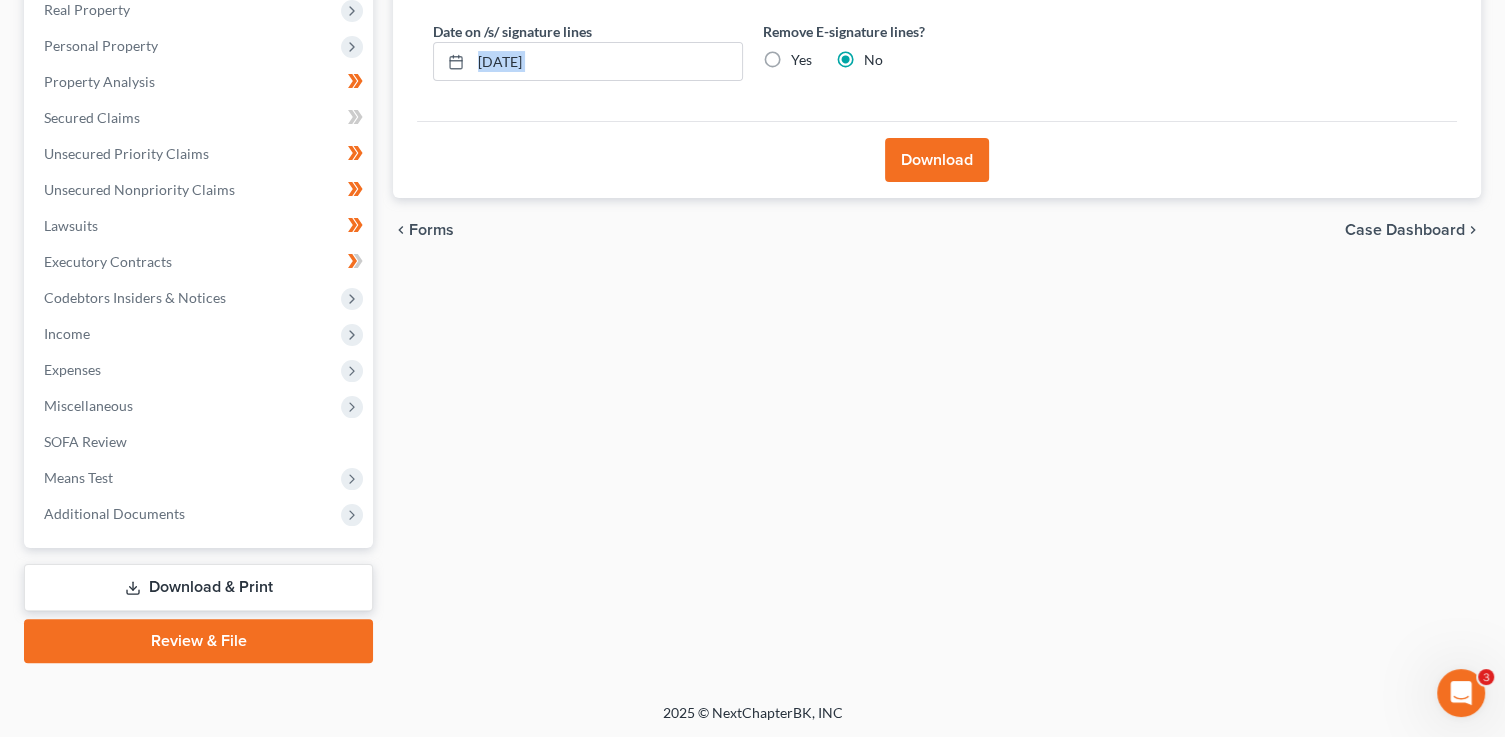 click on "Date on /s/ signature lines         [DATE] Remove E-signature lines? Yes No" at bounding box center (753, 59) 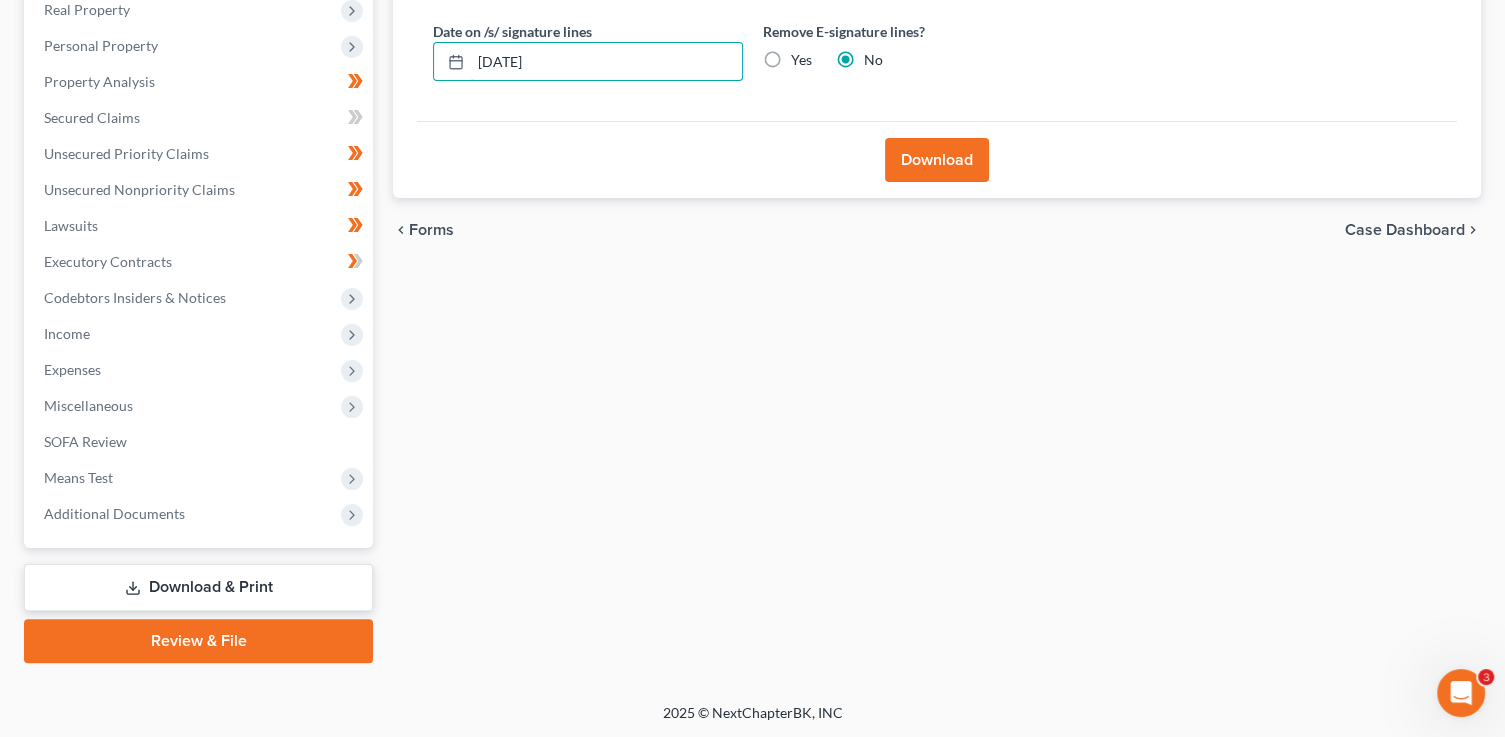 drag, startPoint x: 611, startPoint y: 69, endPoint x: 439, endPoint y: 30, distance: 176.3661 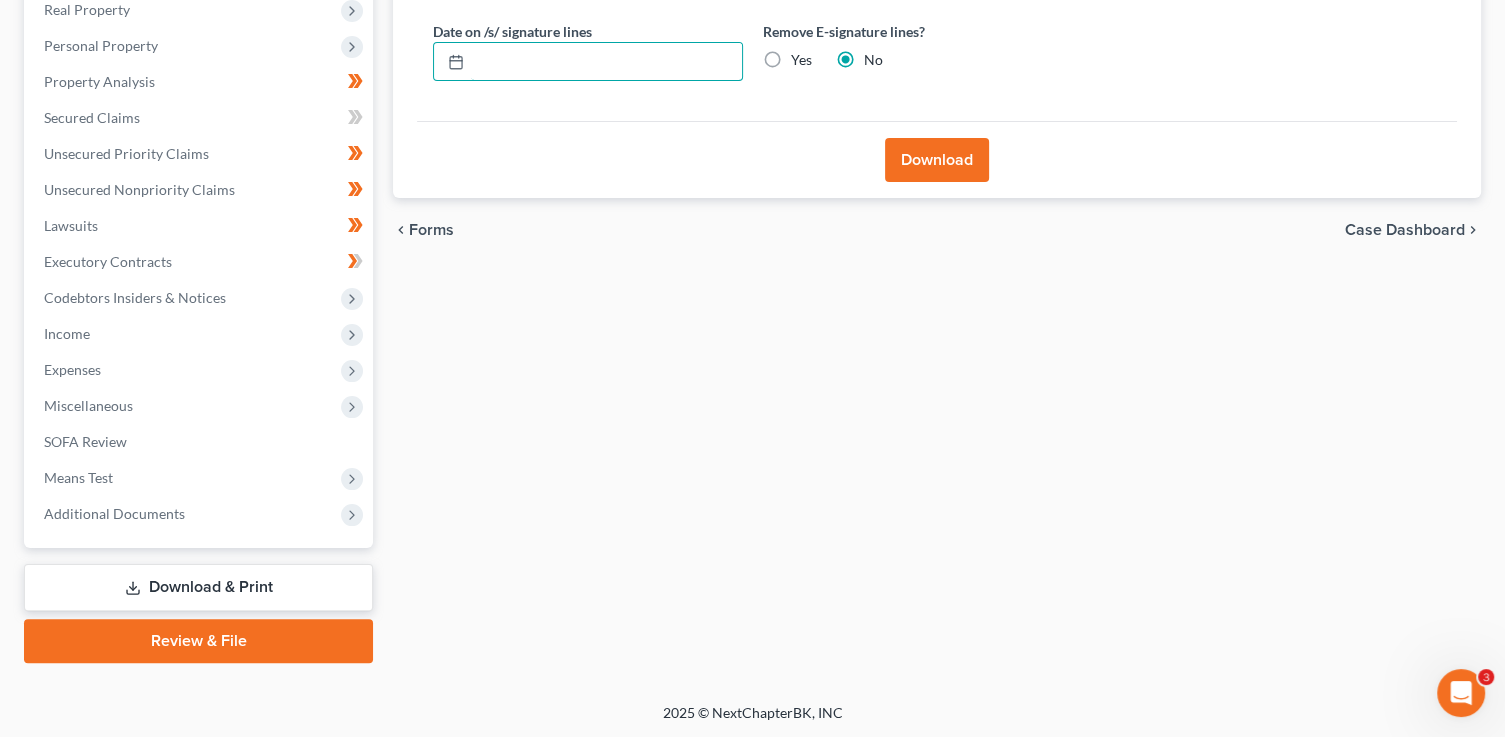 type 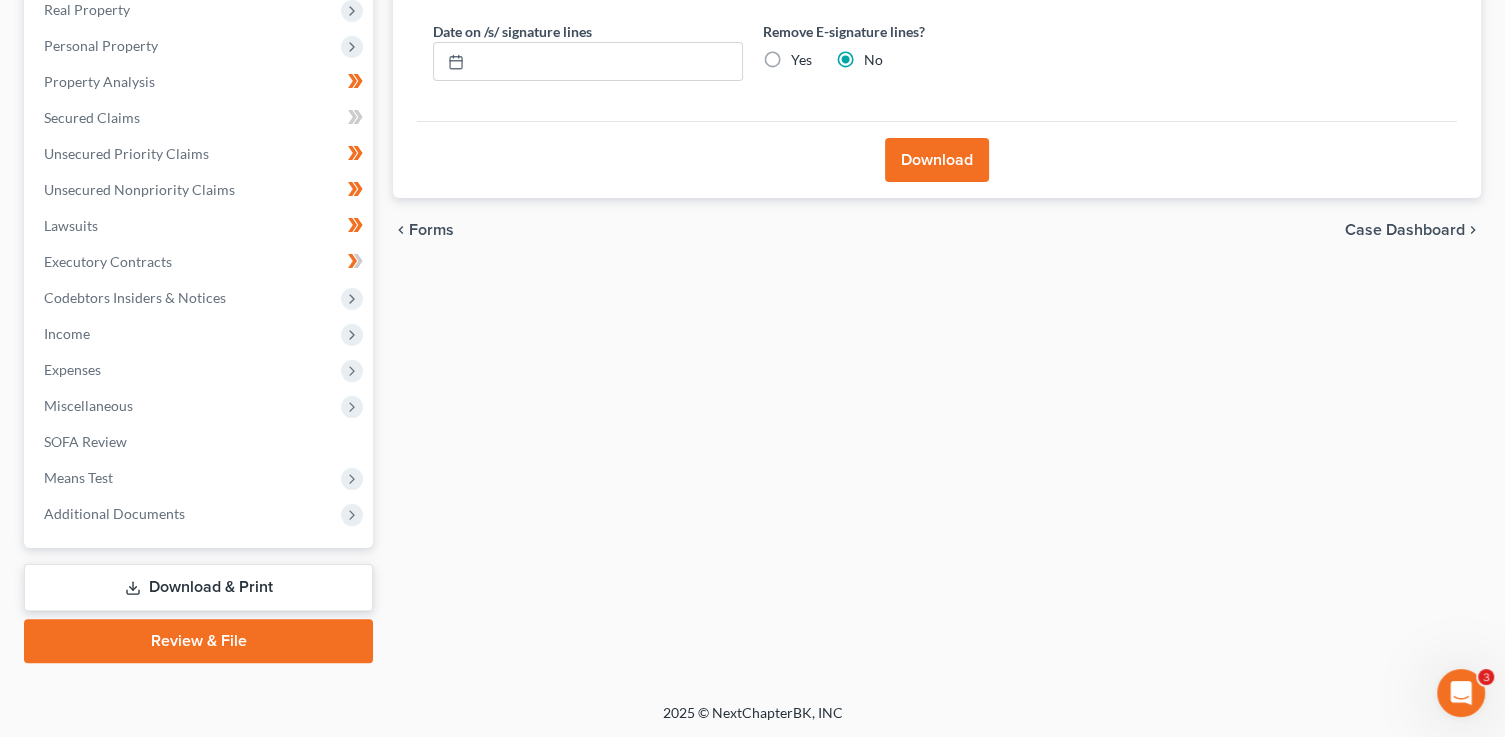 drag, startPoint x: 774, startPoint y: 46, endPoint x: 778, endPoint y: 56, distance: 10.770329 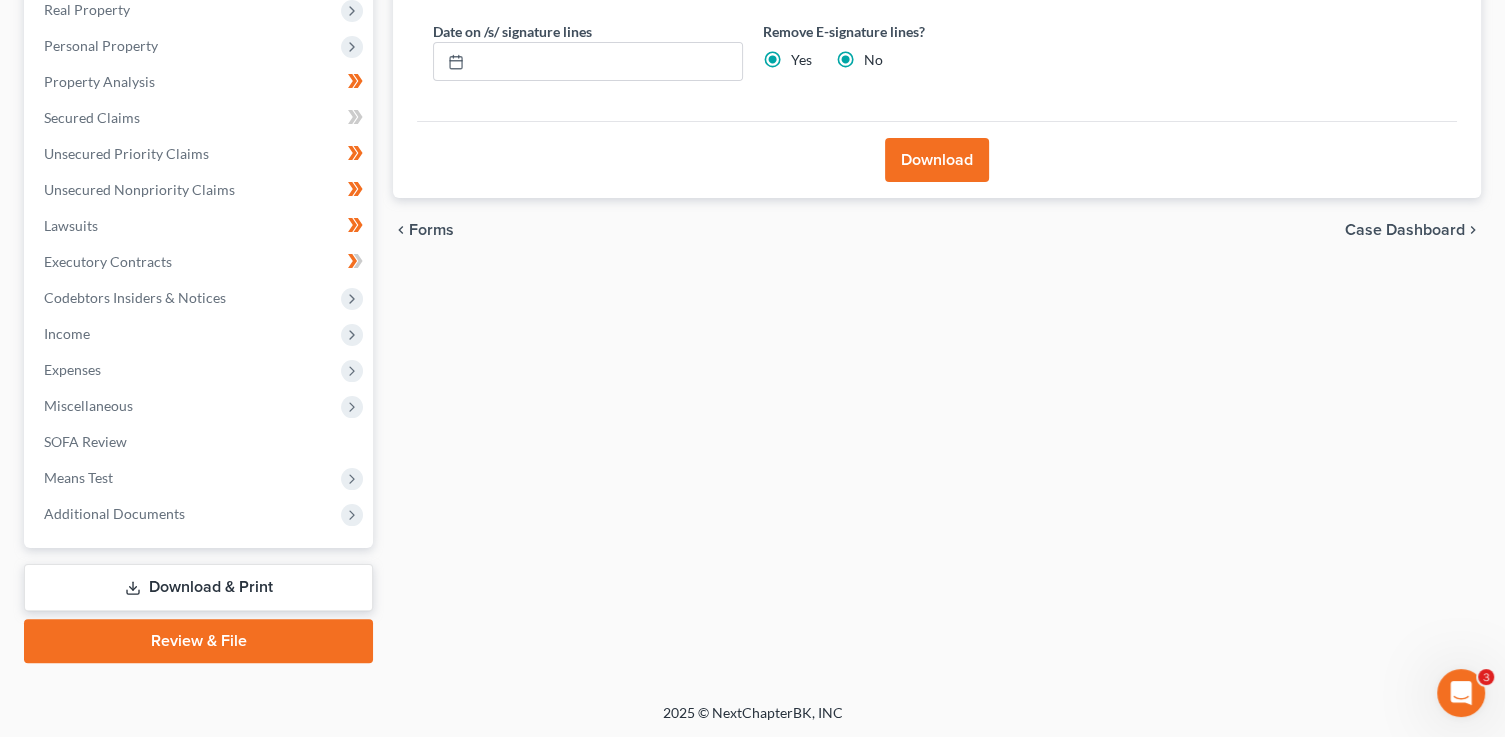 radio on "false" 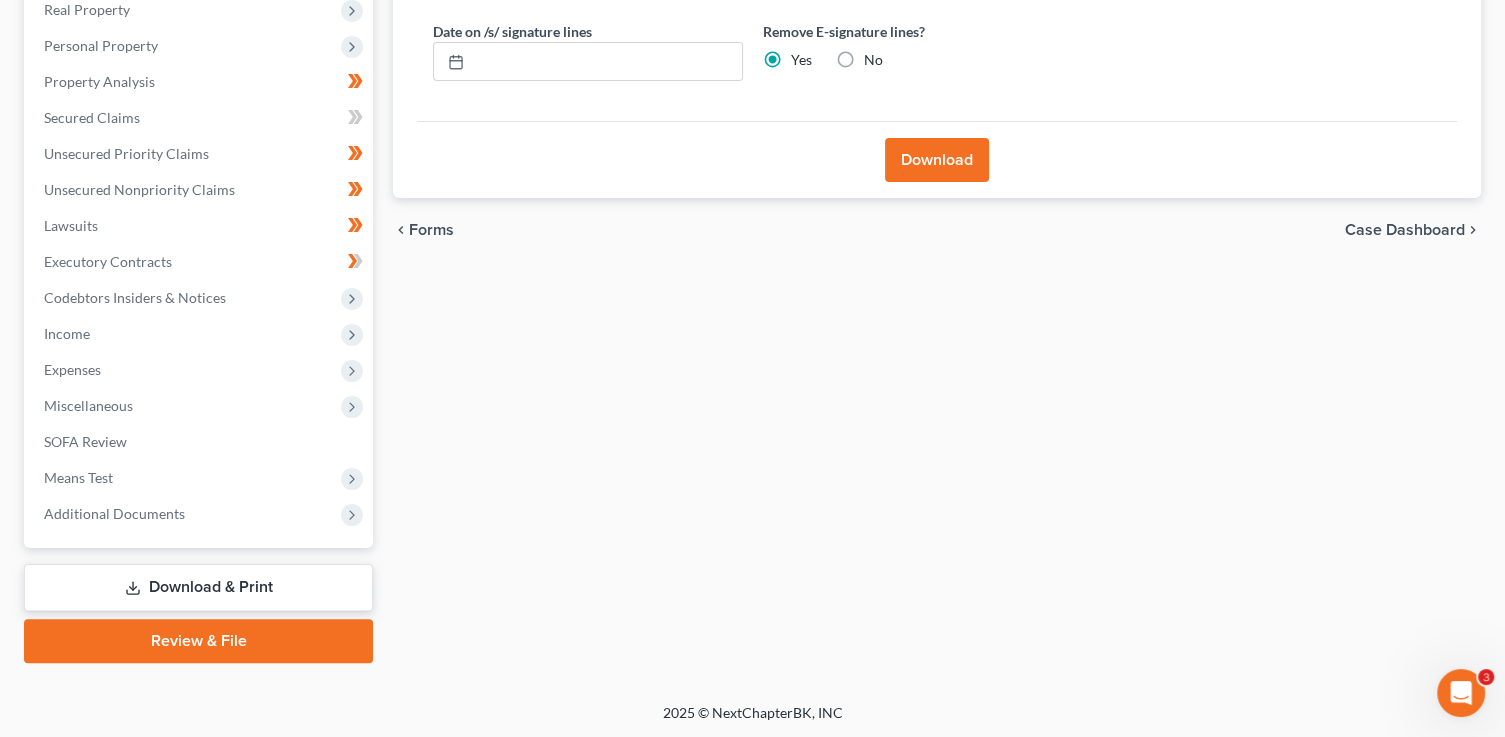 click on "Download" at bounding box center [937, 160] 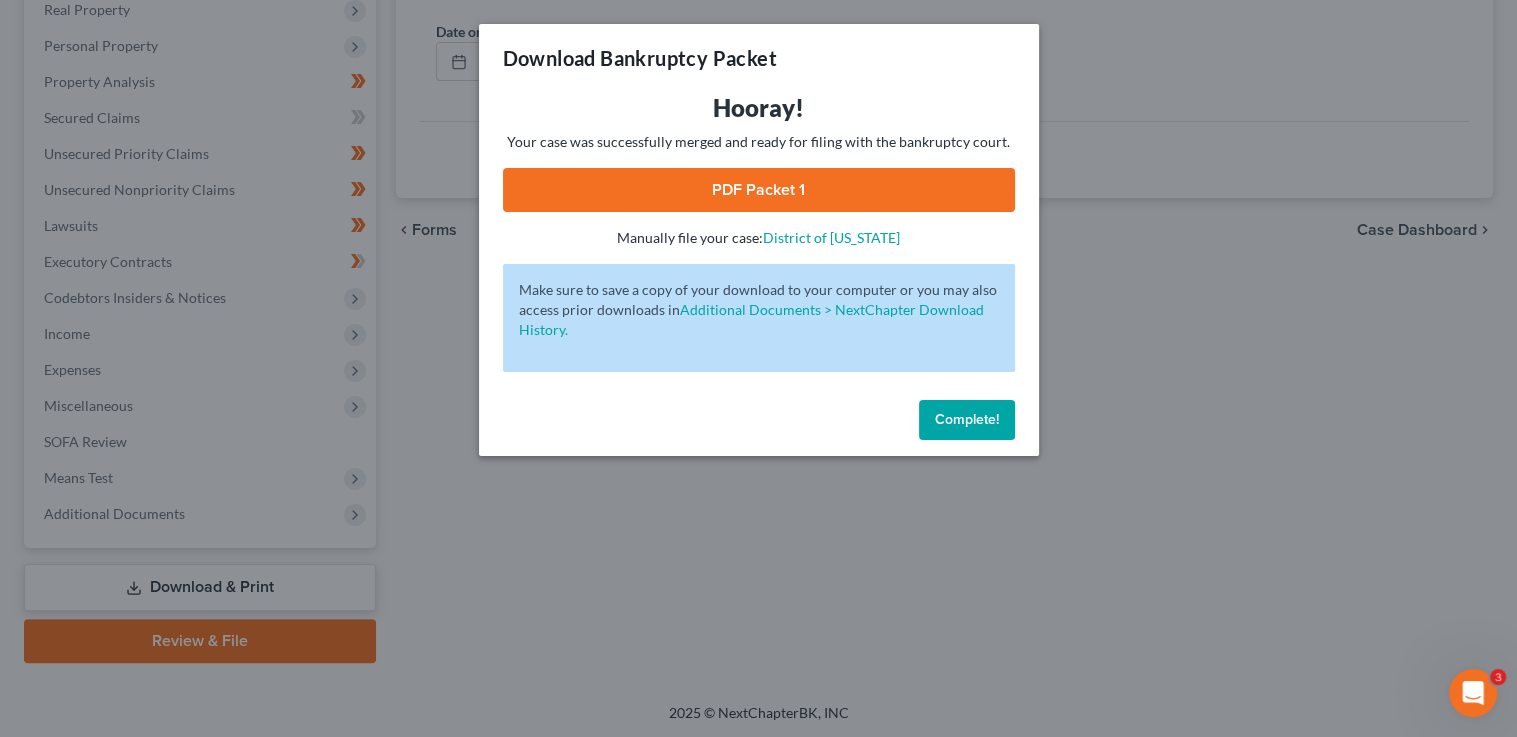 click on "PDF Packet 1" at bounding box center (759, 190) 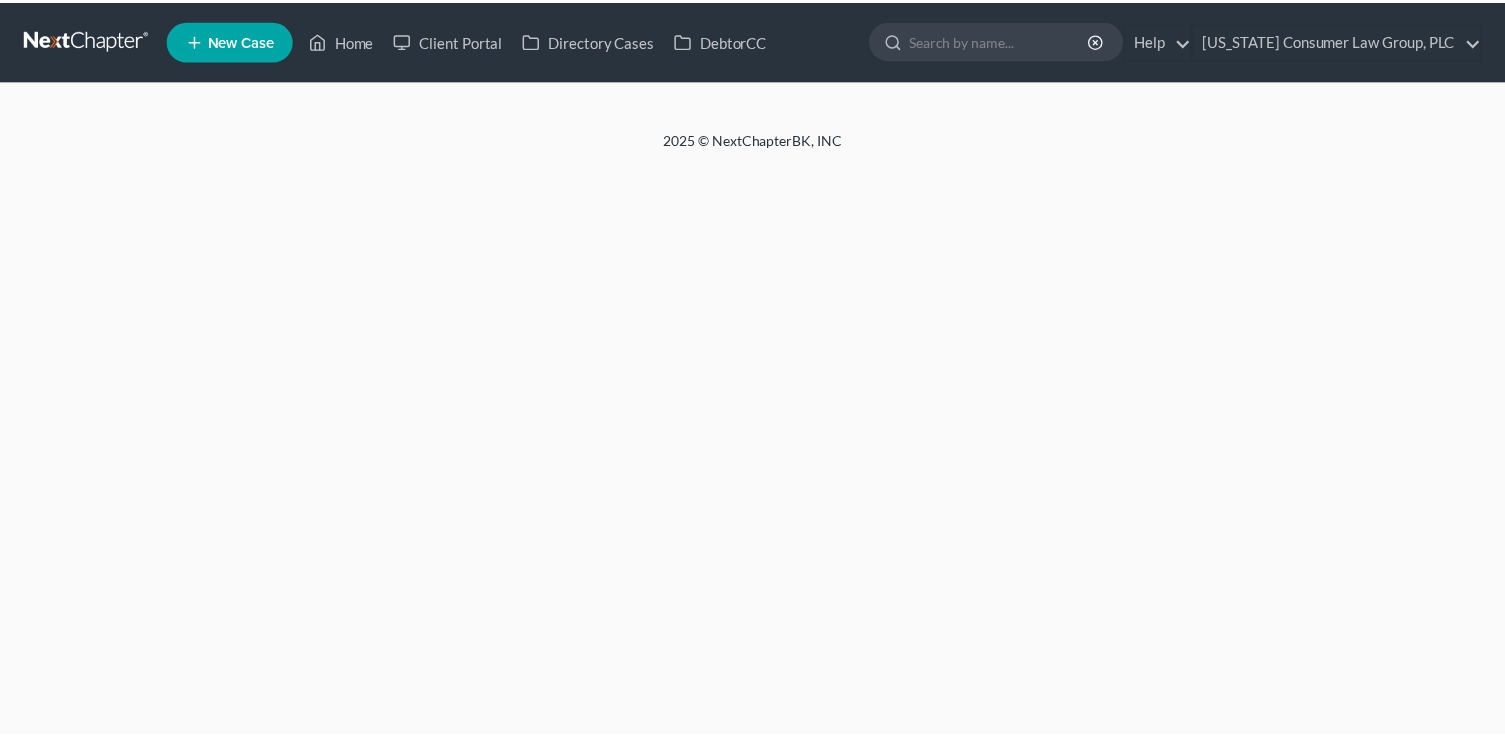 scroll, scrollTop: 0, scrollLeft: 0, axis: both 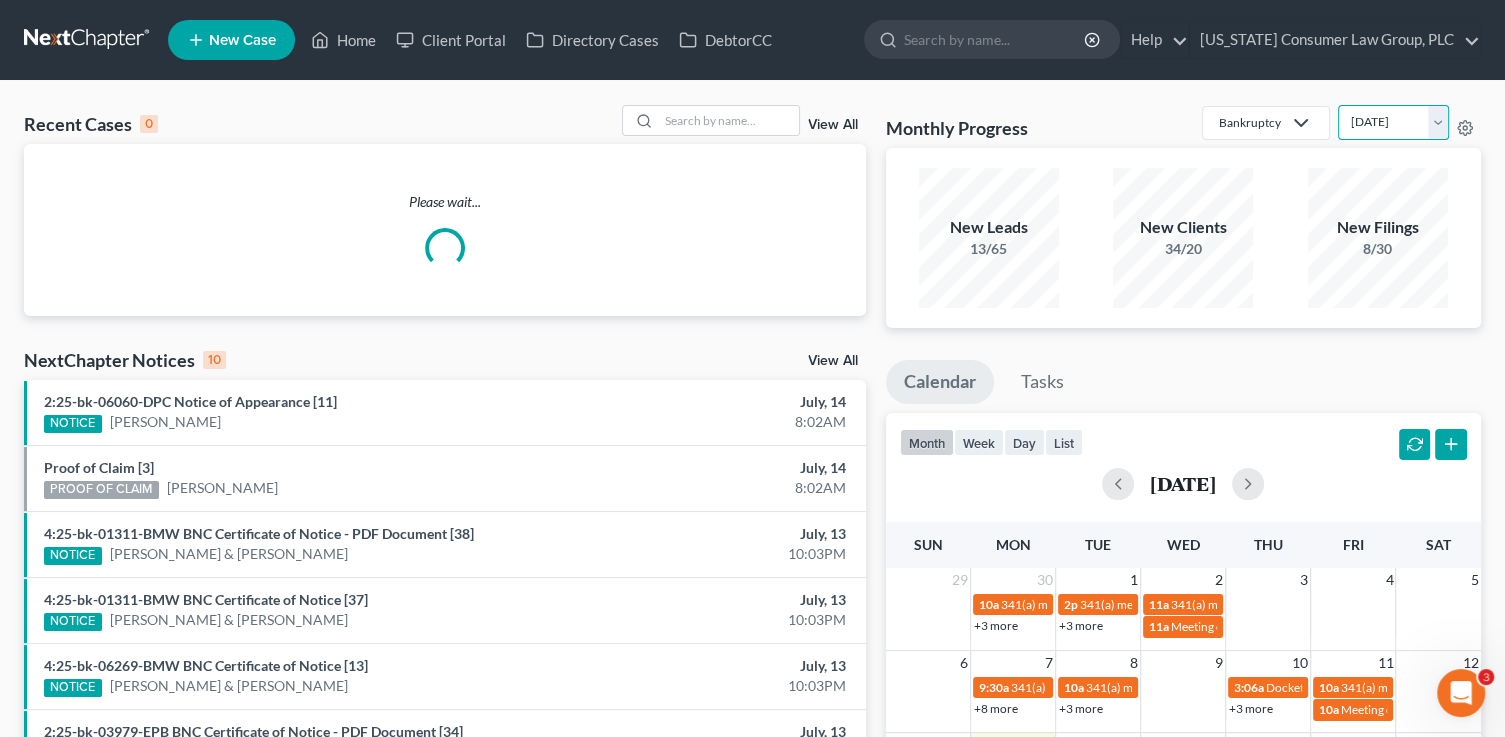 click on "July 2025 June 2025 May 2025 April 2025 March 2025 February 2025 January 2025 December 2024 November 2024 October 2024 September 2024 August 2024" at bounding box center [1393, 122] 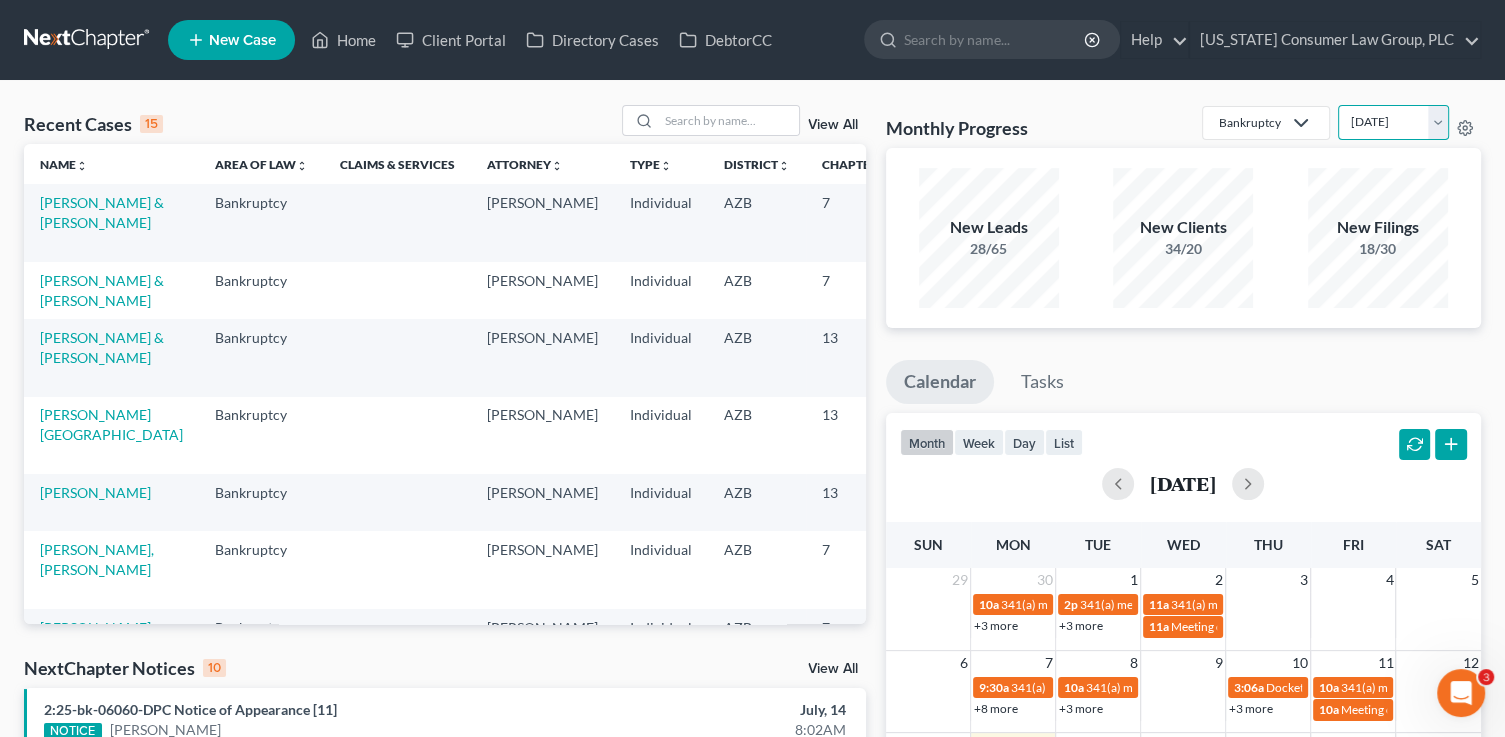 click on "July 2025 June 2025 May 2025 April 2025 March 2025 February 2025 January 2025 December 2024 November 2024 October 2024 September 2024 August 2024" at bounding box center [1393, 122] 